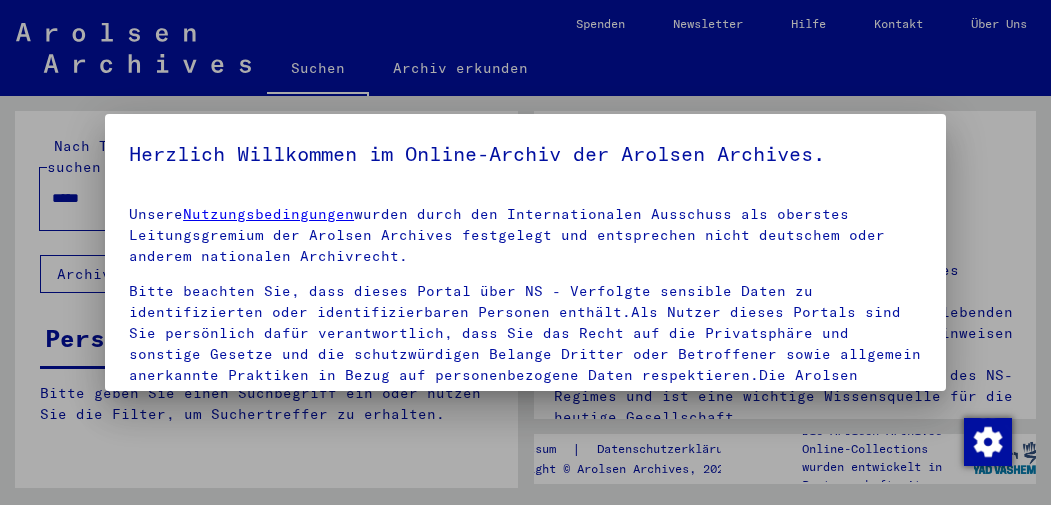 scroll, scrollTop: 0, scrollLeft: 0, axis: both 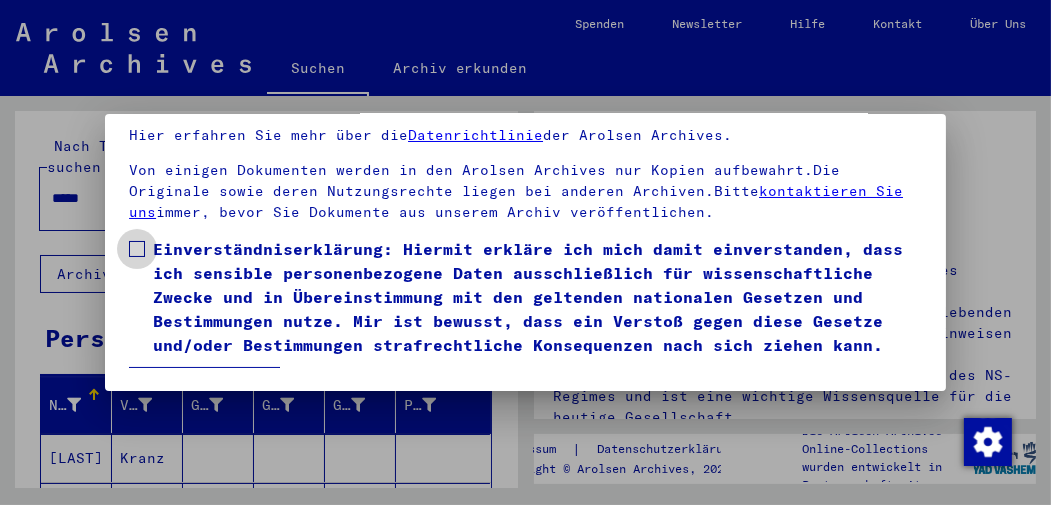 click at bounding box center (137, 249) 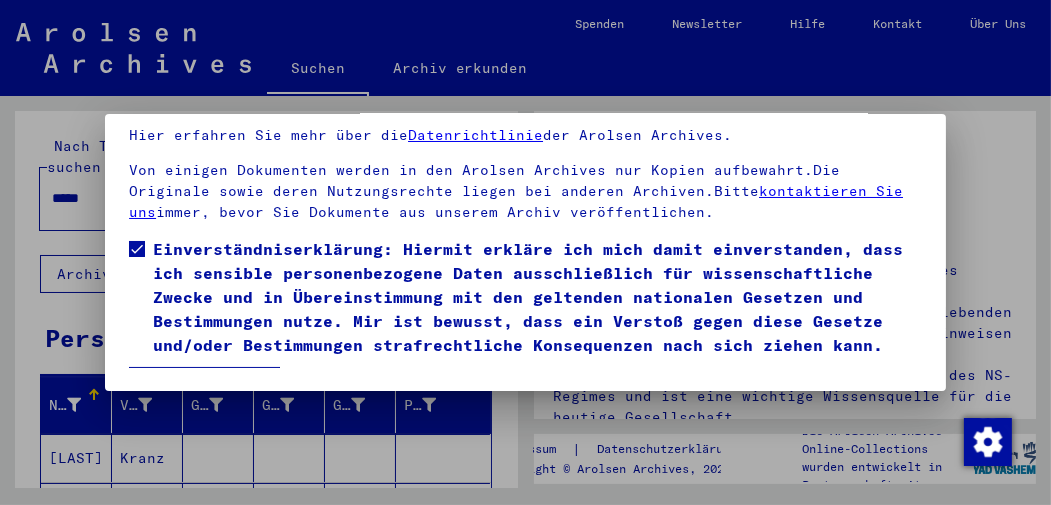 scroll, scrollTop: 304, scrollLeft: 0, axis: vertical 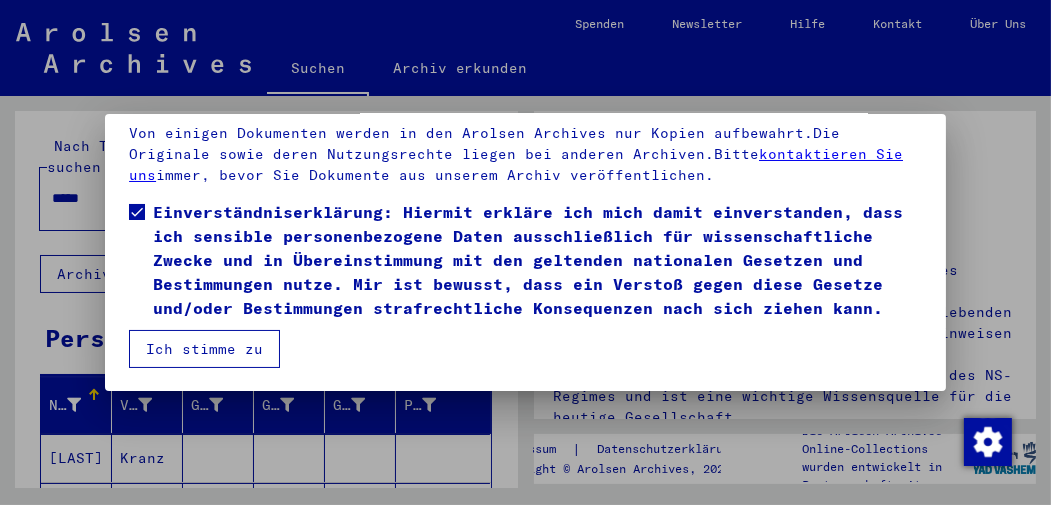 click on "Ich stimme zu" at bounding box center [204, 349] 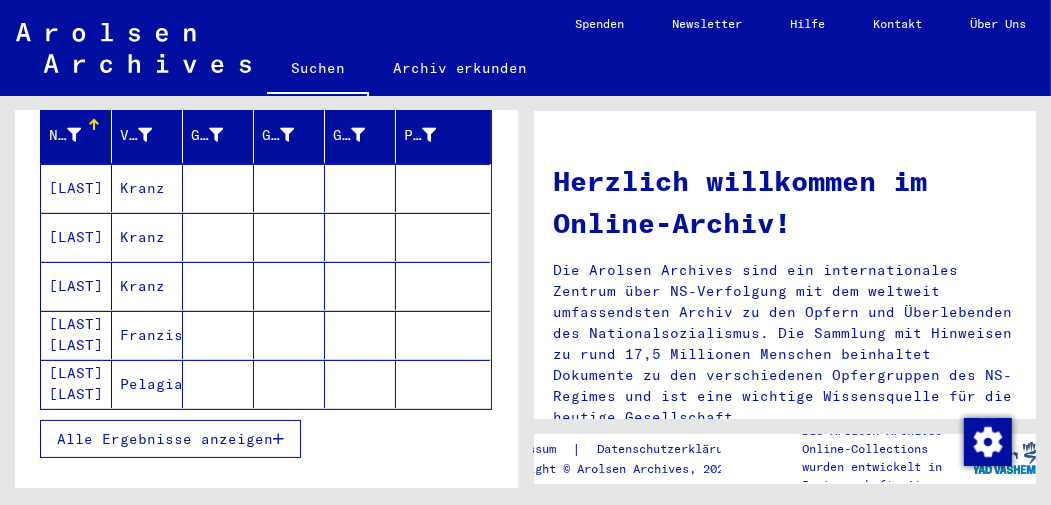 scroll, scrollTop: 274, scrollLeft: 0, axis: vertical 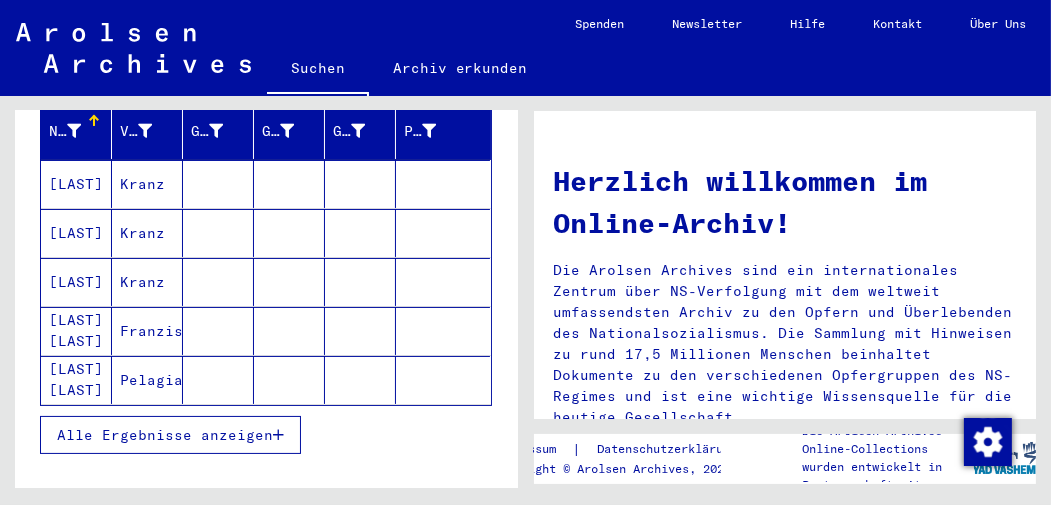 click on "Alle Ergebnisse anzeigen" at bounding box center (165, 435) 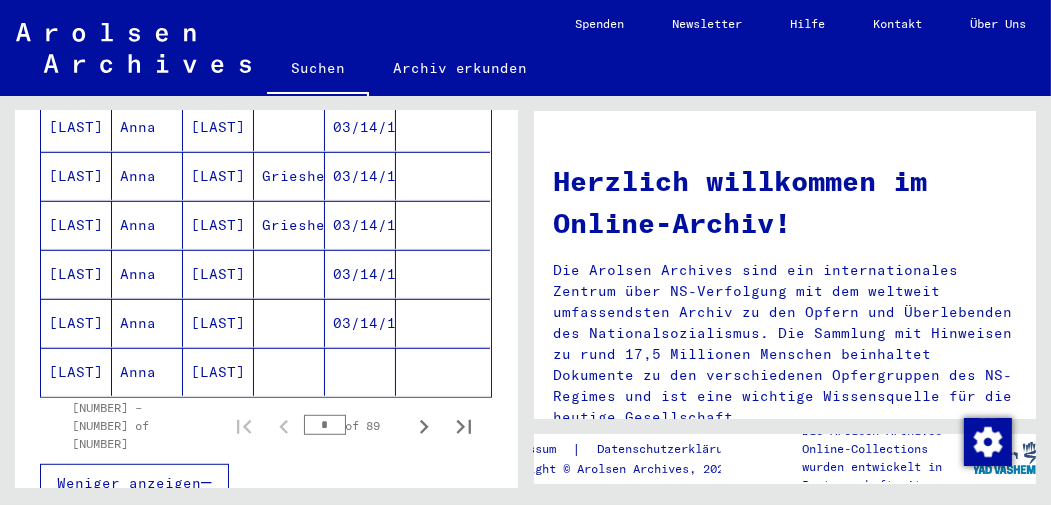 scroll, scrollTop: 1285, scrollLeft: 0, axis: vertical 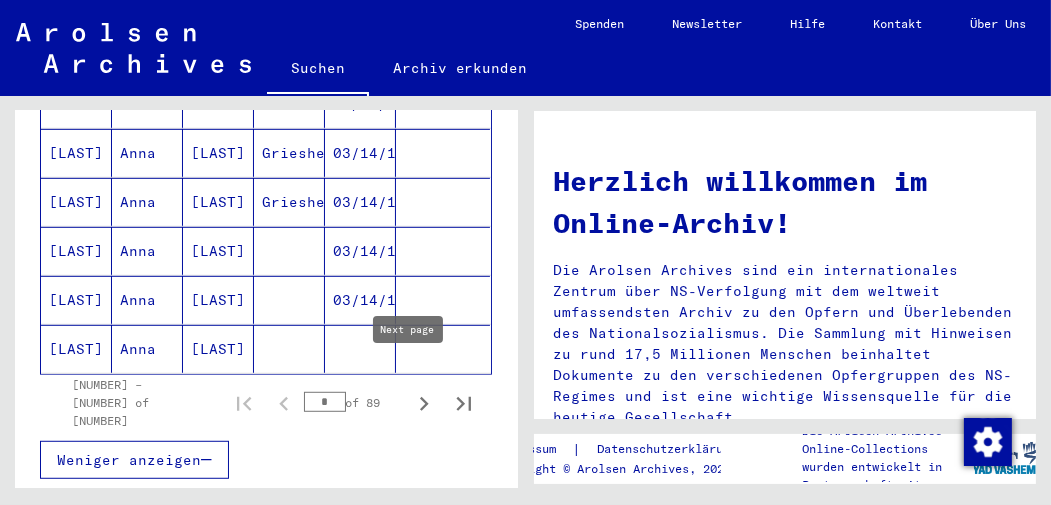 click 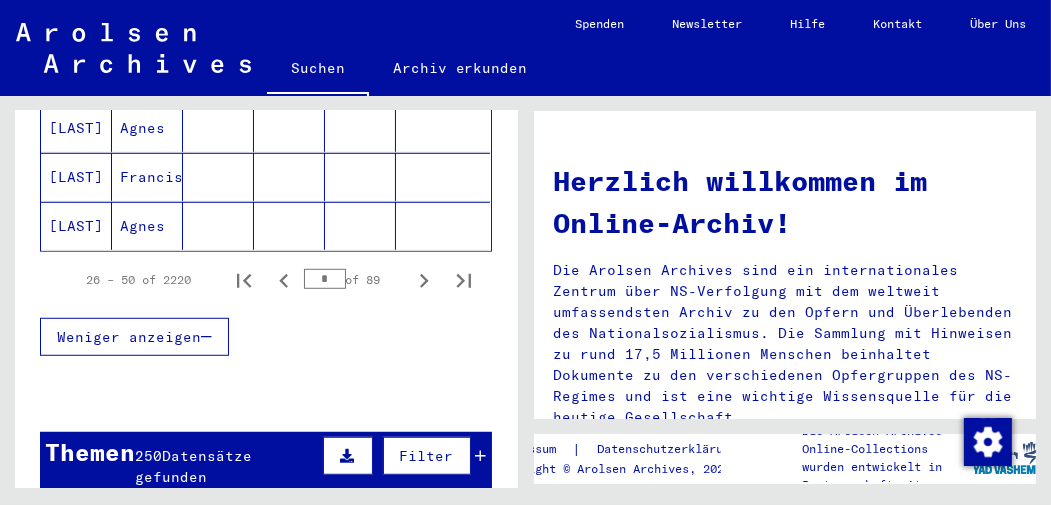 scroll, scrollTop: 1420, scrollLeft: 0, axis: vertical 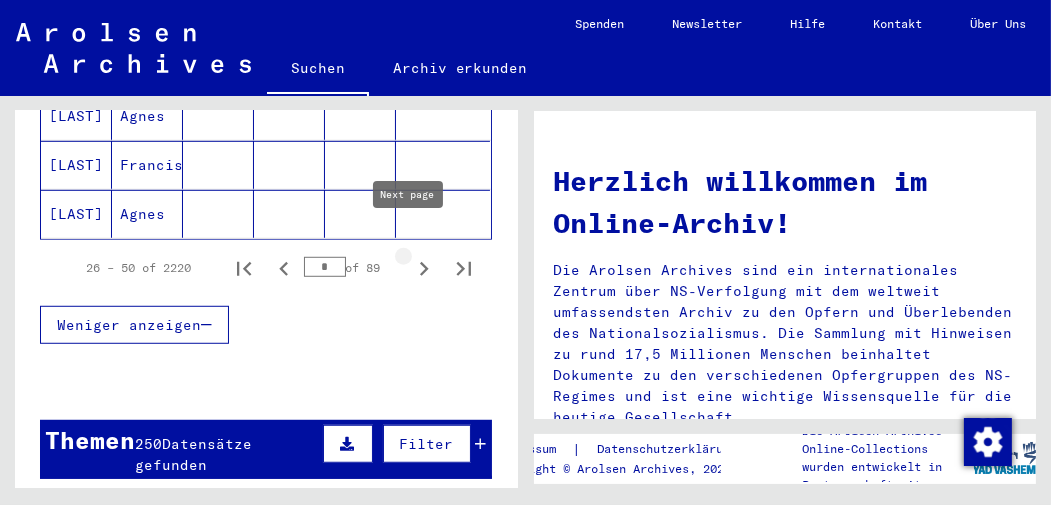 click 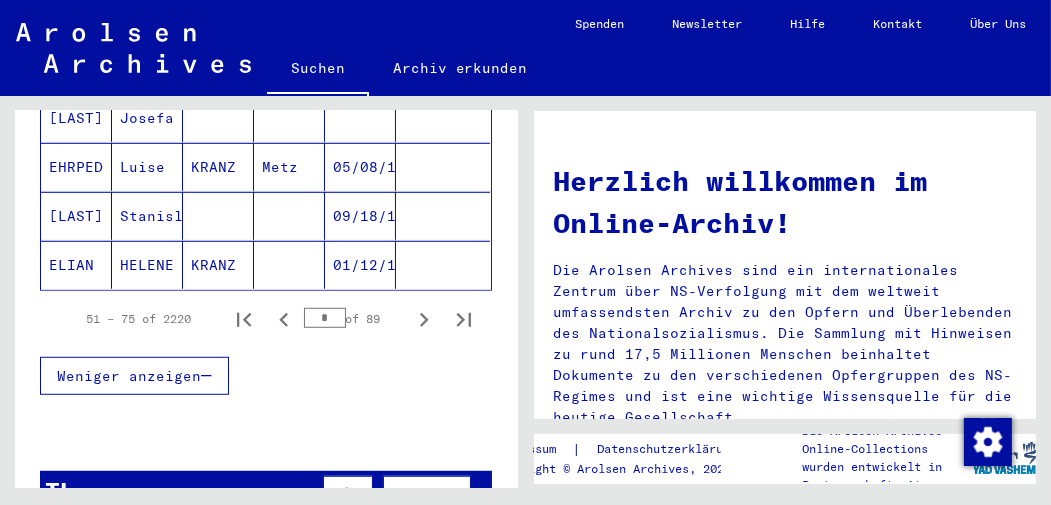 scroll, scrollTop: 1340, scrollLeft: 0, axis: vertical 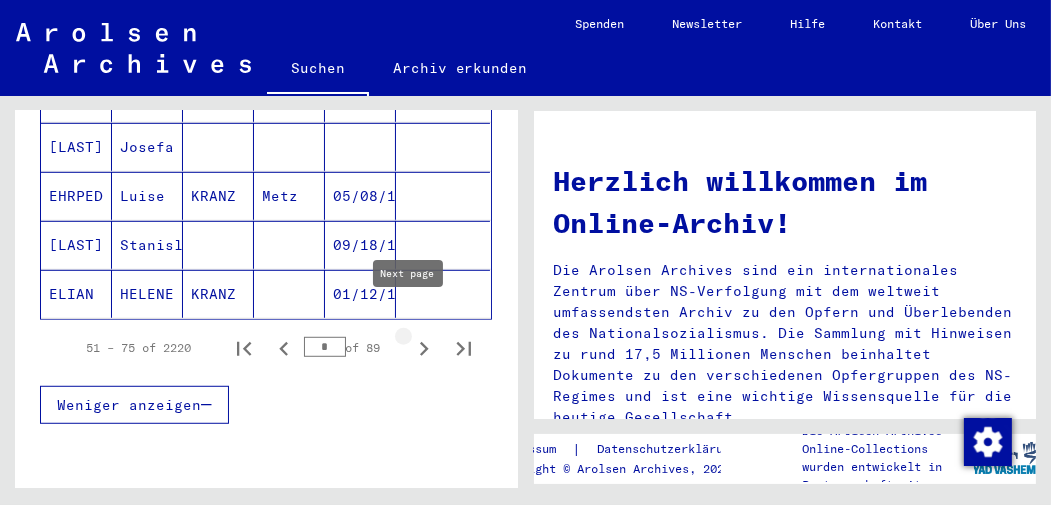 click 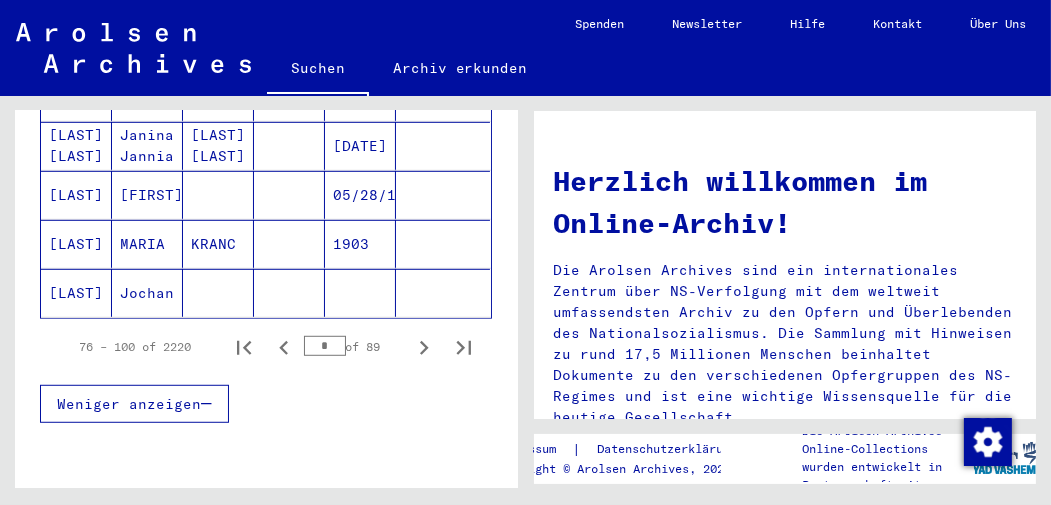 scroll, scrollTop: 1320, scrollLeft: 0, axis: vertical 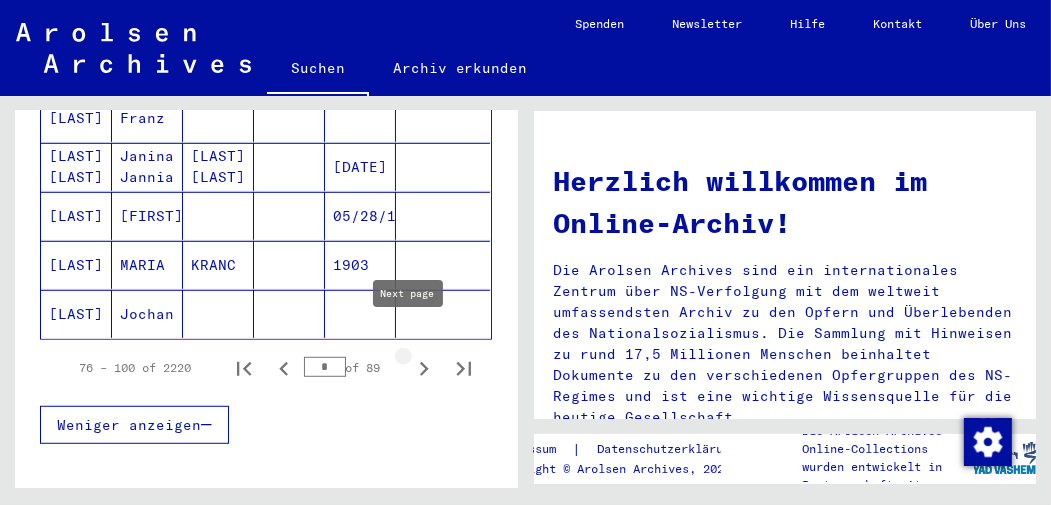 click 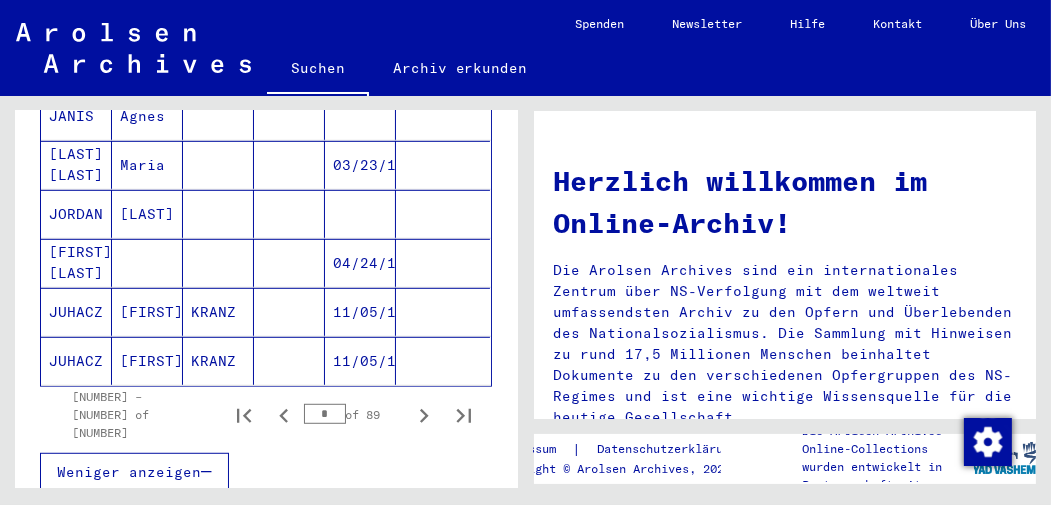 scroll, scrollTop: 1292, scrollLeft: 0, axis: vertical 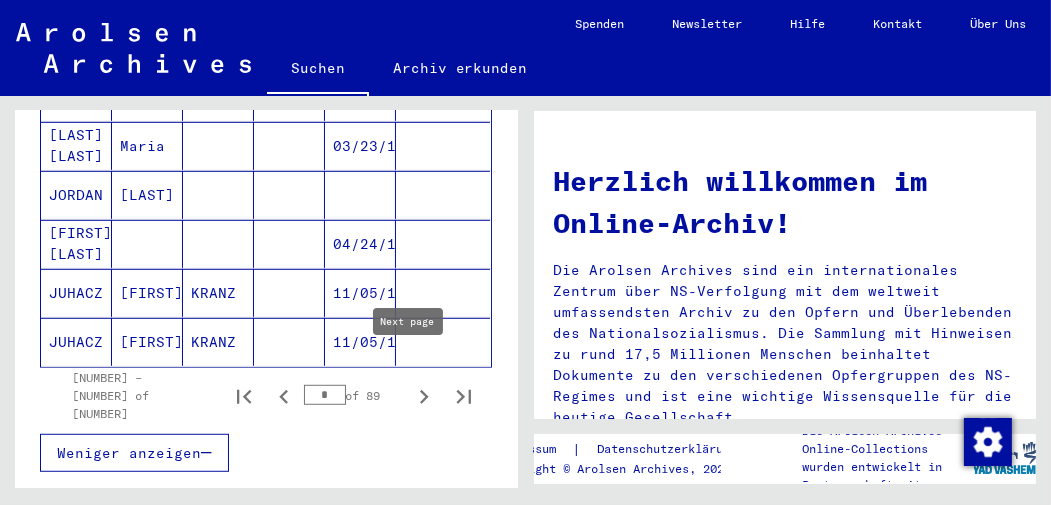 click 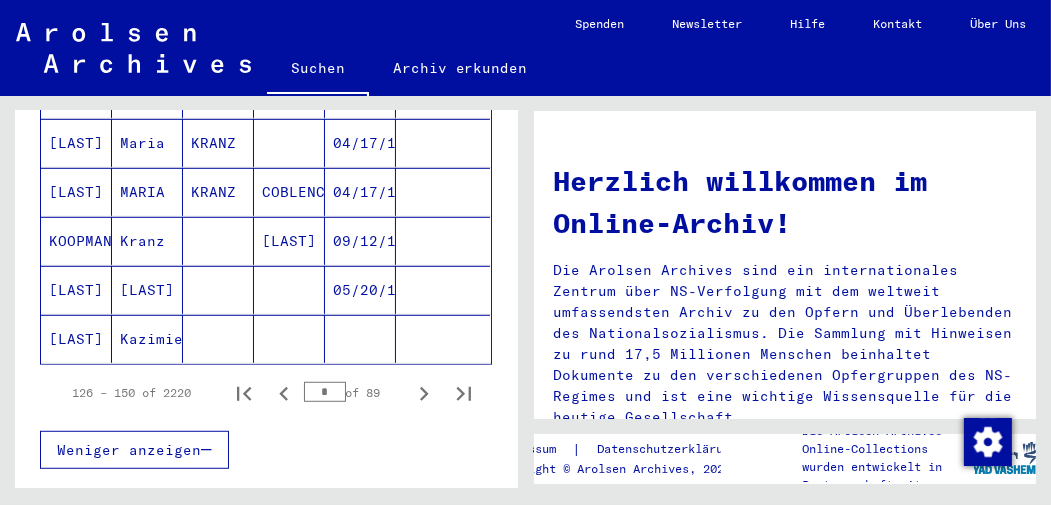 scroll, scrollTop: 1272, scrollLeft: 0, axis: vertical 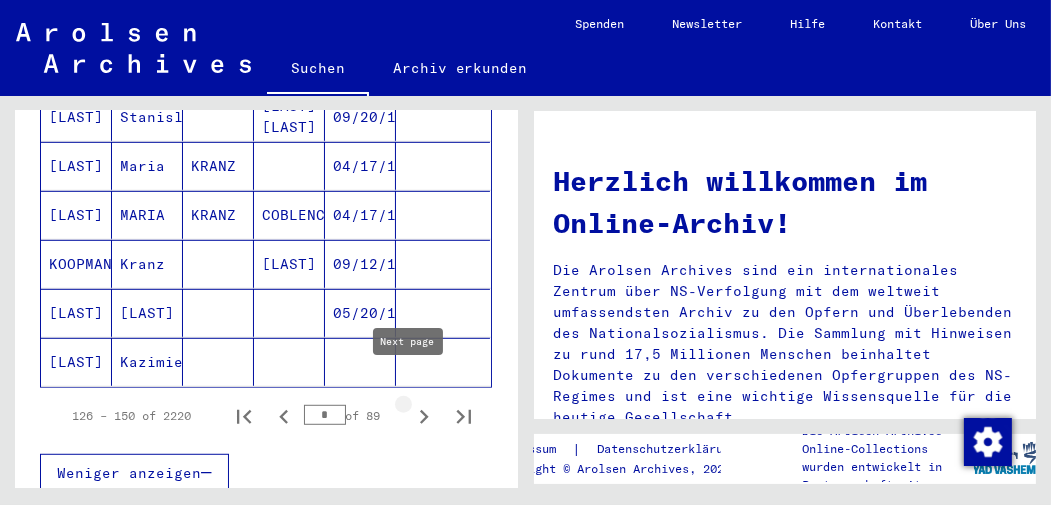 click 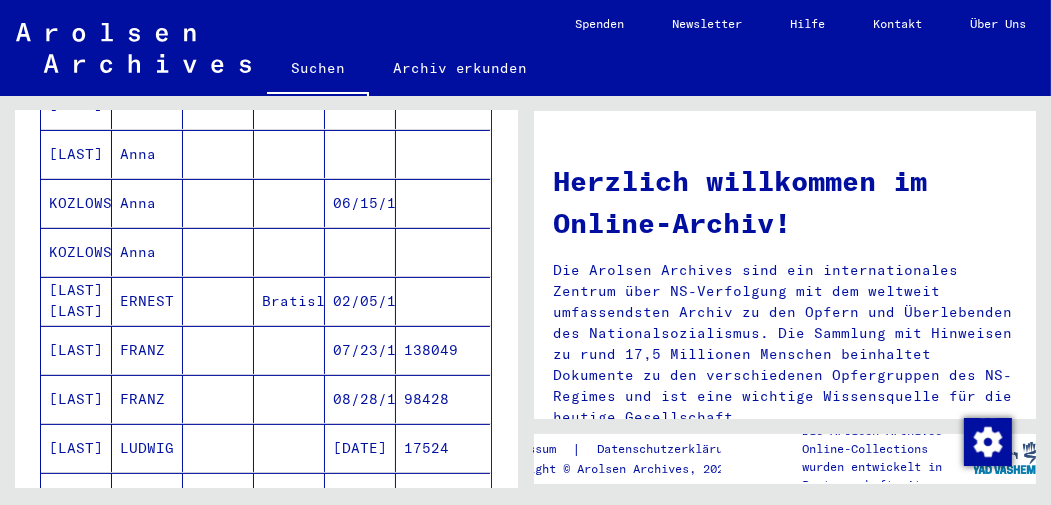 scroll, scrollTop: 288, scrollLeft: 0, axis: vertical 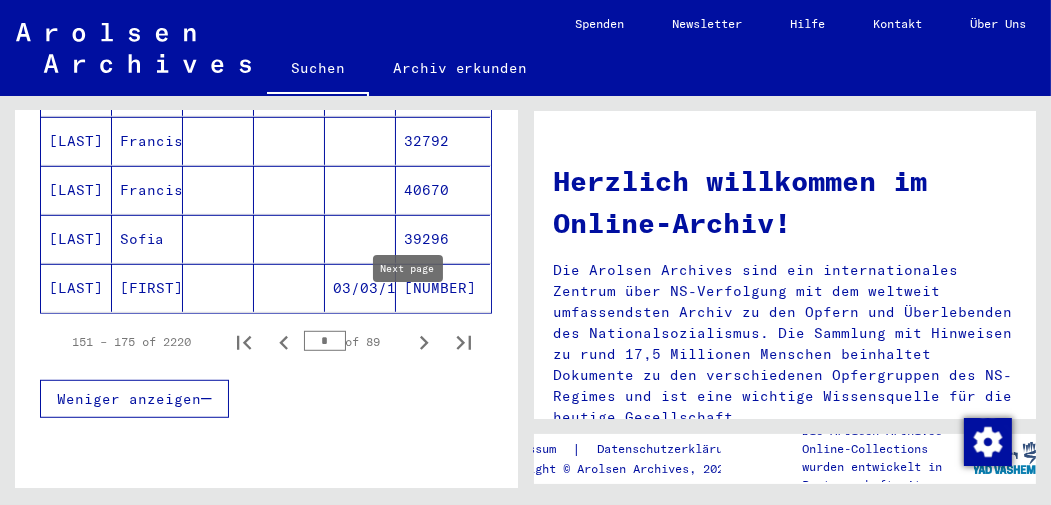 click 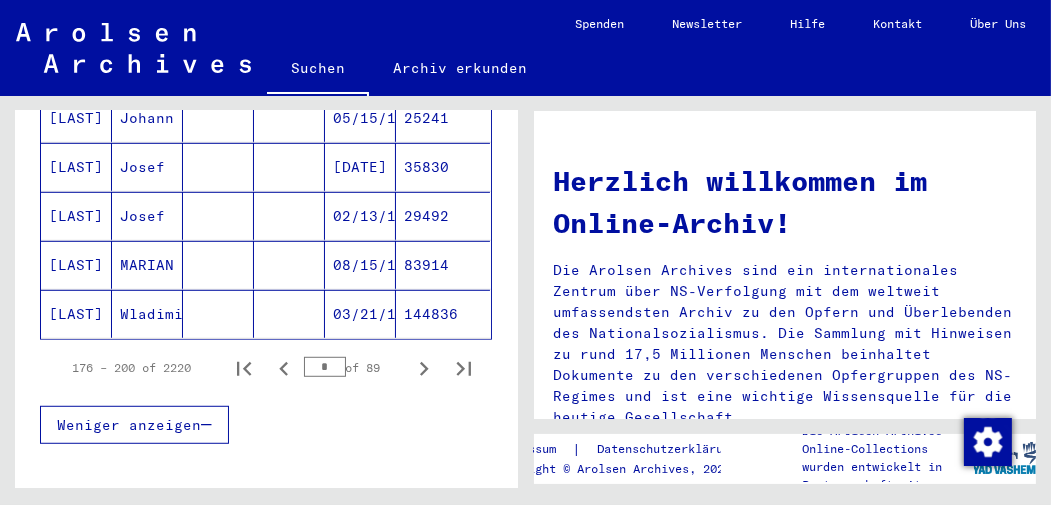 scroll, scrollTop: 1324, scrollLeft: 0, axis: vertical 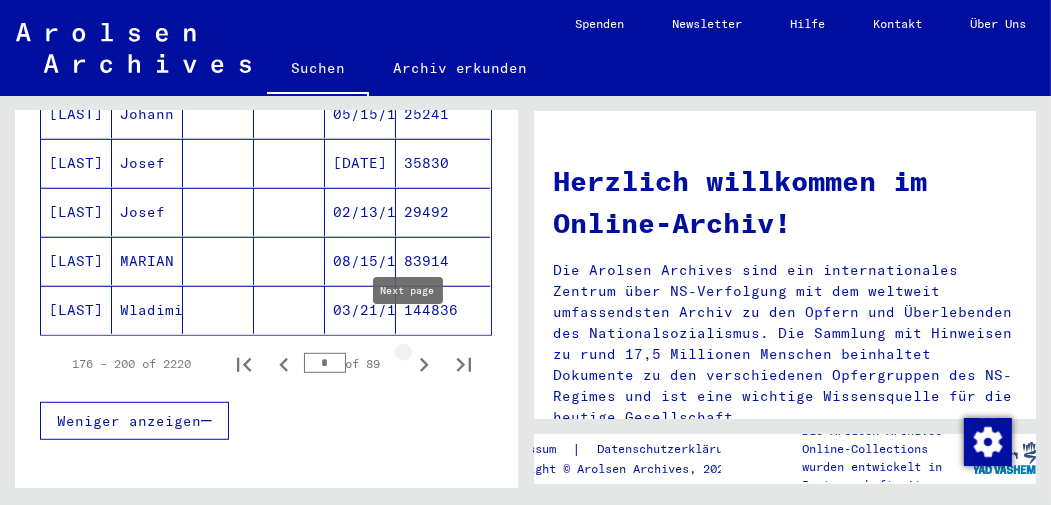 click 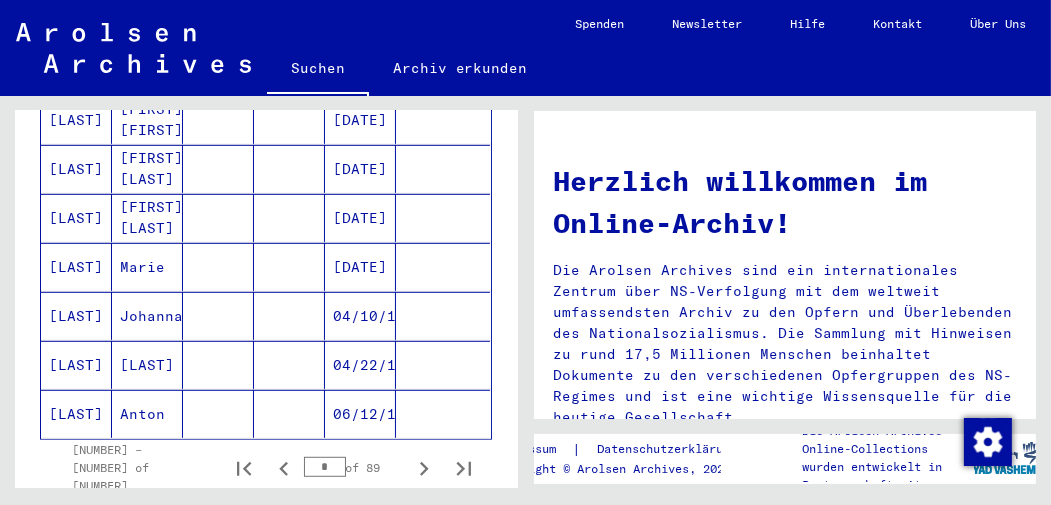 scroll, scrollTop: 1208, scrollLeft: 0, axis: vertical 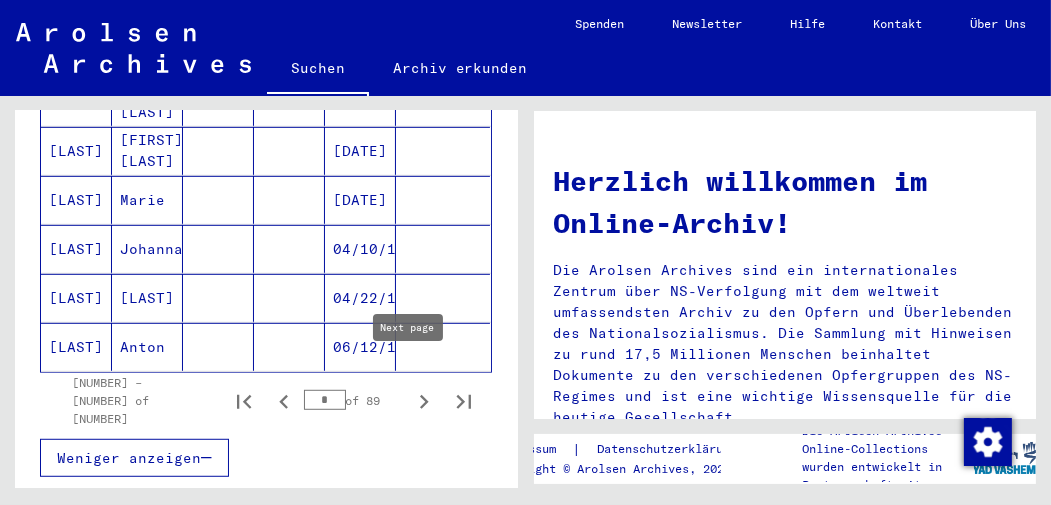 click 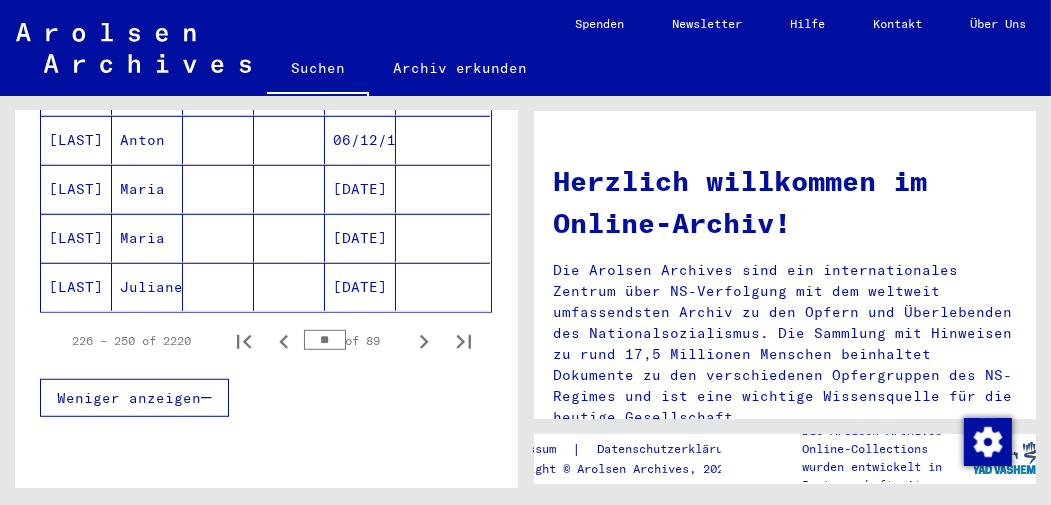 scroll, scrollTop: 1330, scrollLeft: 0, axis: vertical 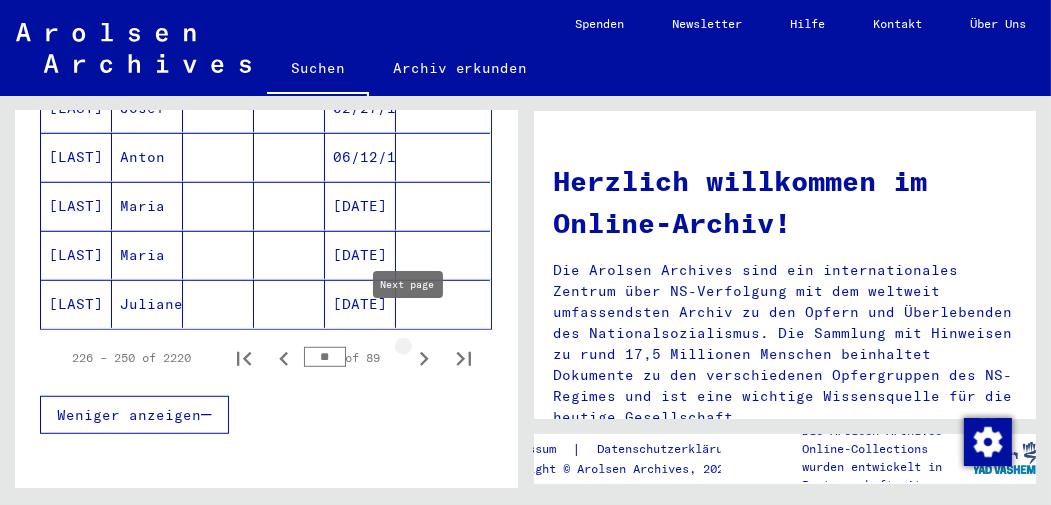 click 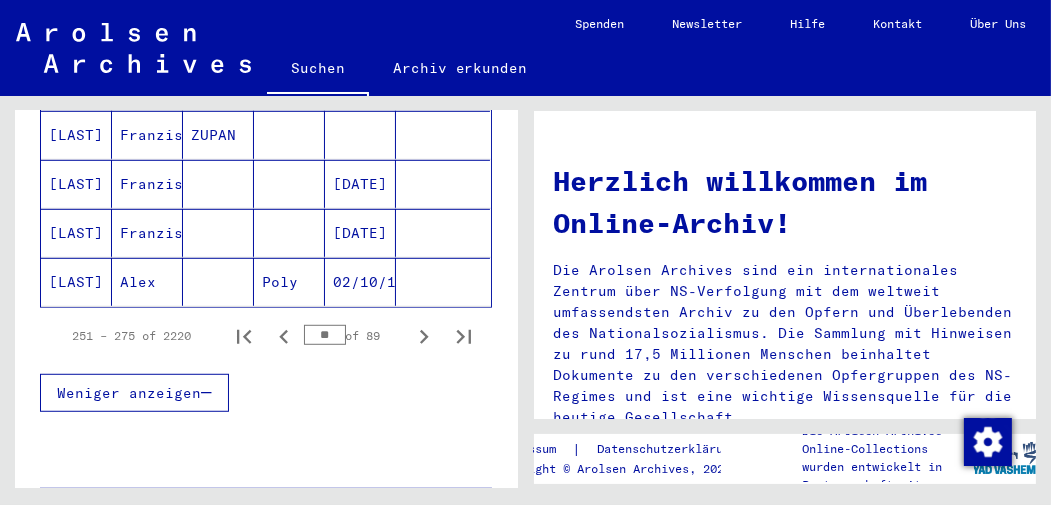 scroll, scrollTop: 1350, scrollLeft: 0, axis: vertical 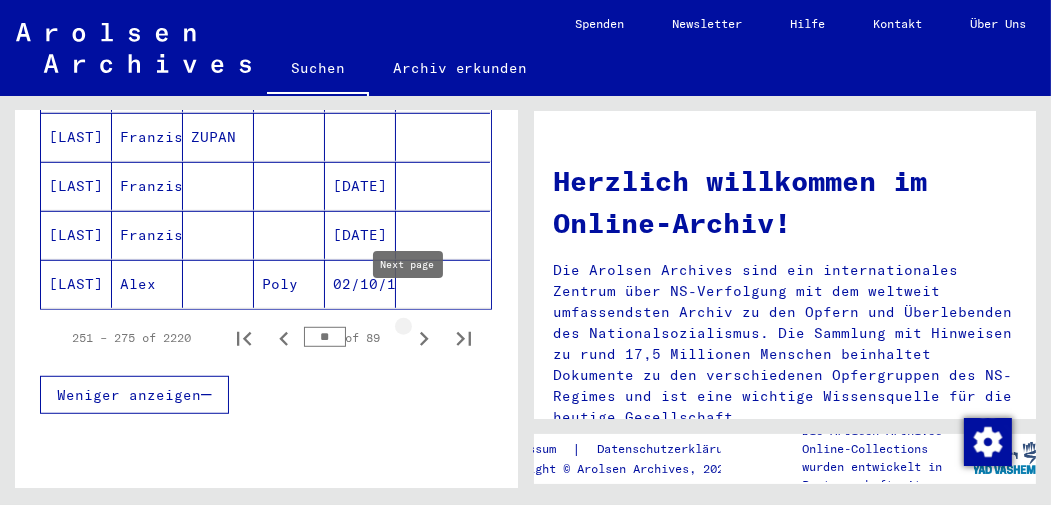 click 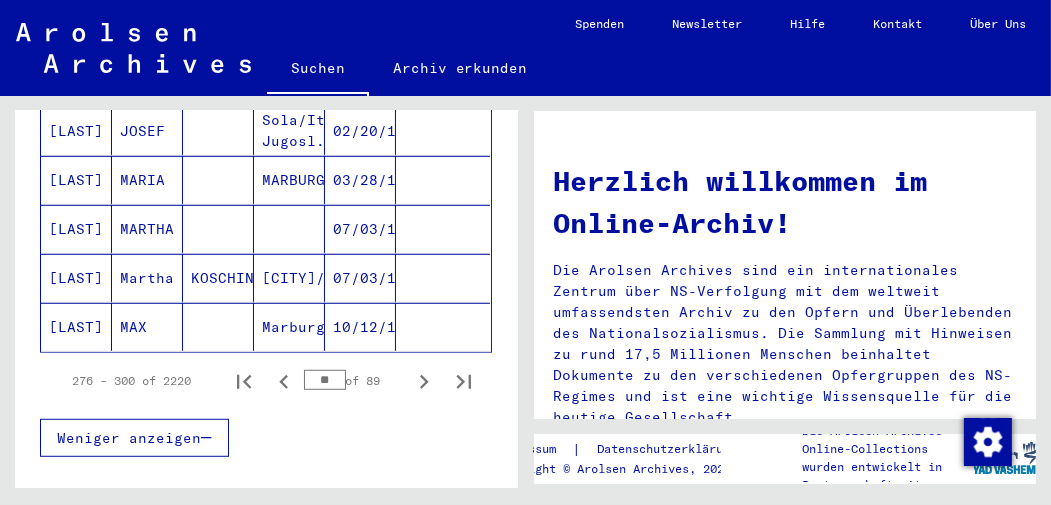 scroll, scrollTop: 1299, scrollLeft: 0, axis: vertical 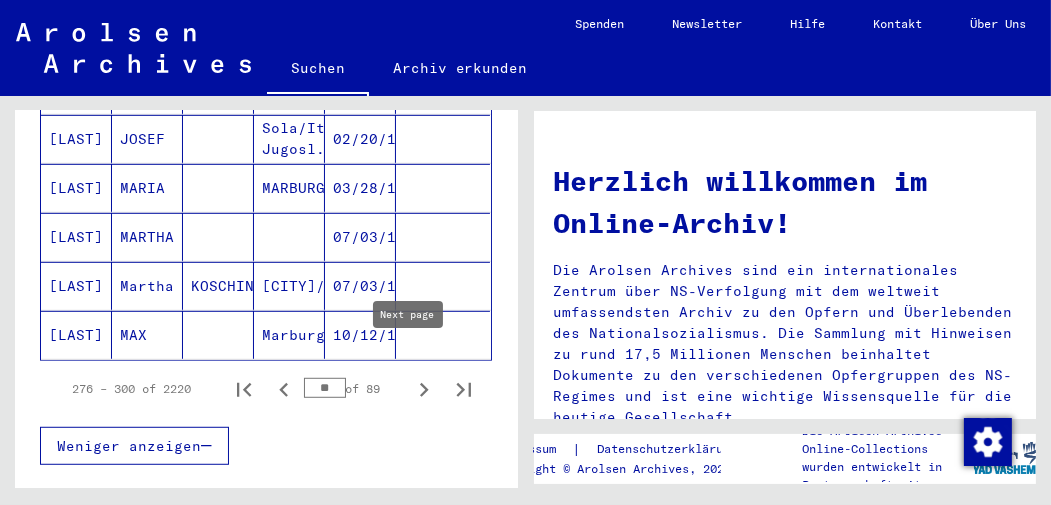 click 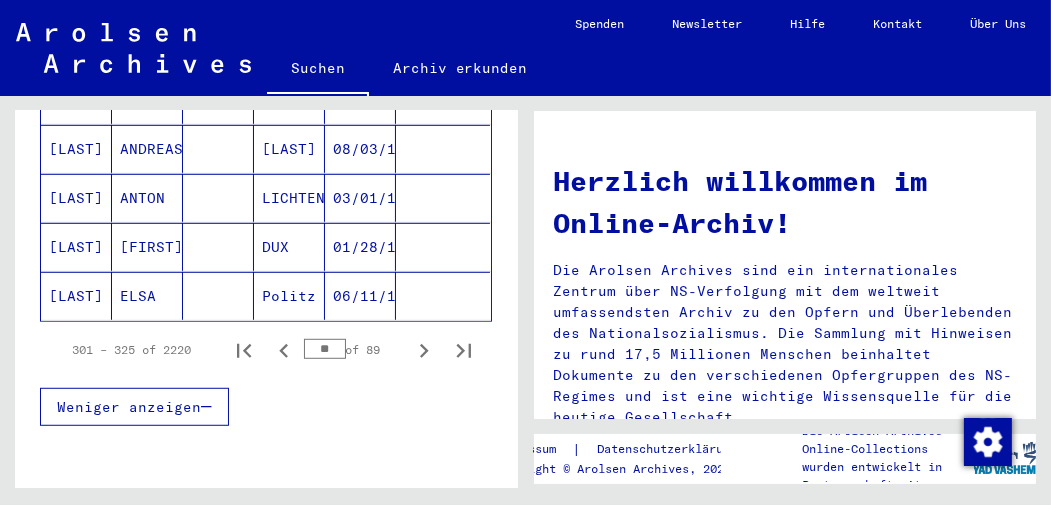 scroll, scrollTop: 1361, scrollLeft: 0, axis: vertical 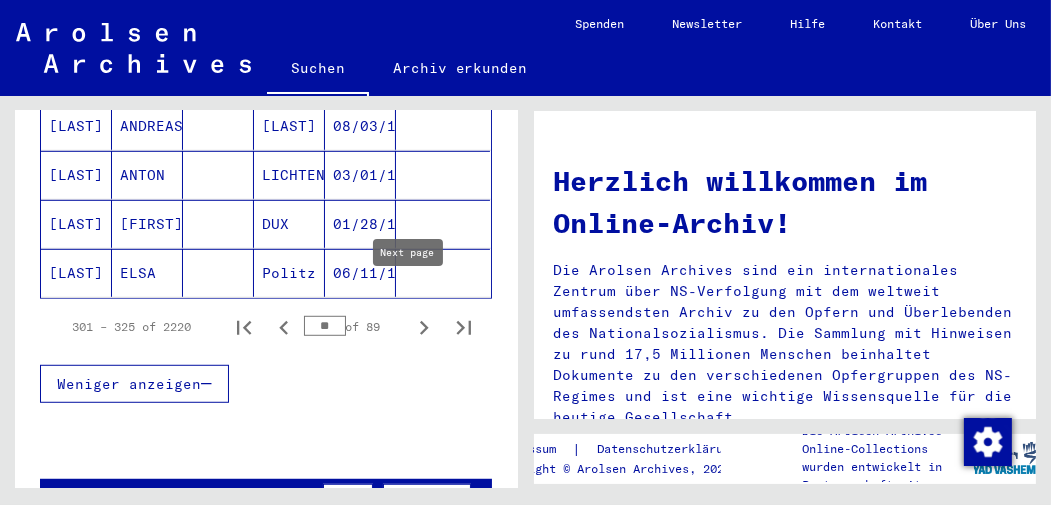 click 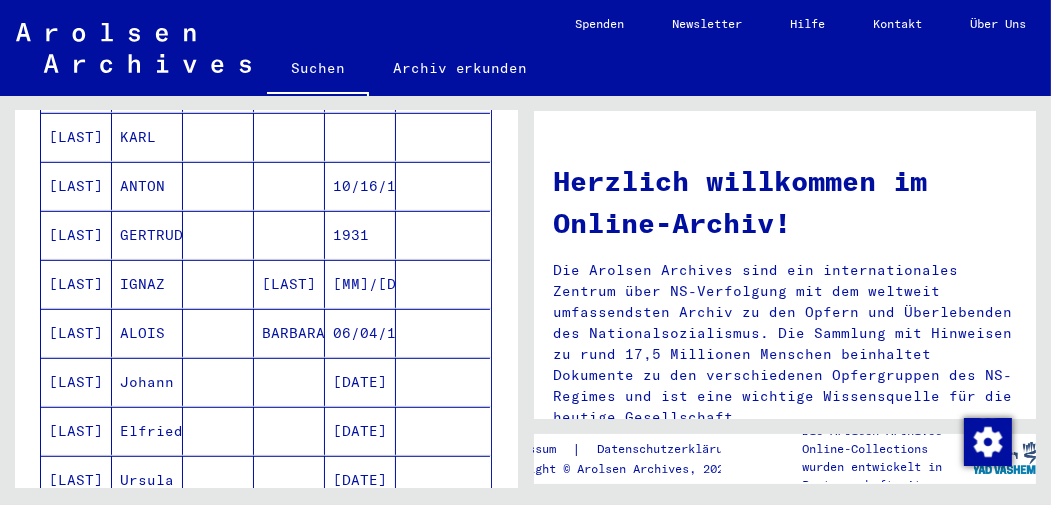 scroll, scrollTop: 1045, scrollLeft: 0, axis: vertical 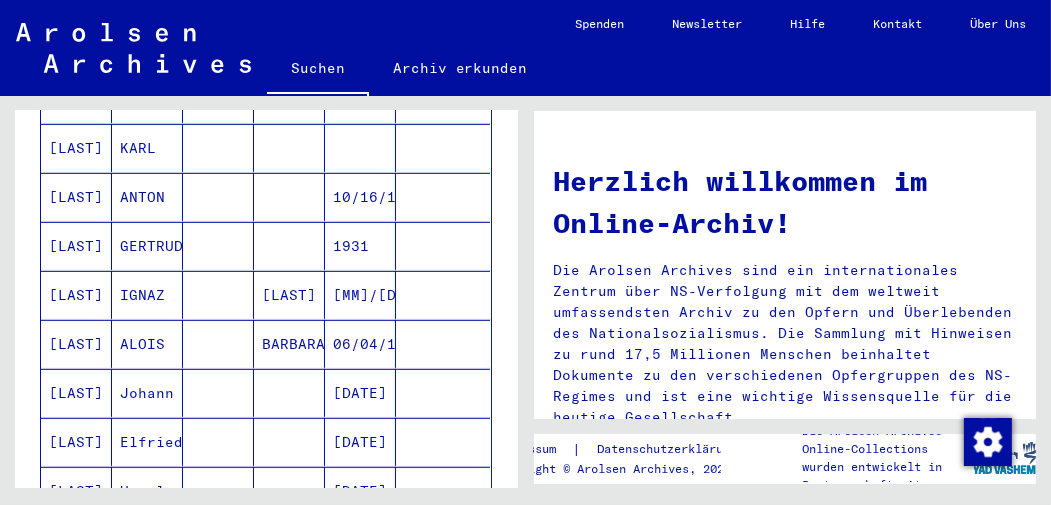 click on "GERTRUDE" at bounding box center [147, 295] 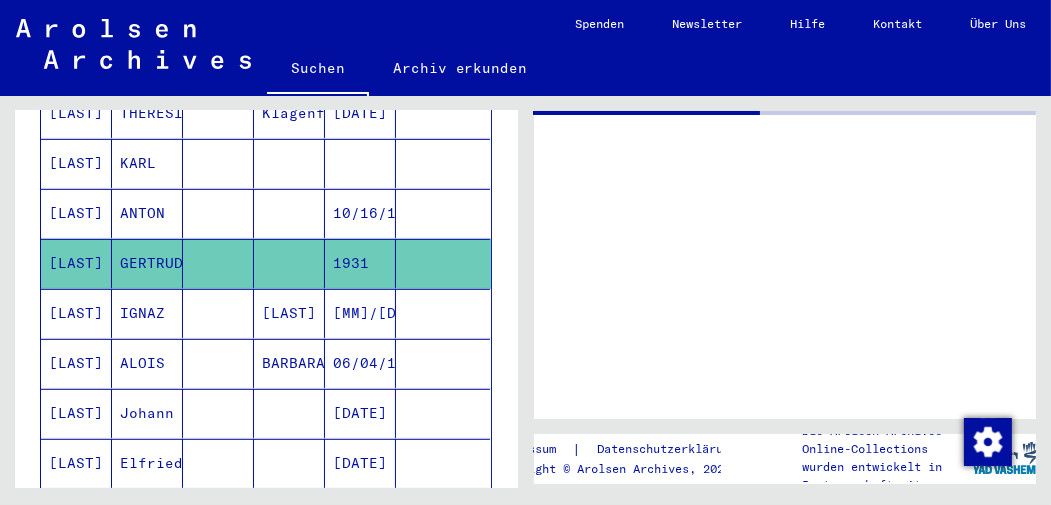 scroll, scrollTop: 1058, scrollLeft: 0, axis: vertical 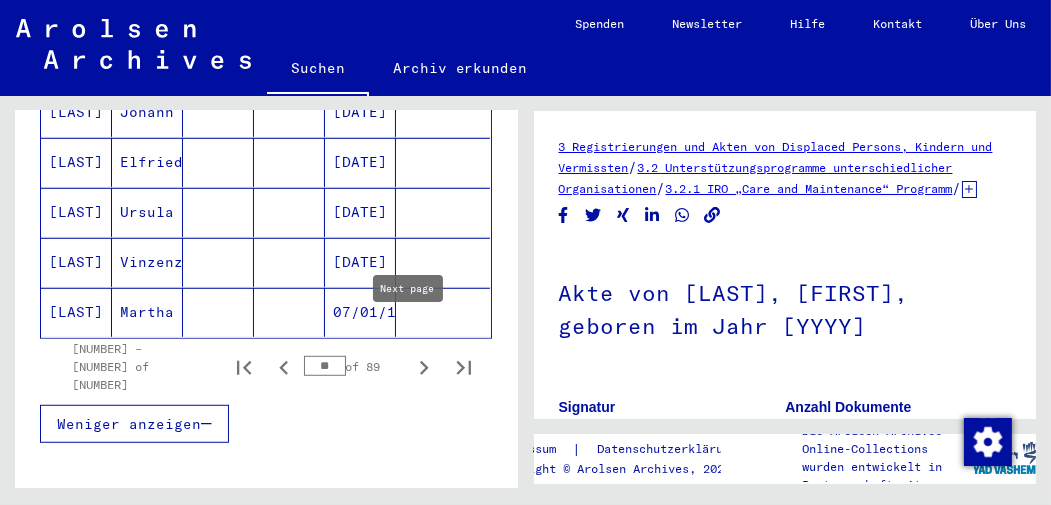 click 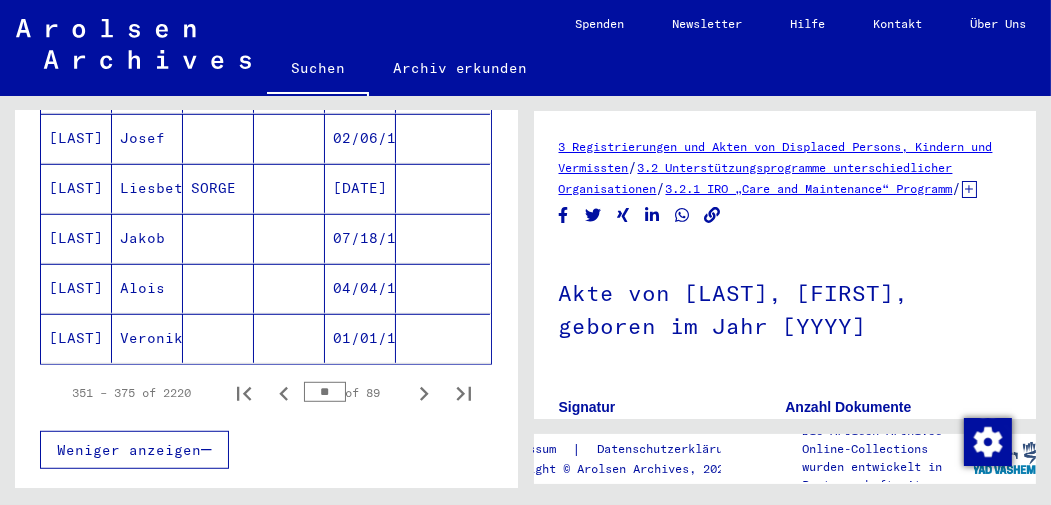 scroll, scrollTop: 1398, scrollLeft: 0, axis: vertical 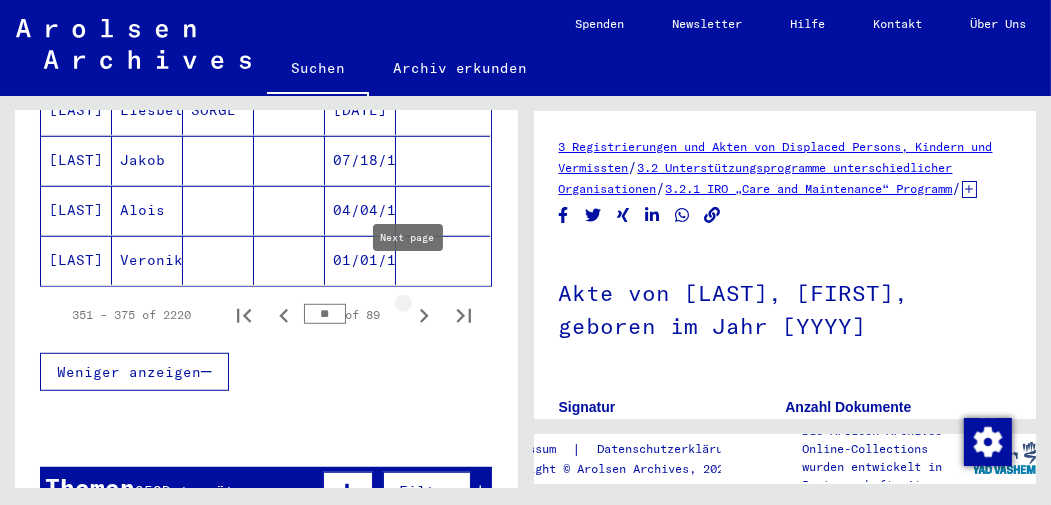 click 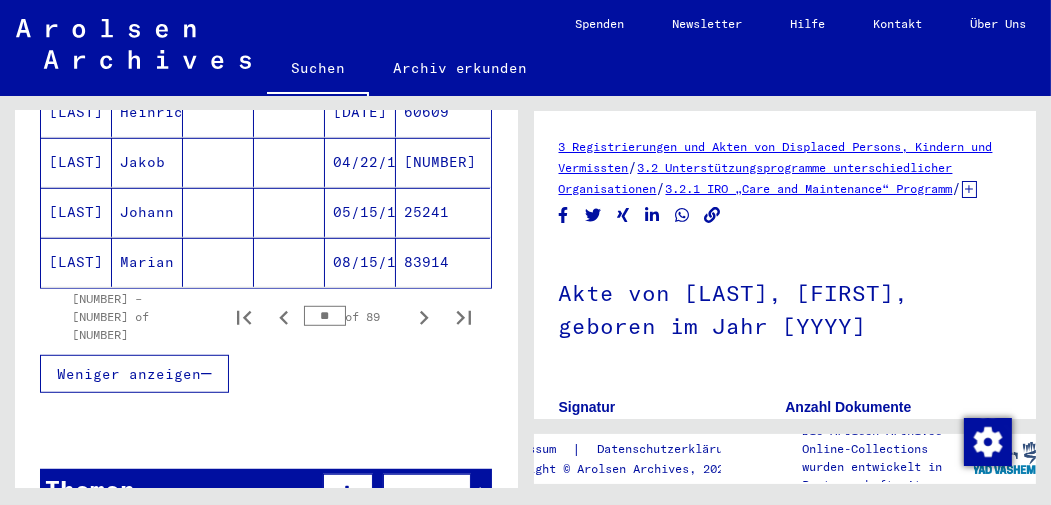scroll, scrollTop: 1398, scrollLeft: 0, axis: vertical 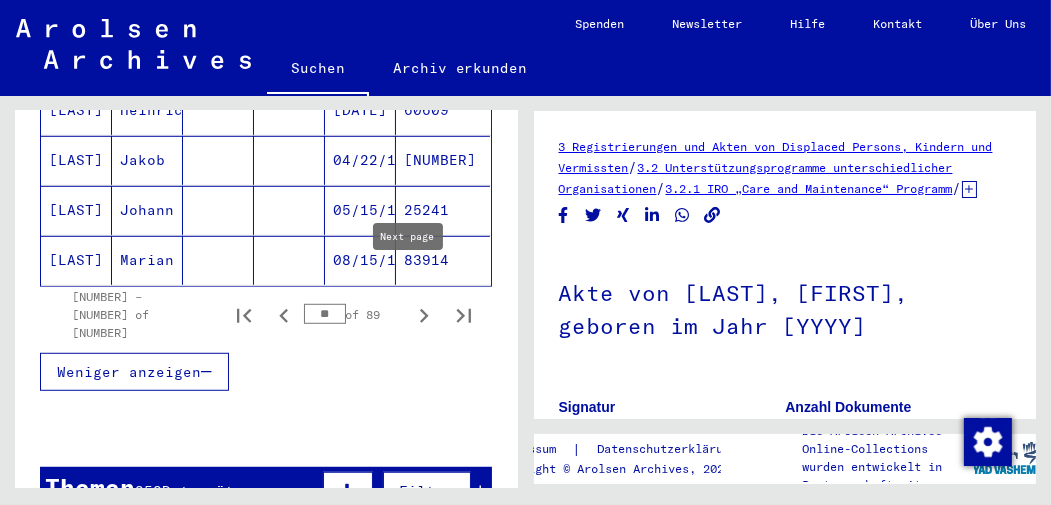 click 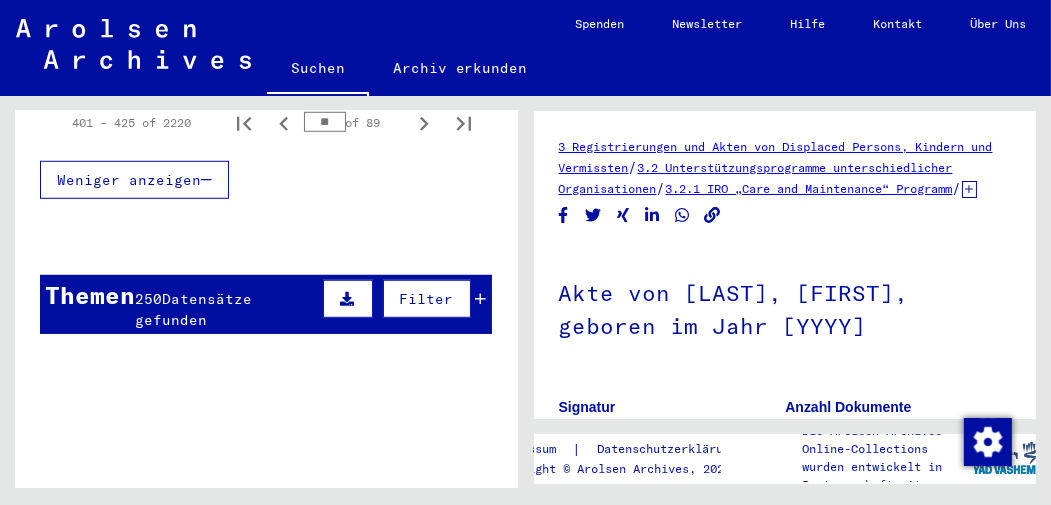 scroll, scrollTop: 1602, scrollLeft: 0, axis: vertical 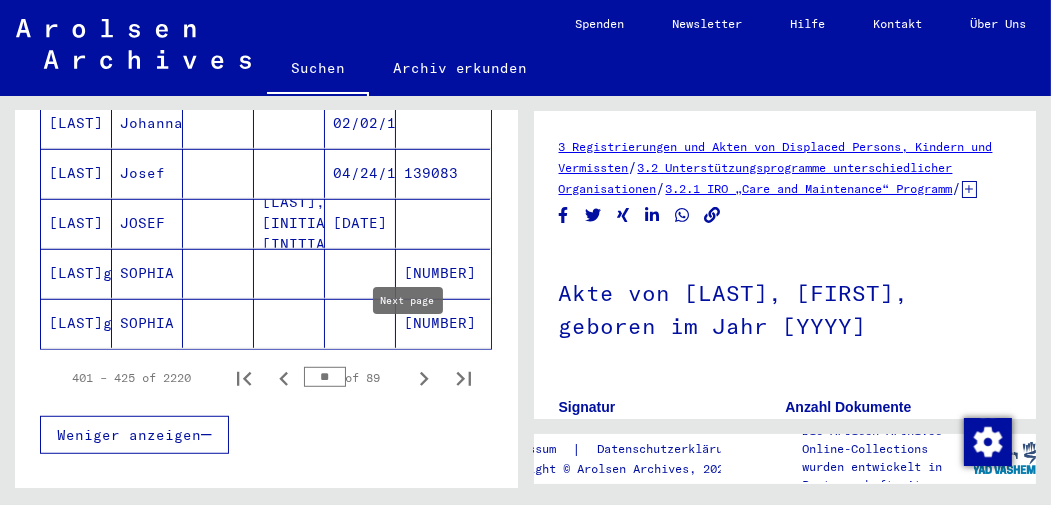 click 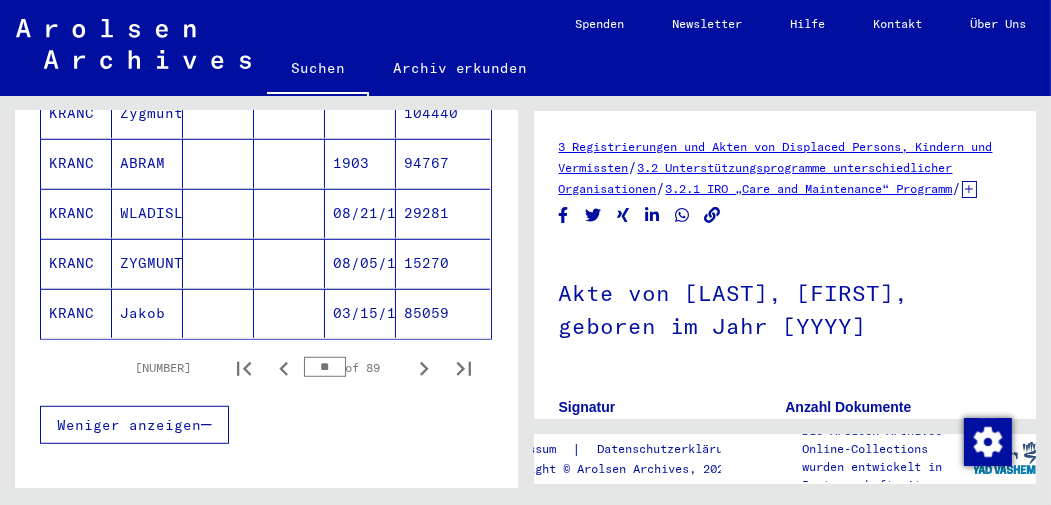 scroll, scrollTop: 1334, scrollLeft: 0, axis: vertical 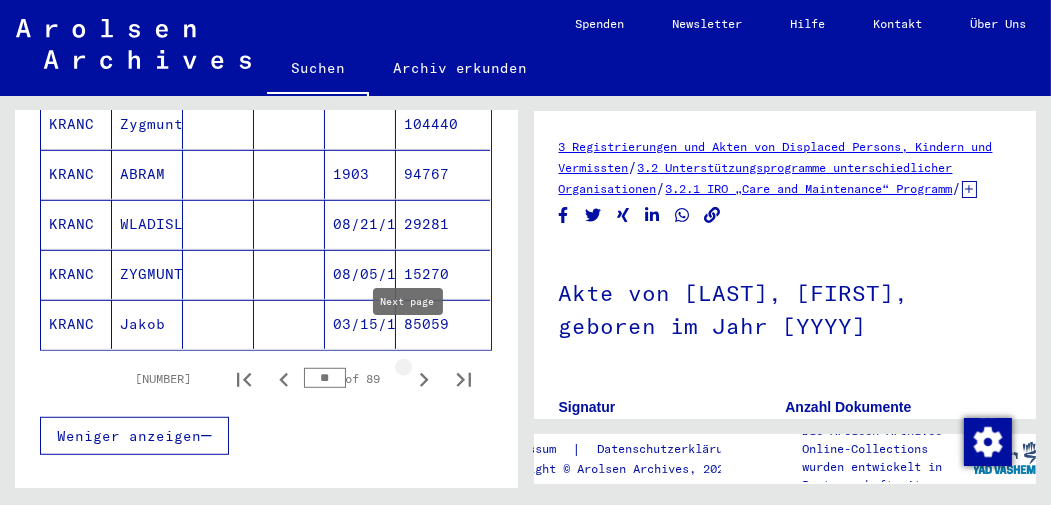 click 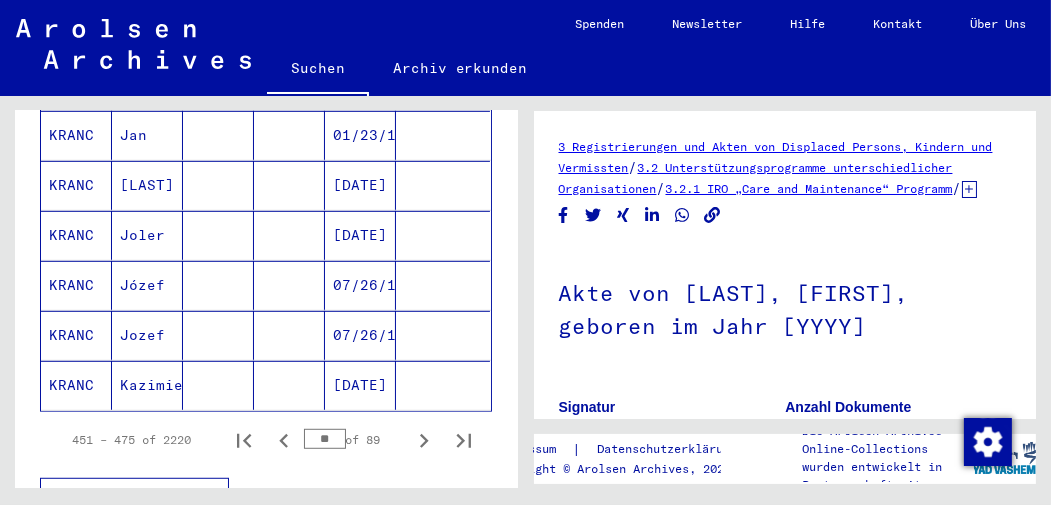 scroll, scrollTop: 1263, scrollLeft: 0, axis: vertical 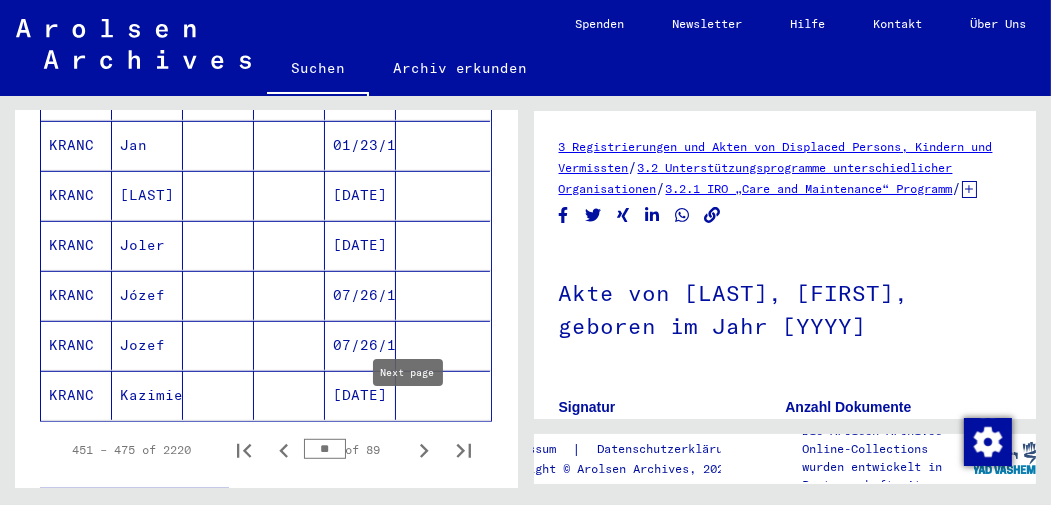 click 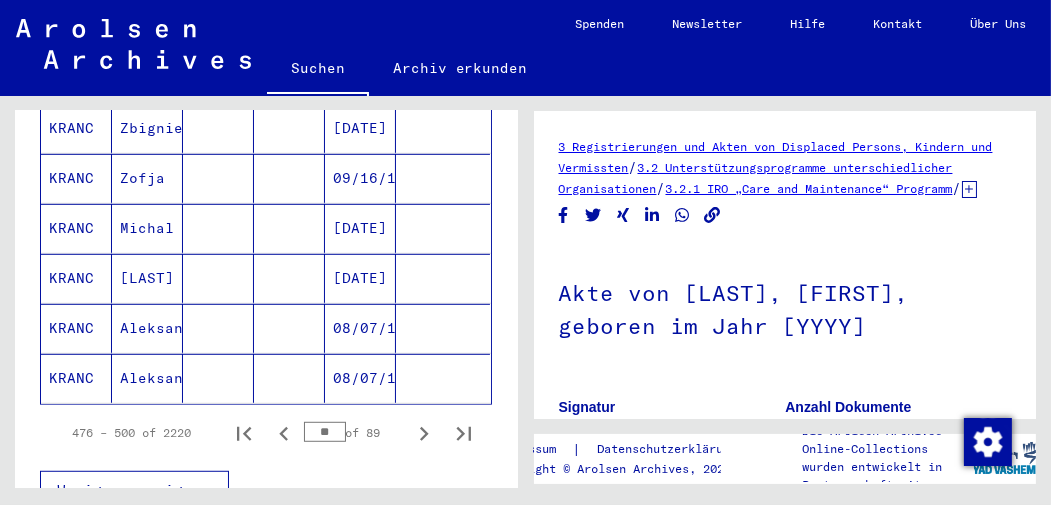 scroll, scrollTop: 1320, scrollLeft: 0, axis: vertical 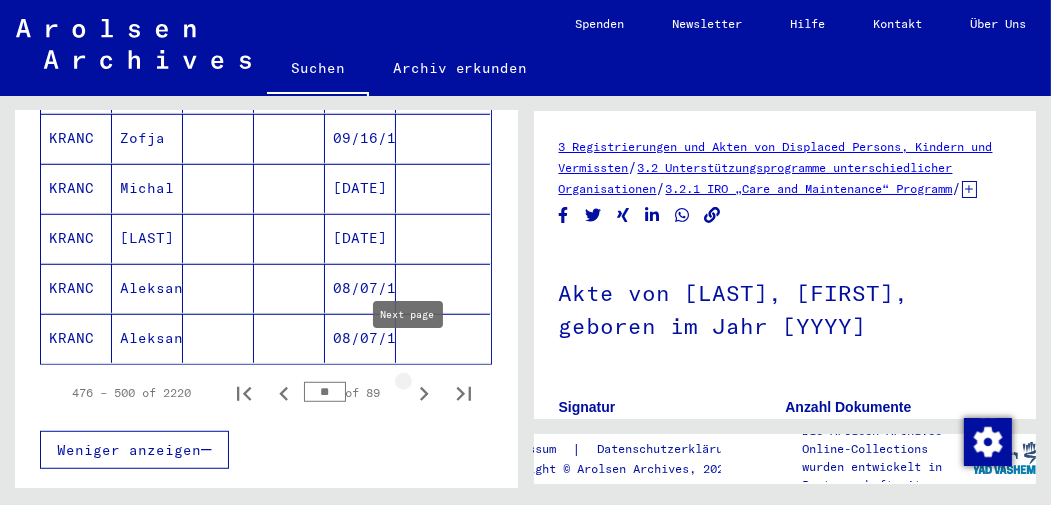 click 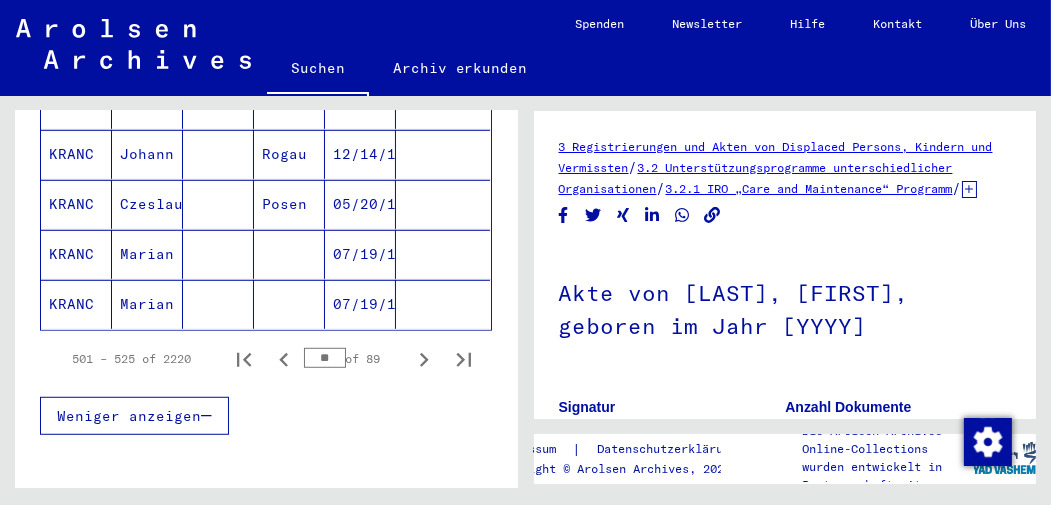 scroll, scrollTop: 1370, scrollLeft: 0, axis: vertical 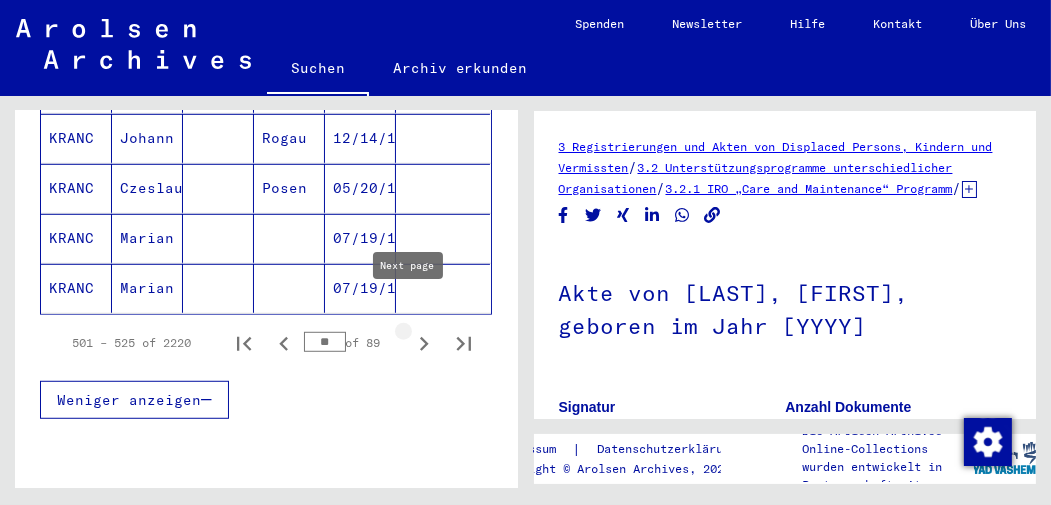 click 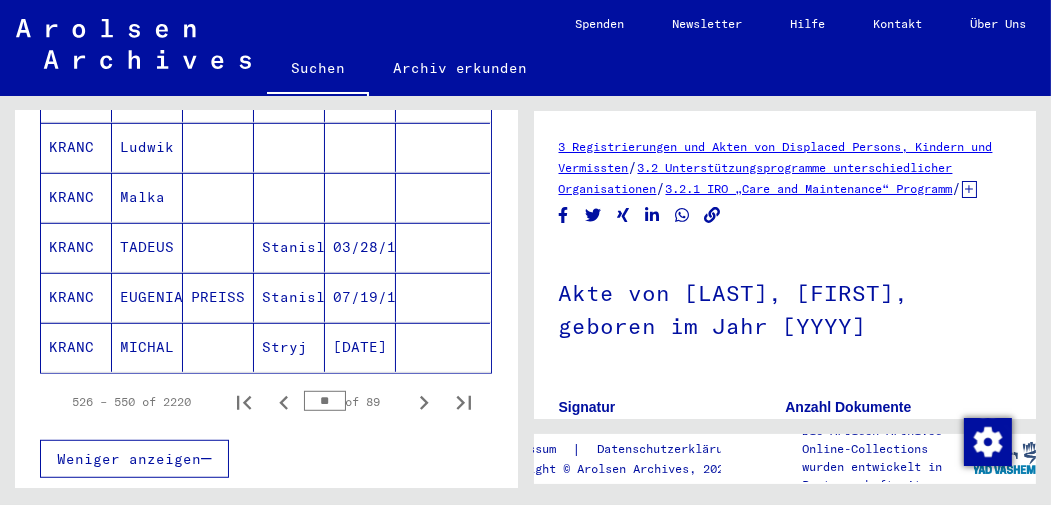 scroll, scrollTop: 1322, scrollLeft: 0, axis: vertical 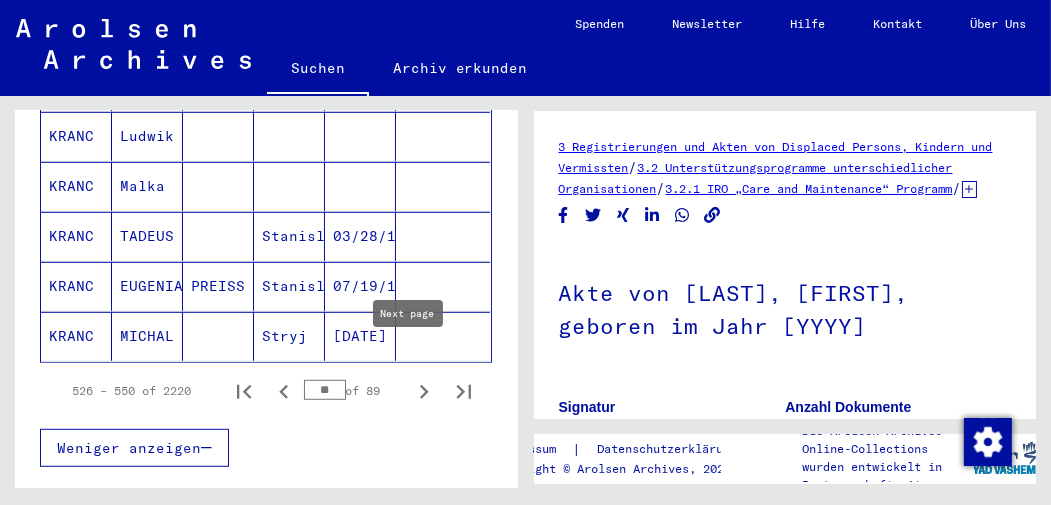 click 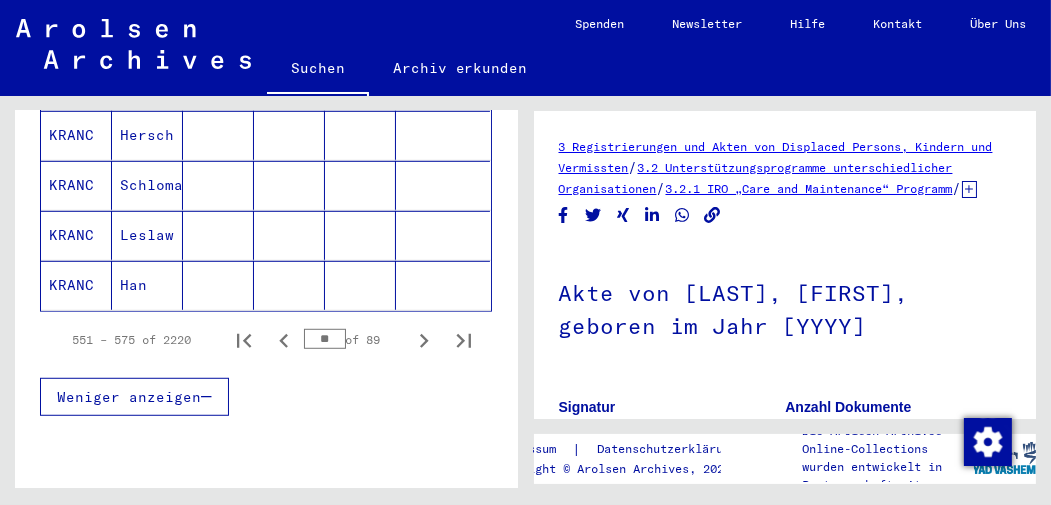 scroll, scrollTop: 1358, scrollLeft: 0, axis: vertical 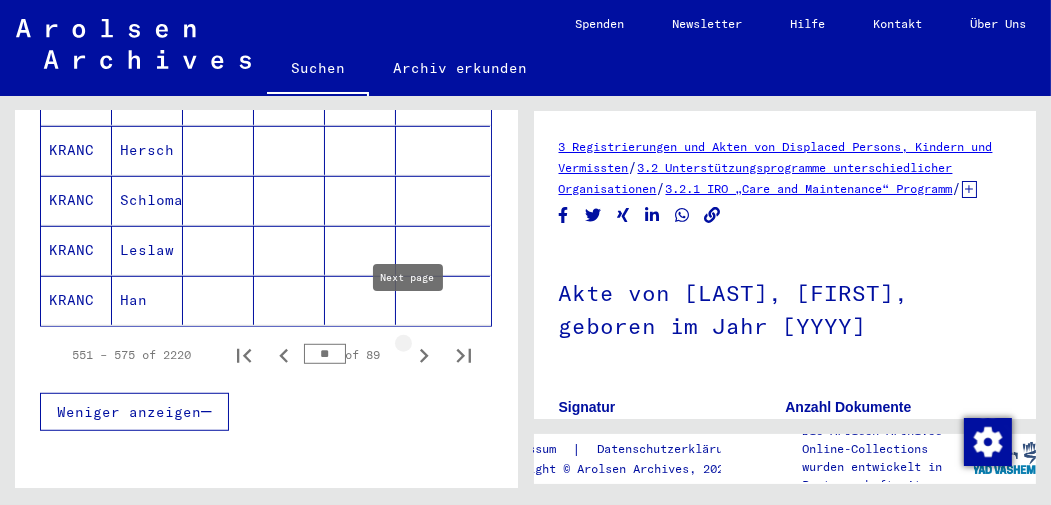 click 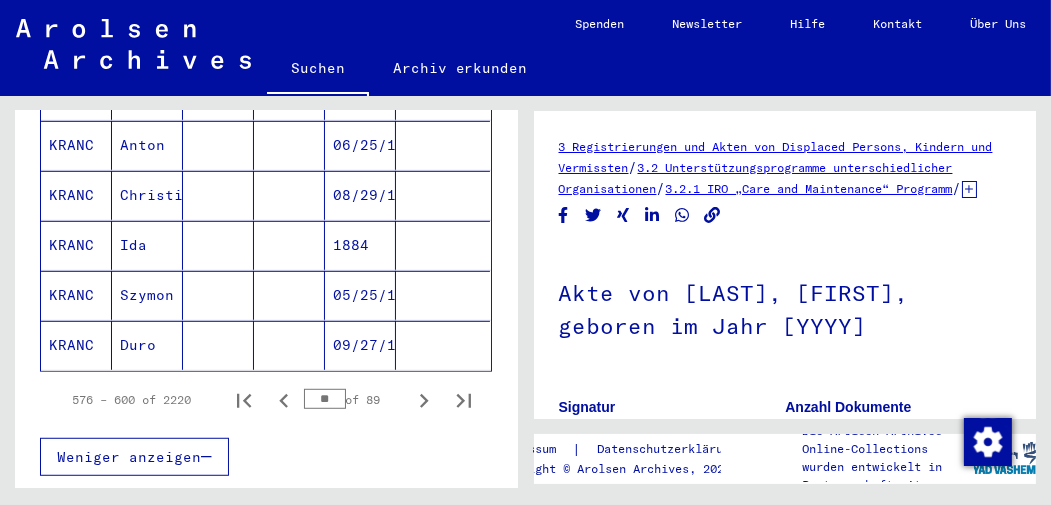 scroll, scrollTop: 1301, scrollLeft: 0, axis: vertical 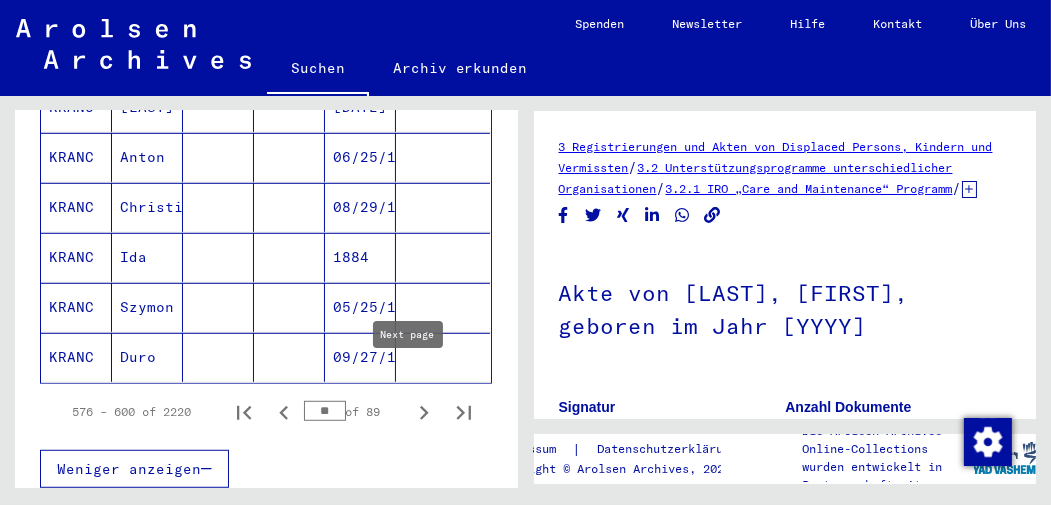 click 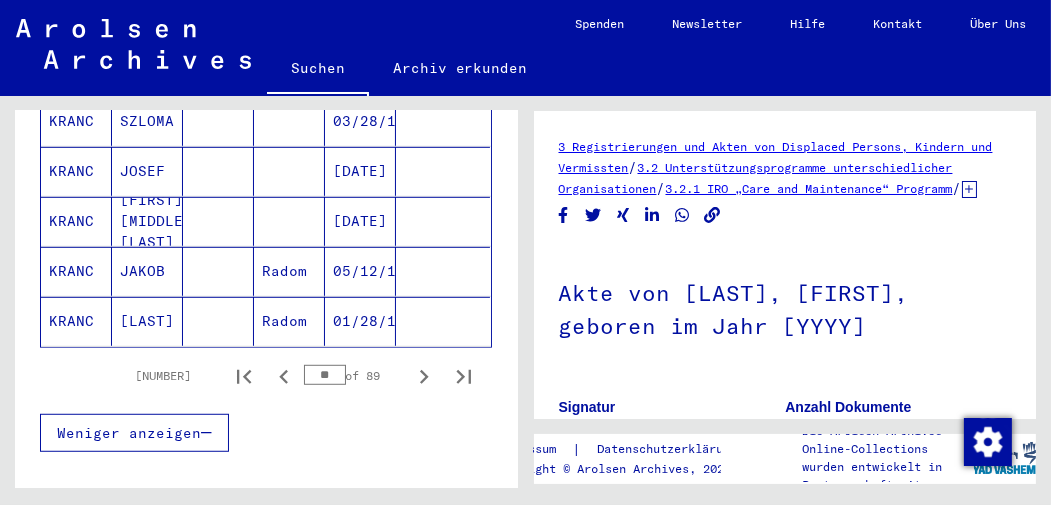 scroll, scrollTop: 1325, scrollLeft: 0, axis: vertical 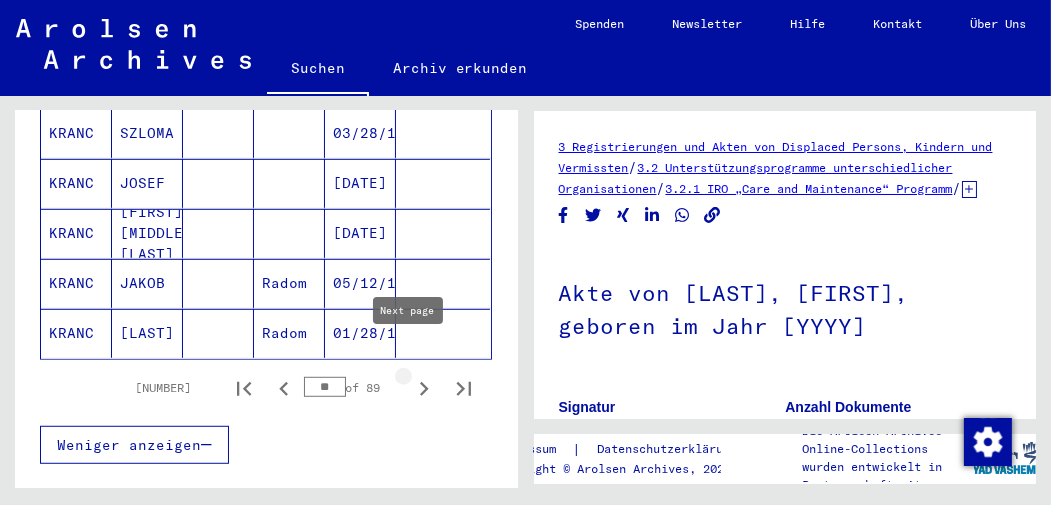 click 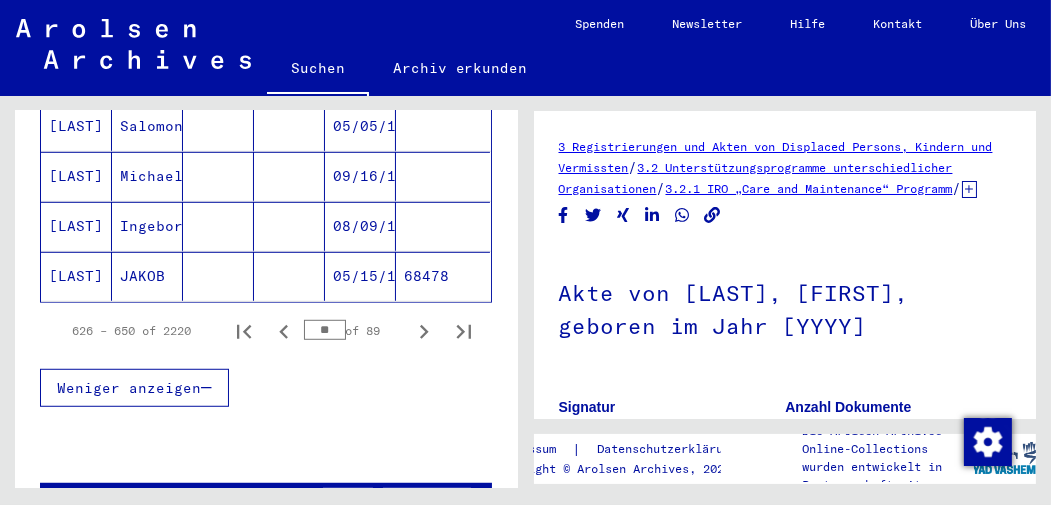 scroll, scrollTop: 1361, scrollLeft: 0, axis: vertical 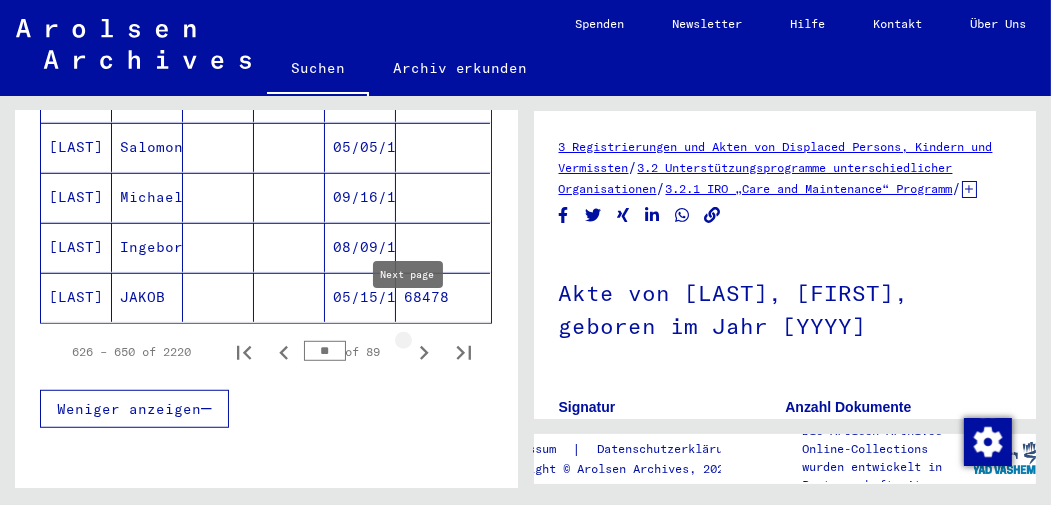 click 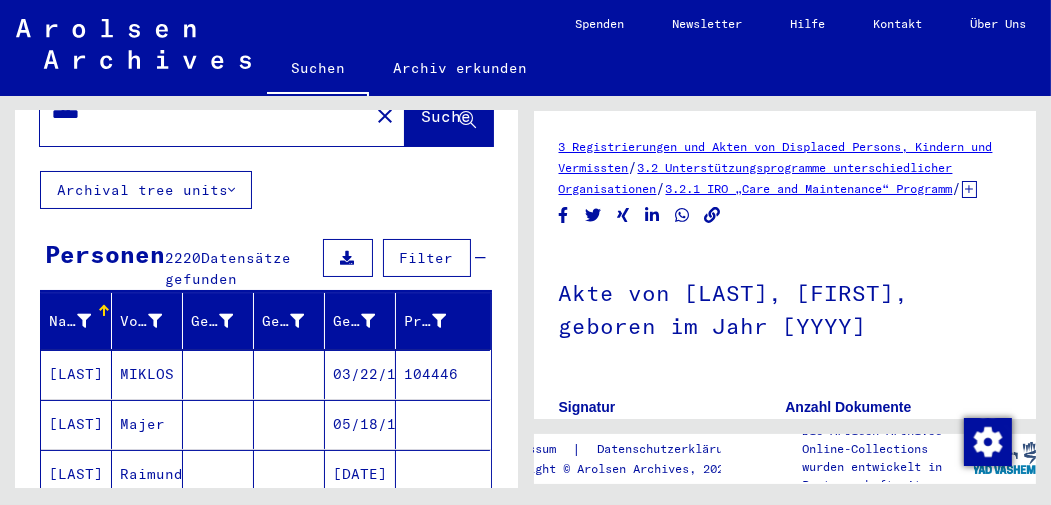 scroll, scrollTop: 88, scrollLeft: 0, axis: vertical 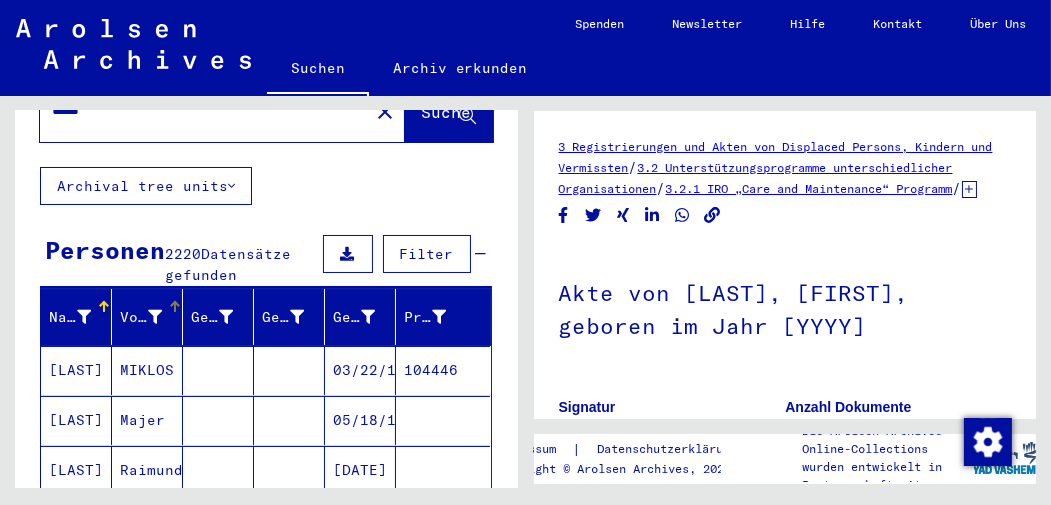click at bounding box center [155, 317] 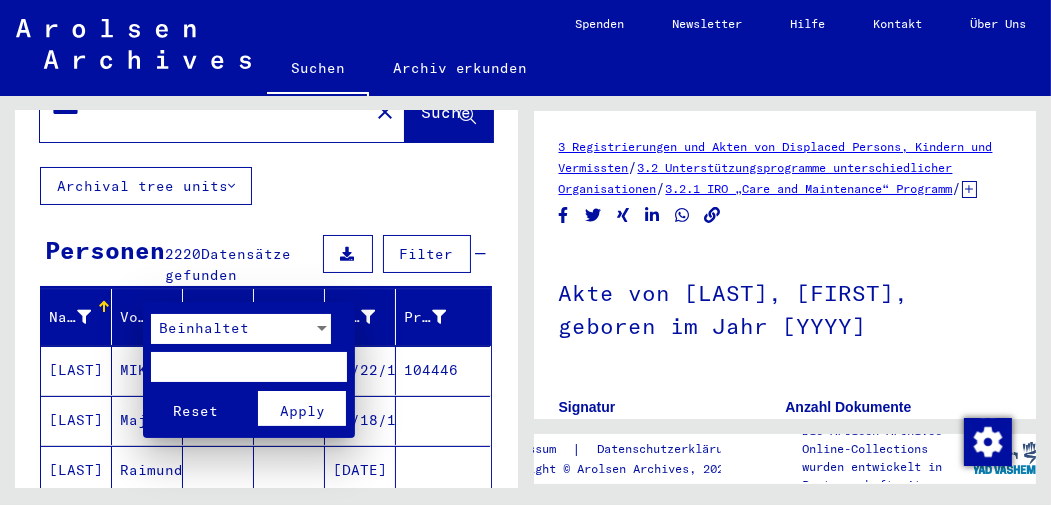 click at bounding box center [249, 367] 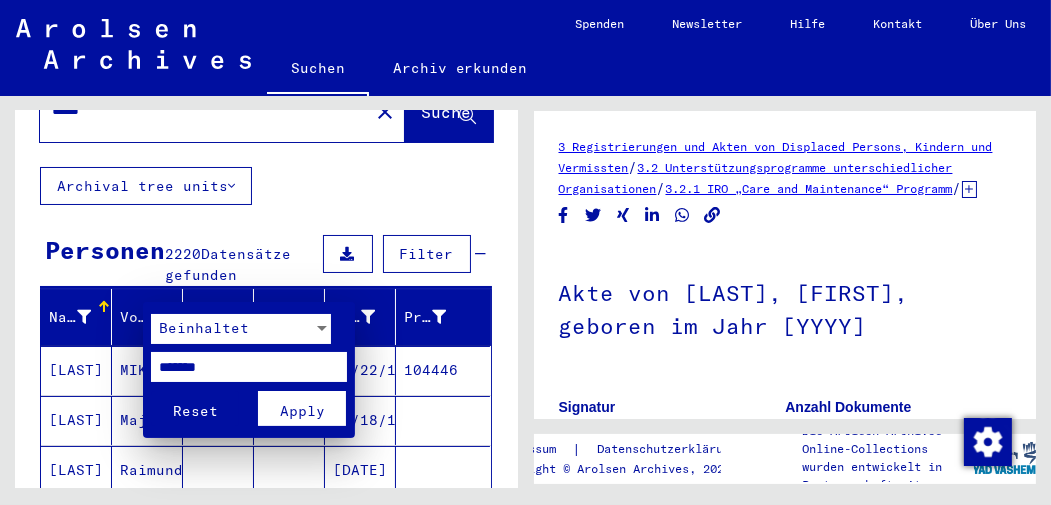 type on "*******" 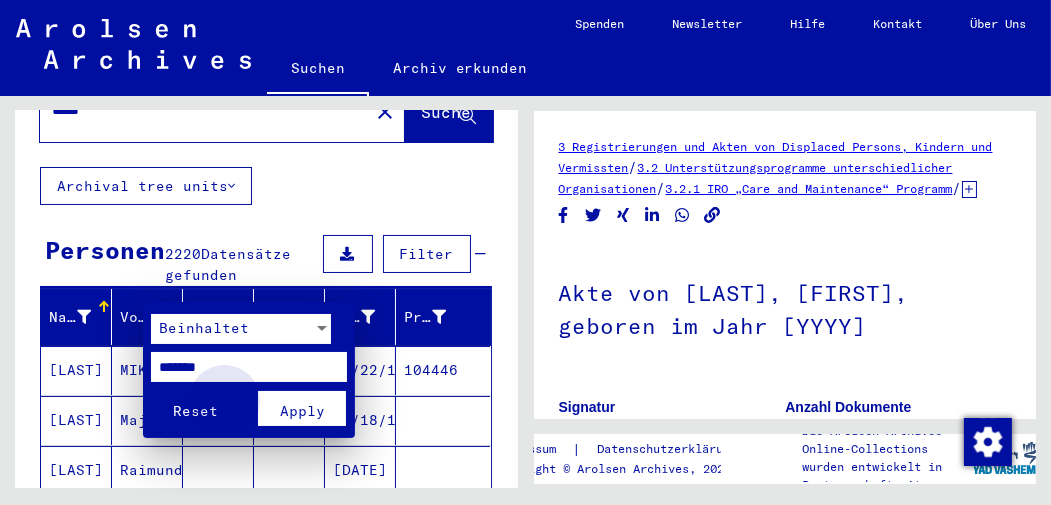 click on "Apply" at bounding box center (302, 411) 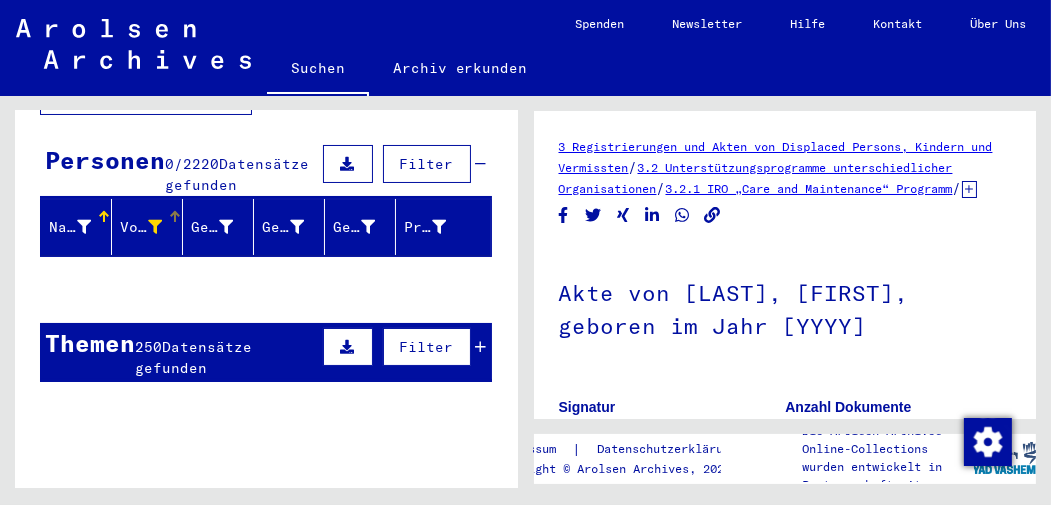 scroll, scrollTop: 165, scrollLeft: 0, axis: vertical 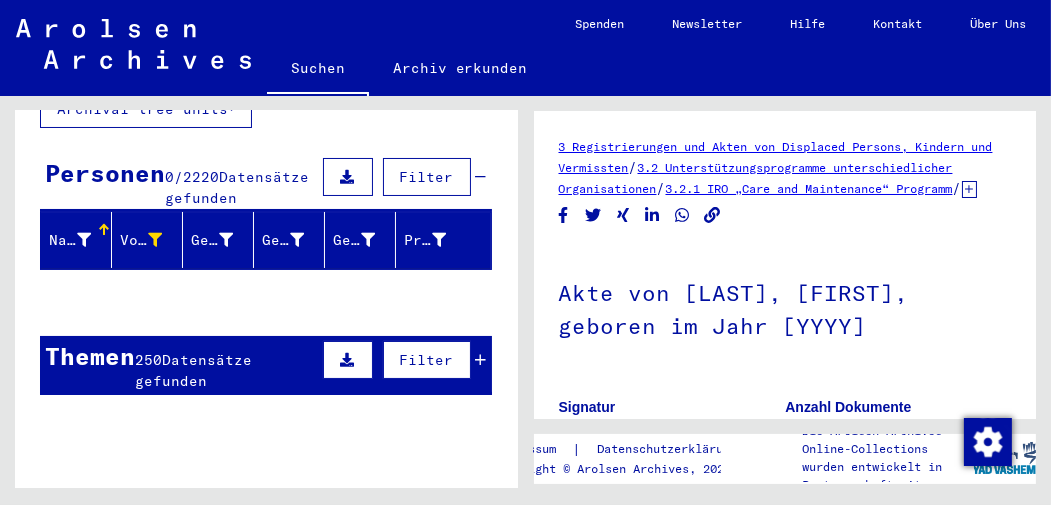 click on "Datensätze gefunden" at bounding box center [237, 187] 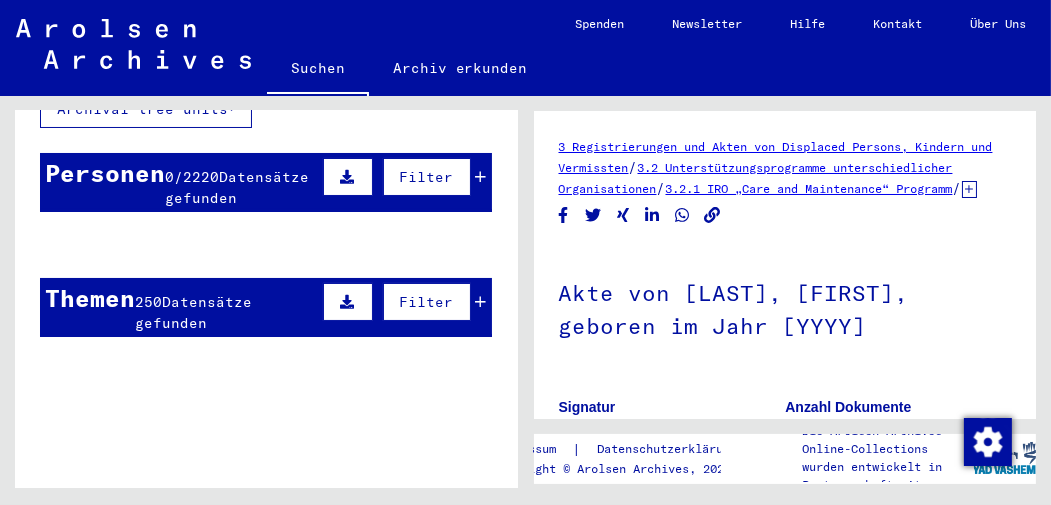 click on "Datensätze gefunden" at bounding box center (237, 187) 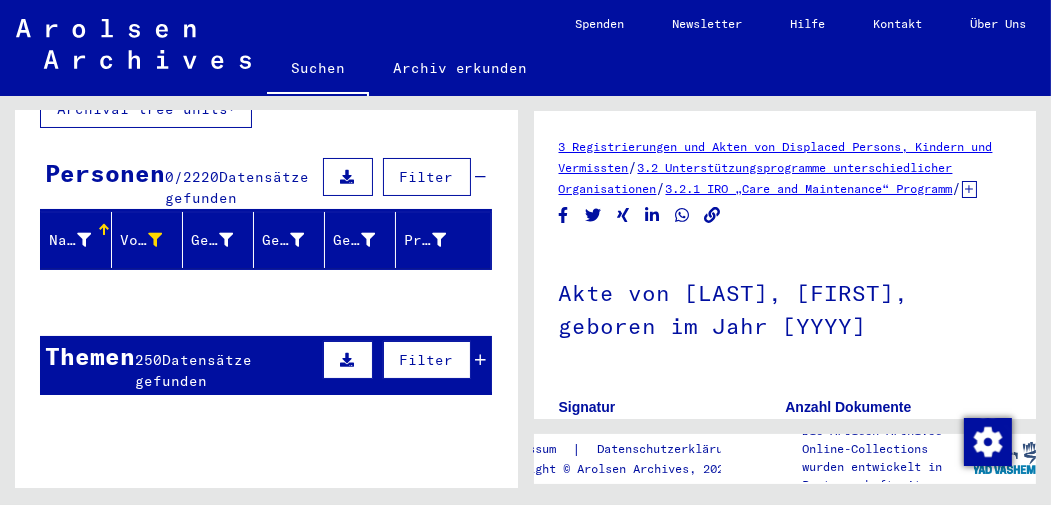 click on "Datensätze gefunden" at bounding box center [237, 187] 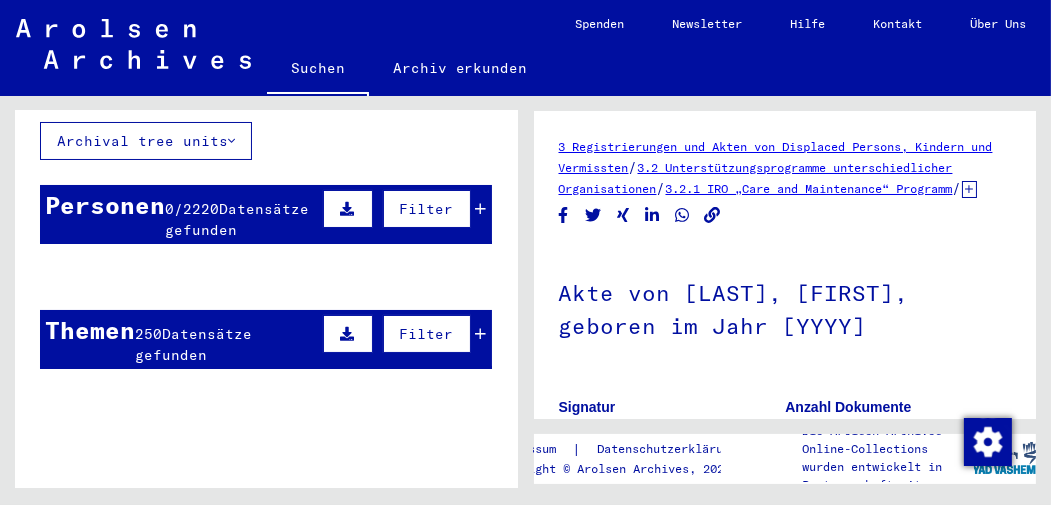 scroll, scrollTop: 133, scrollLeft: 0, axis: vertical 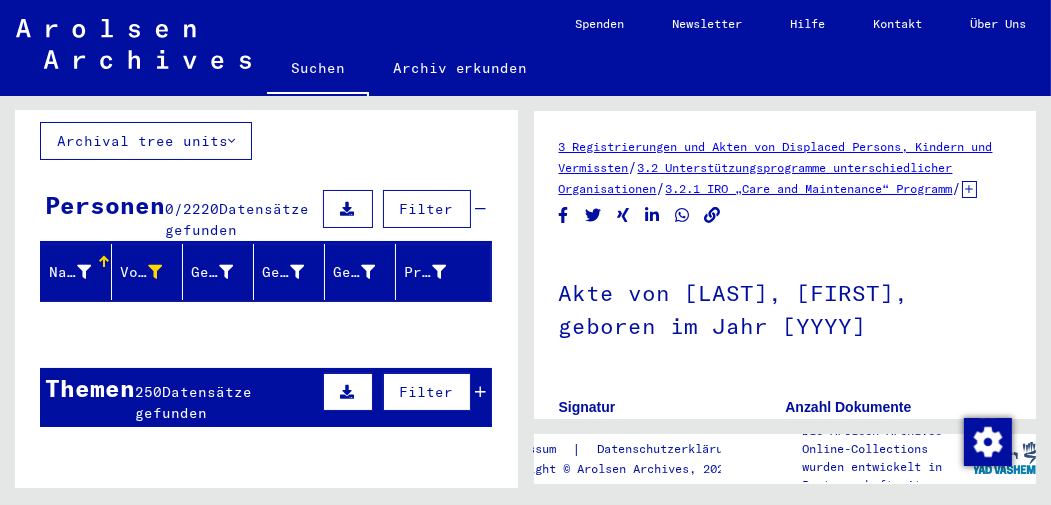 click 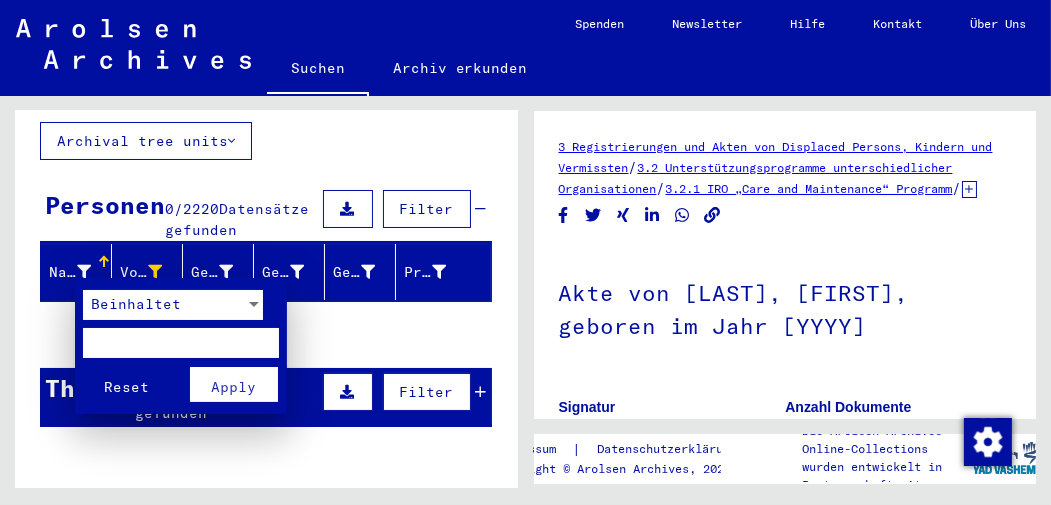 click at bounding box center [181, 343] 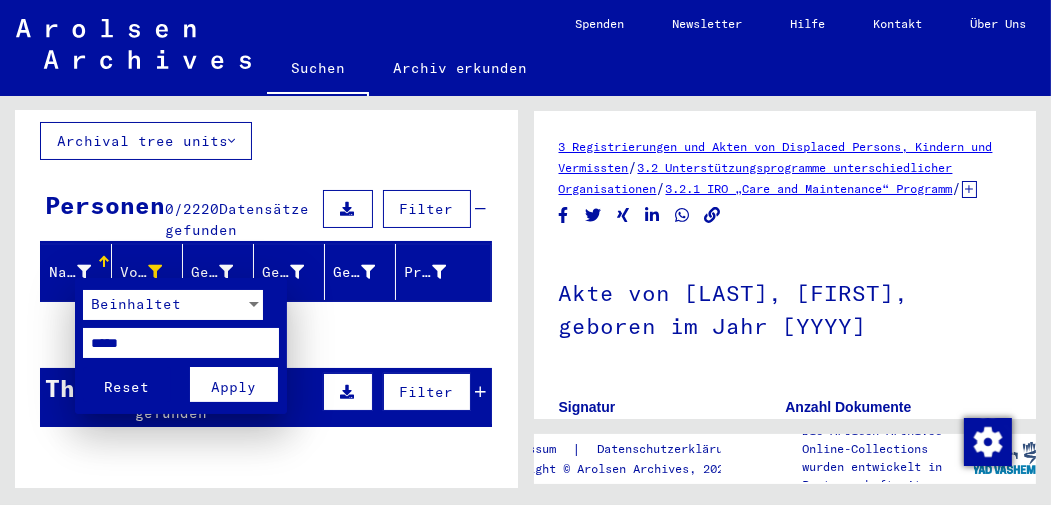 type on "*****" 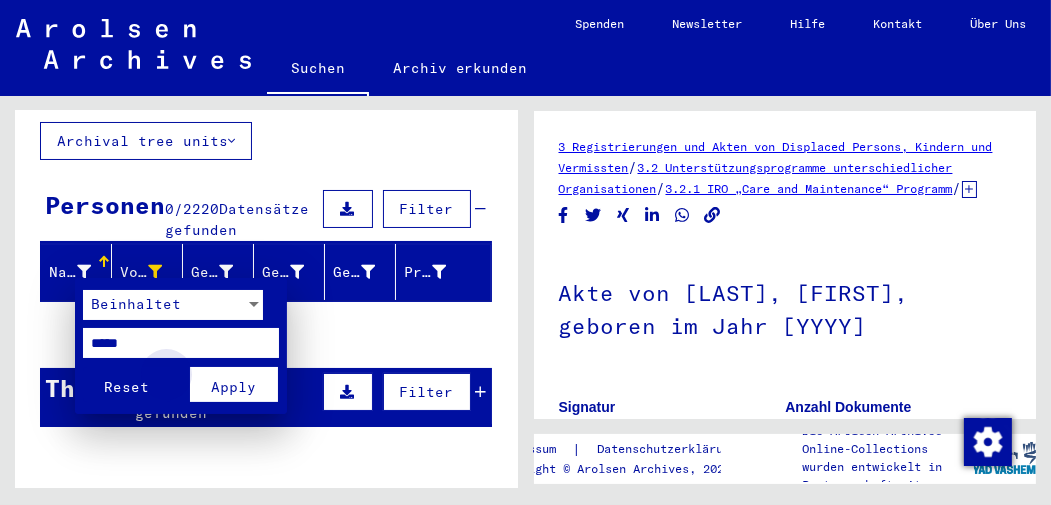 click on "Apply" at bounding box center (233, 387) 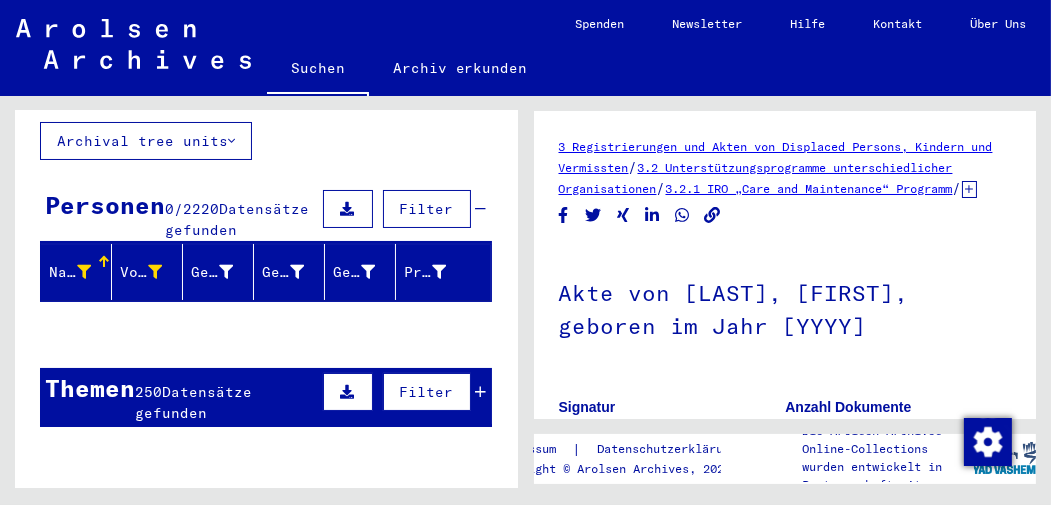 click on "Nach Themen oder Namen suchen ***** close  Suche   Archival tree units  Personen 0  /  2220  Datensätze gefunden  Filter   Nachname   Vorname   Geburtsname   Geburt‏   Geburtsdatum   Prisoner #  Signature Nachname Vorname Geburtsname Geburt‏ Geburtsdatum Prisoner # Vater (Adoptivvater) Mutter (Adoptivmutter) Religion Nationalität Beruf Haftstätte Sterbedatum Letzter Wohnort Letzter Wohnort (Land) Haftstätte Letzter Wohnort (Provinz) Letzter Wohnort (Ort) Letzter Wohnort (Stadtteil) Letzter Wohnort (Straße) Letzter Wohnort (Hausnummer) Signature Nachname Vorname Geburtsname Geburt‏ Geburtsdatum Prisoner # Themen 250  Datensätze gefunden  Filter   Signature   Titel   1.1.13.2  Inhaftierungsdokumente > Lager und Ghettos > SS-Sonderlager Hinzert > Individuelle Unterlagen Hinzert > Individuelle Häftlingsunterlagen - KL Hinzert > Akten mit Namen ab [LAST] Akte von [LAST], [LAST], geboren am [DATE], geboren in [CITY]/ [CITY] 2  1.1.26.3  Akte von [LAST], [LAST], geboren am [DATE] 2  2  2  3" 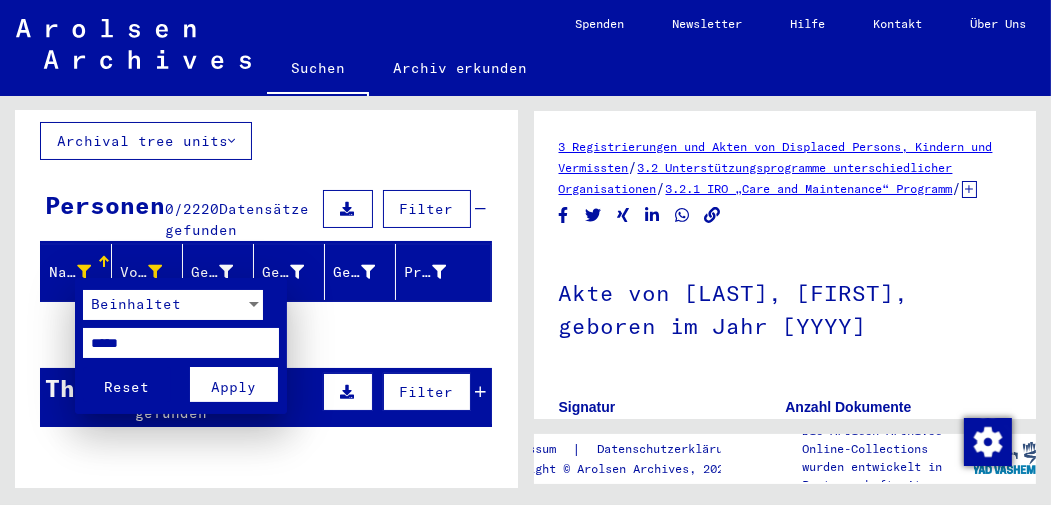 click on "*****" at bounding box center [181, 343] 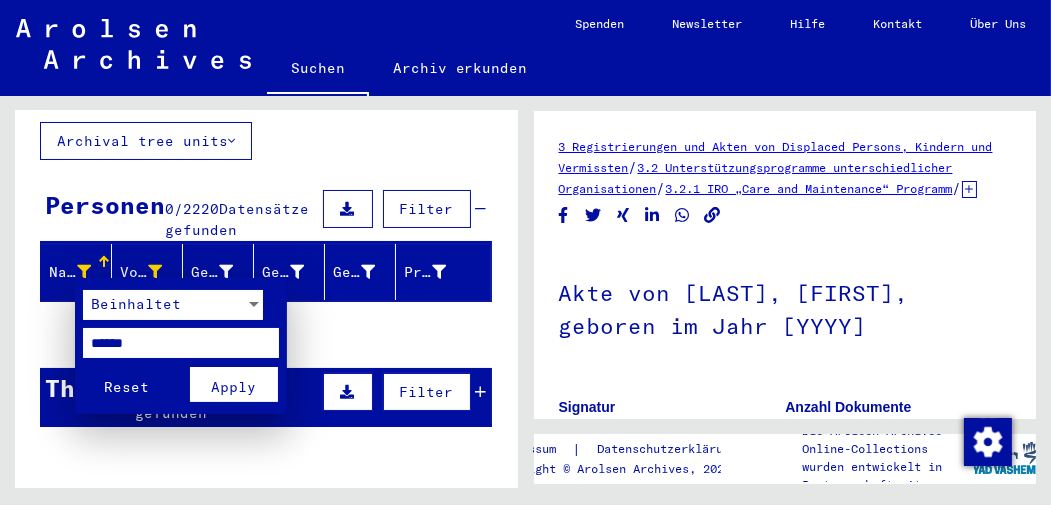 click on "******" at bounding box center [181, 343] 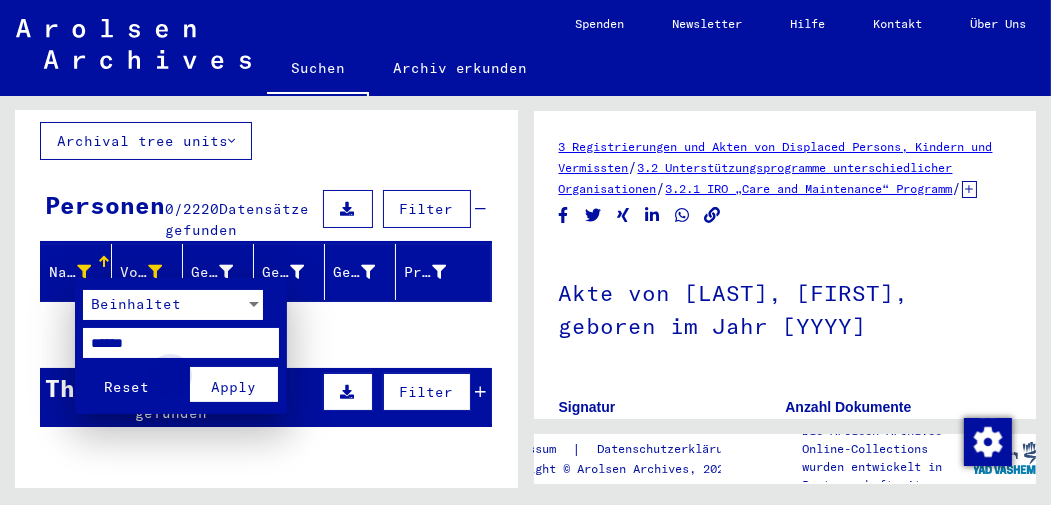 click on "Apply" at bounding box center (233, 387) 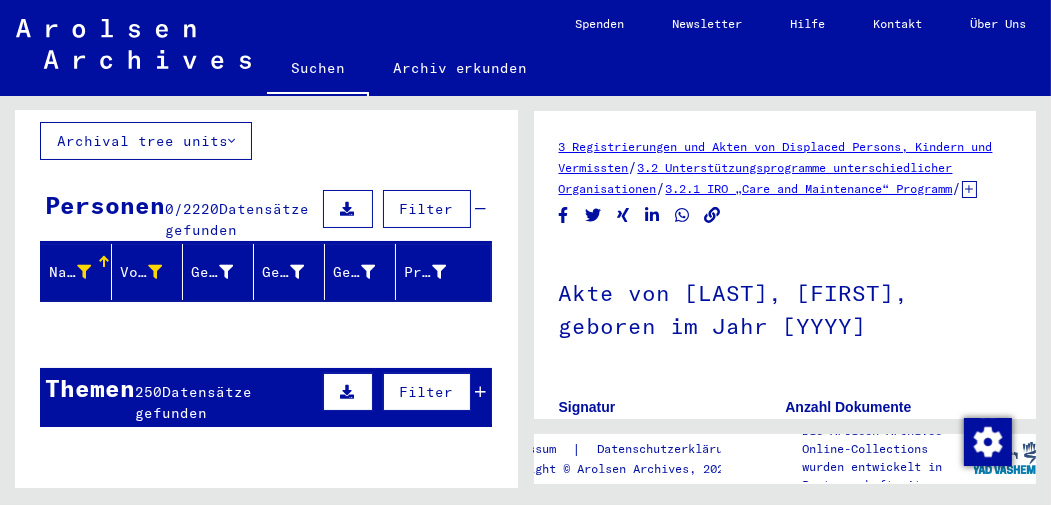 click at bounding box center [84, 272] 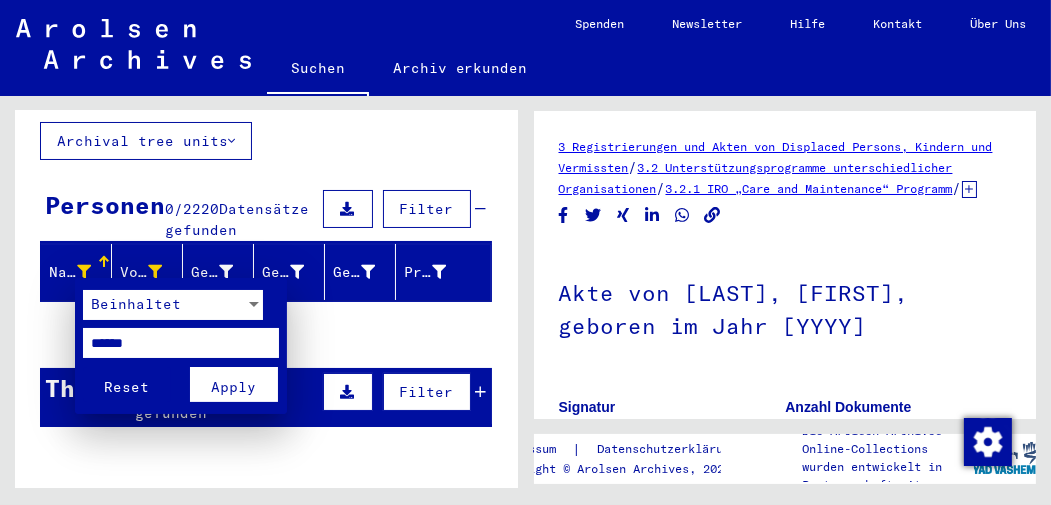 click on "******" at bounding box center [181, 343] 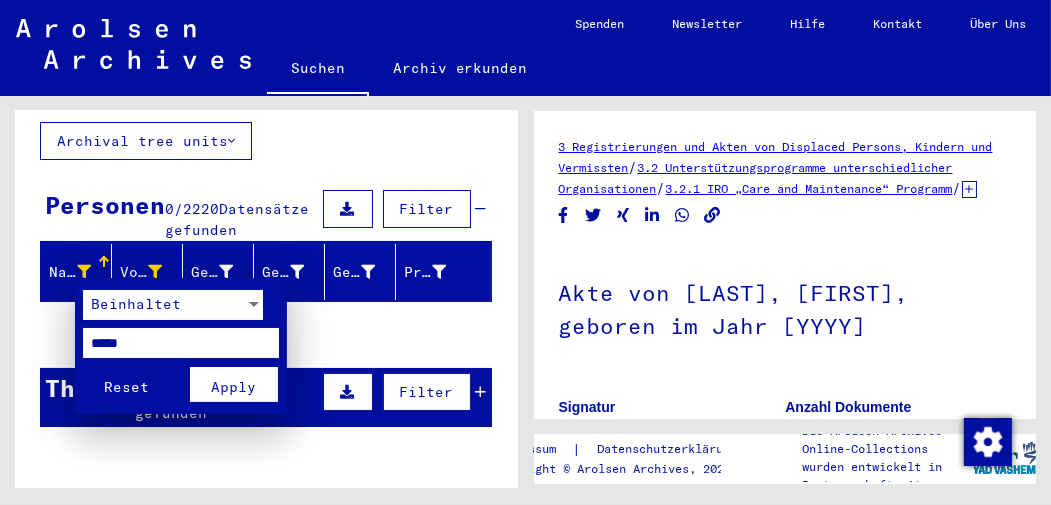 click on "*****" at bounding box center [181, 343] 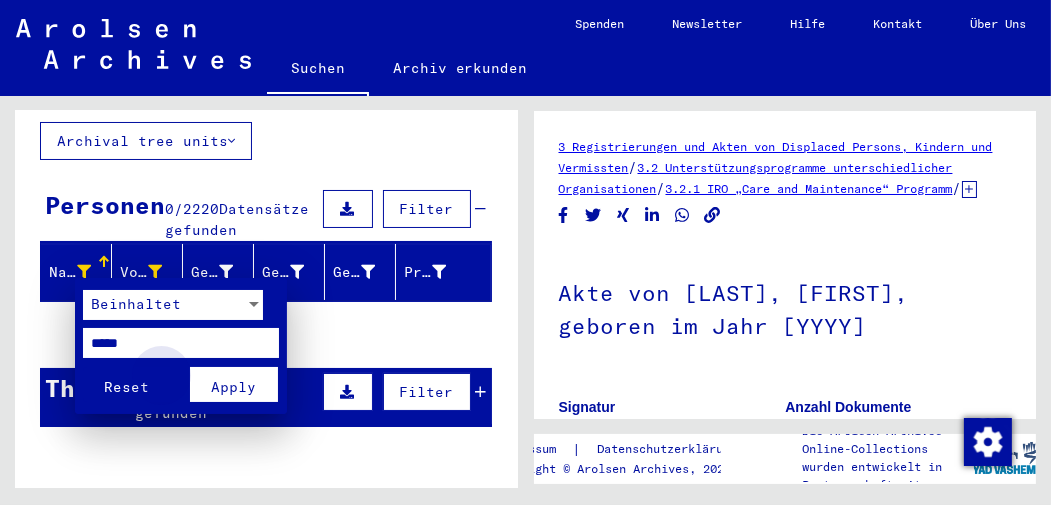 click on "Apply" at bounding box center [233, 387] 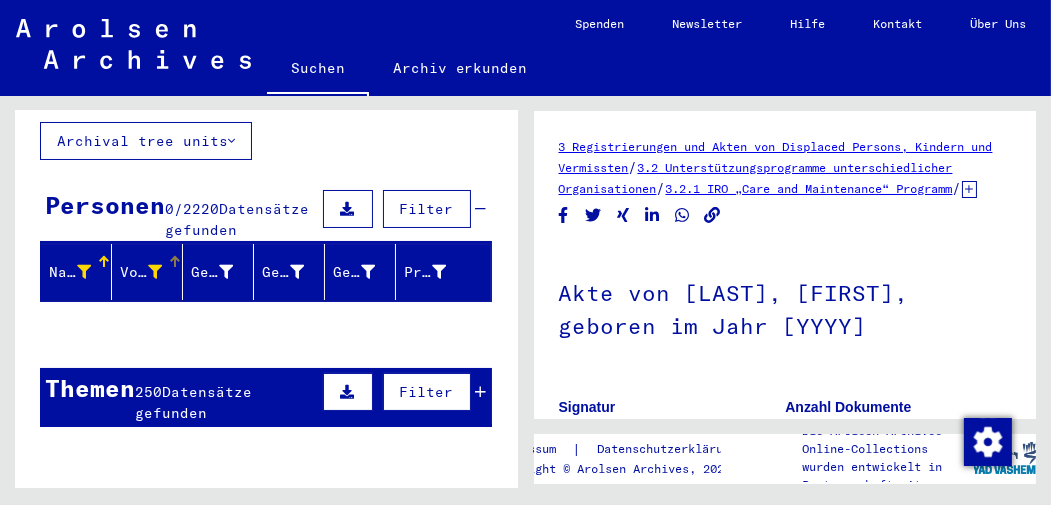 click at bounding box center [155, 272] 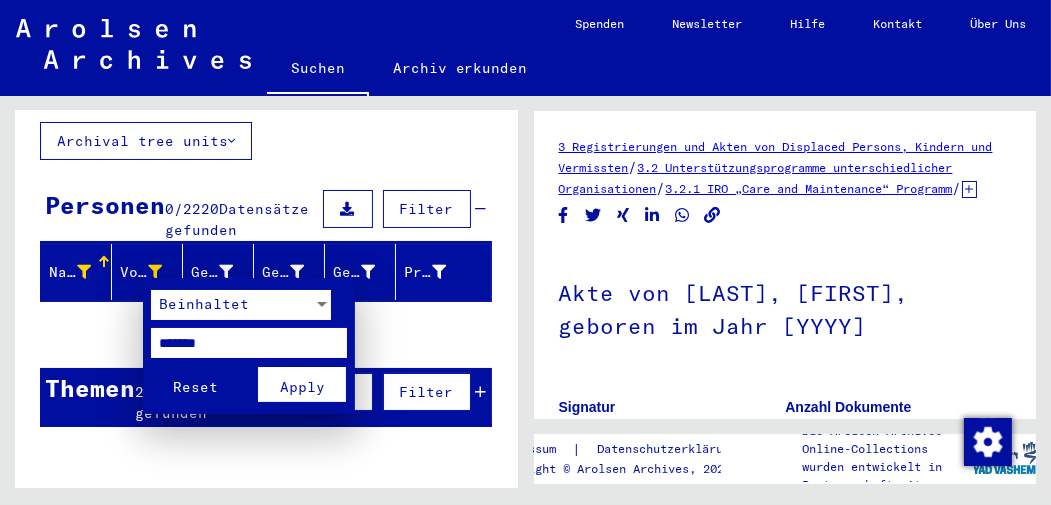 click on "Apply" at bounding box center (302, 387) 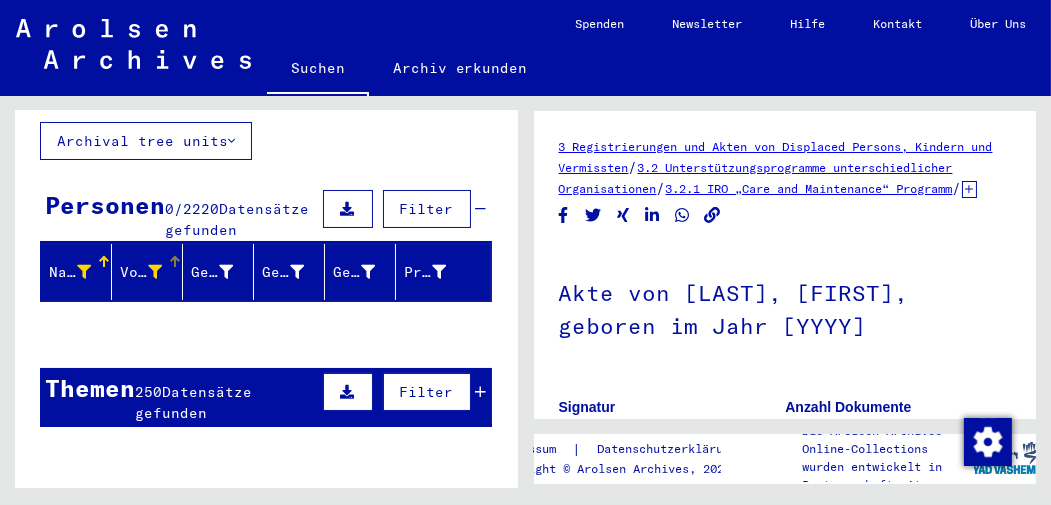 click at bounding box center (84, 272) 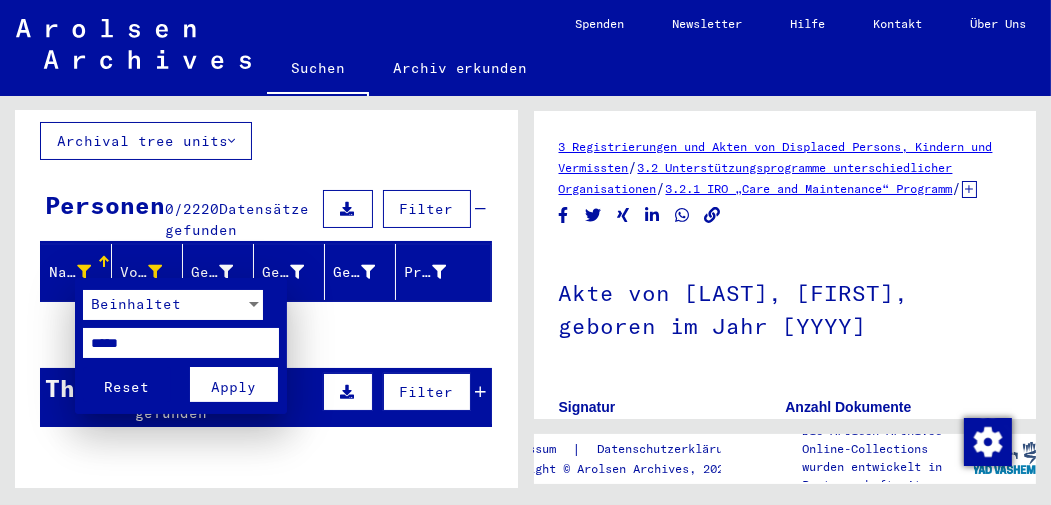 click on "*****" at bounding box center (181, 343) 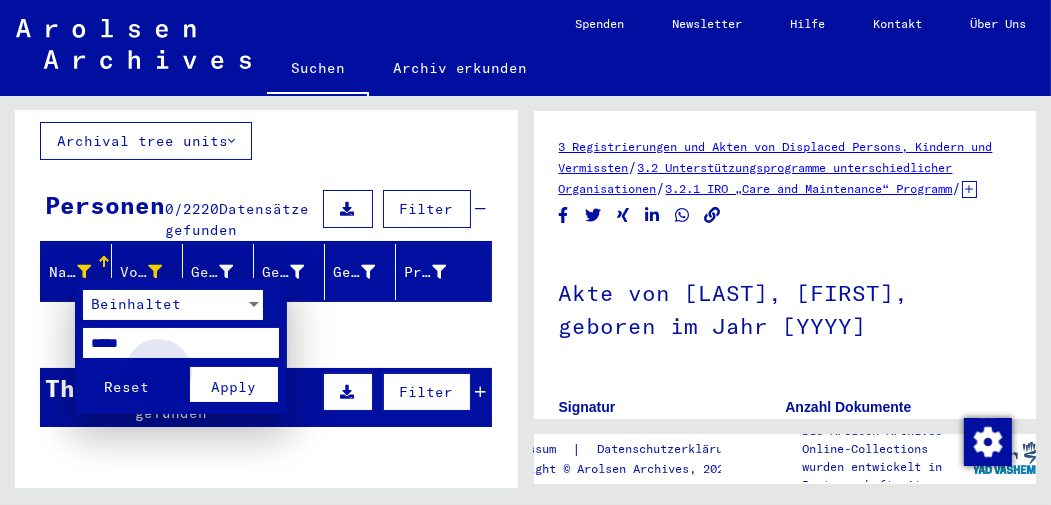 click on "Apply" at bounding box center [233, 387] 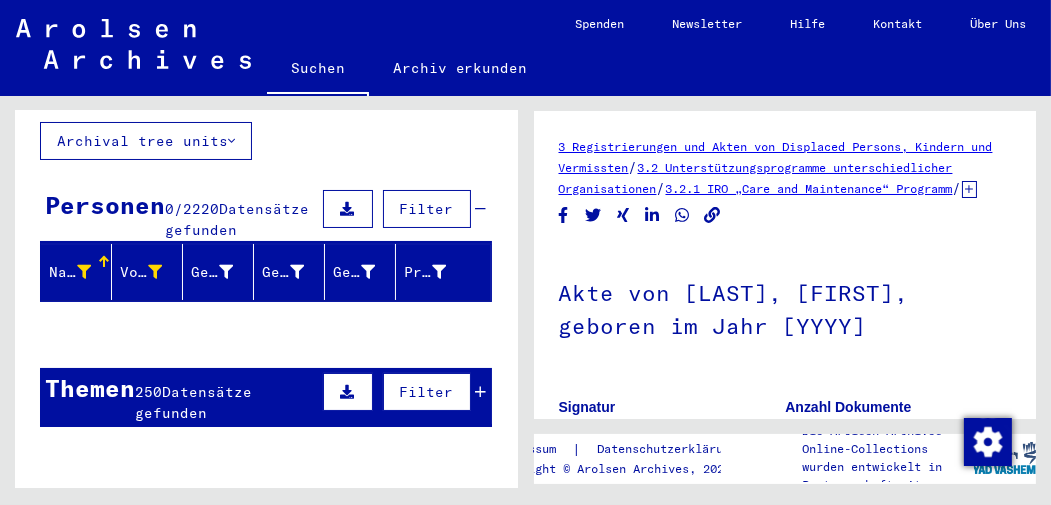 click 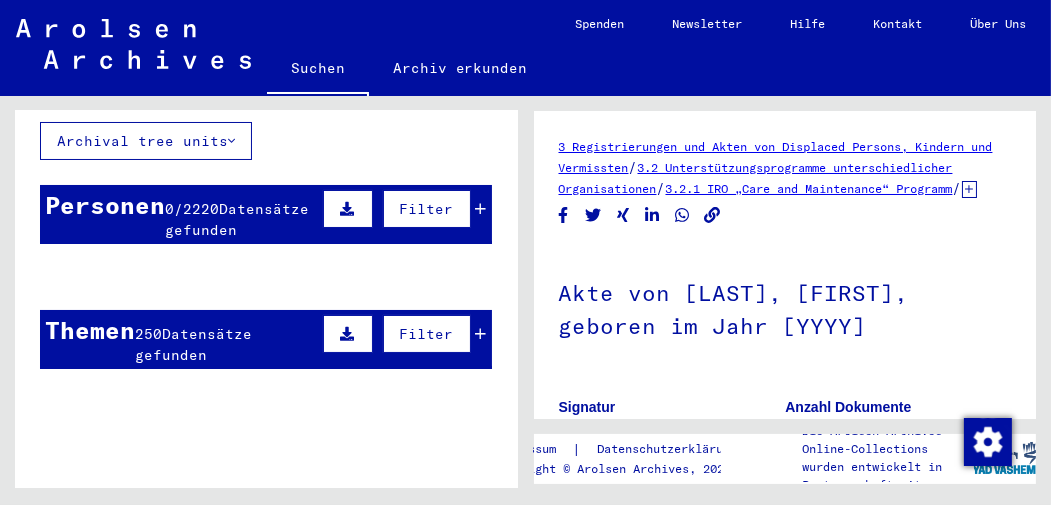 click on "[NUMBER] / [NUMBER] [LAST] found" at bounding box center [241, 220] 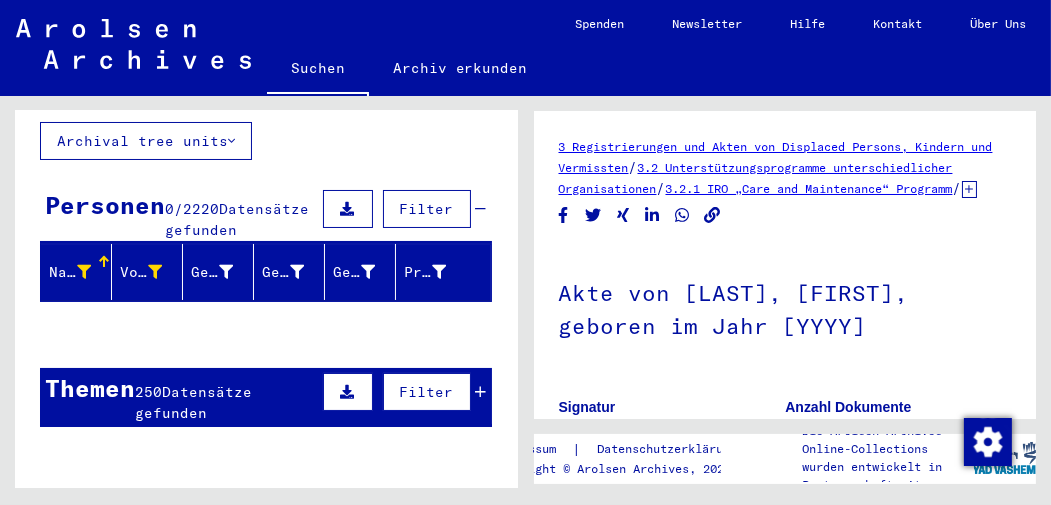 click on "Filter" at bounding box center (427, 209) 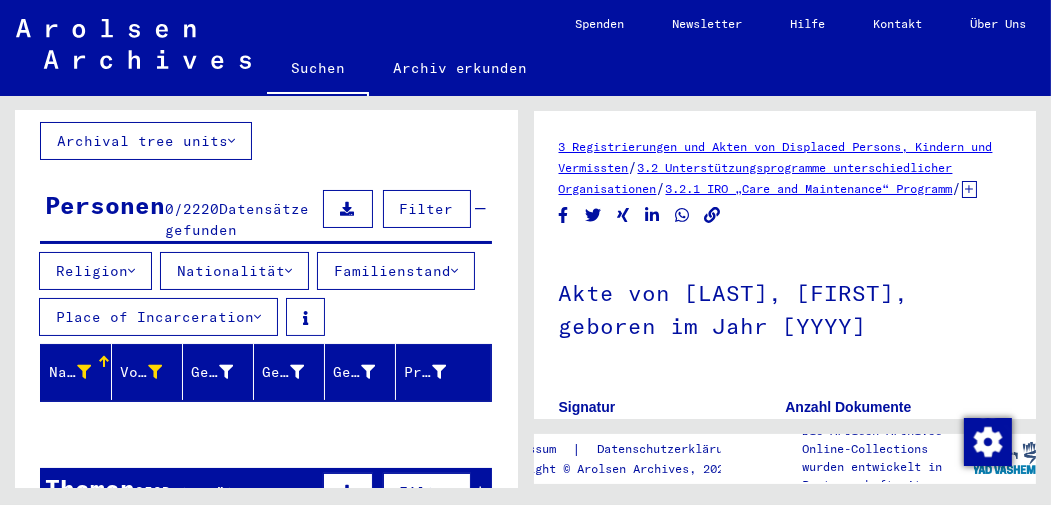 click at bounding box center [288, 271] 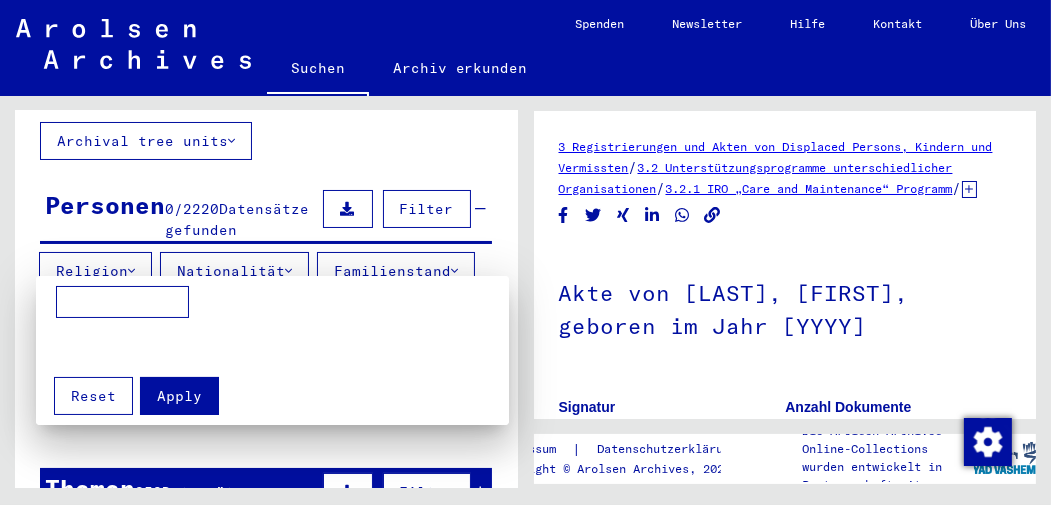 click at bounding box center (122, 302) 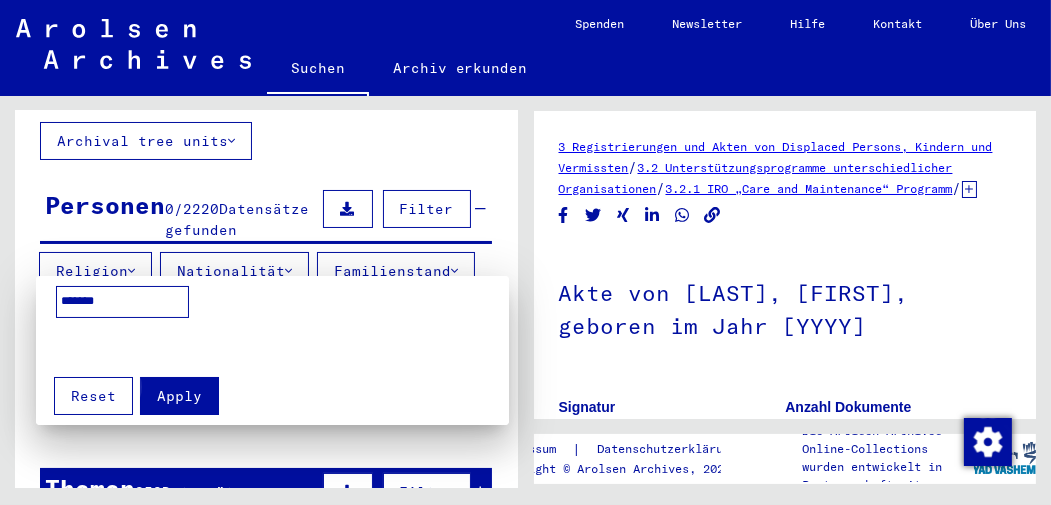 click on "Apply" at bounding box center [179, 396] 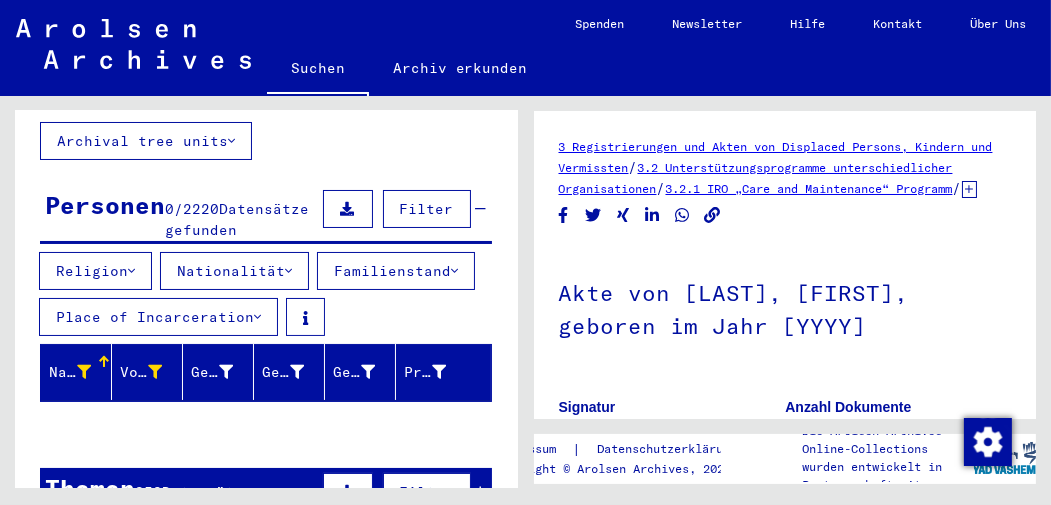 click at bounding box center [131, 271] 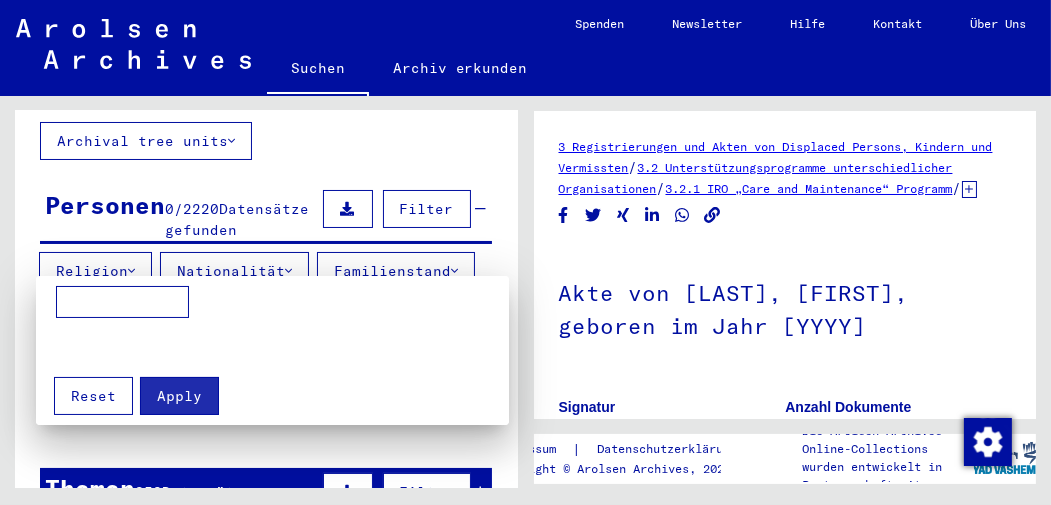 click at bounding box center [122, 302] 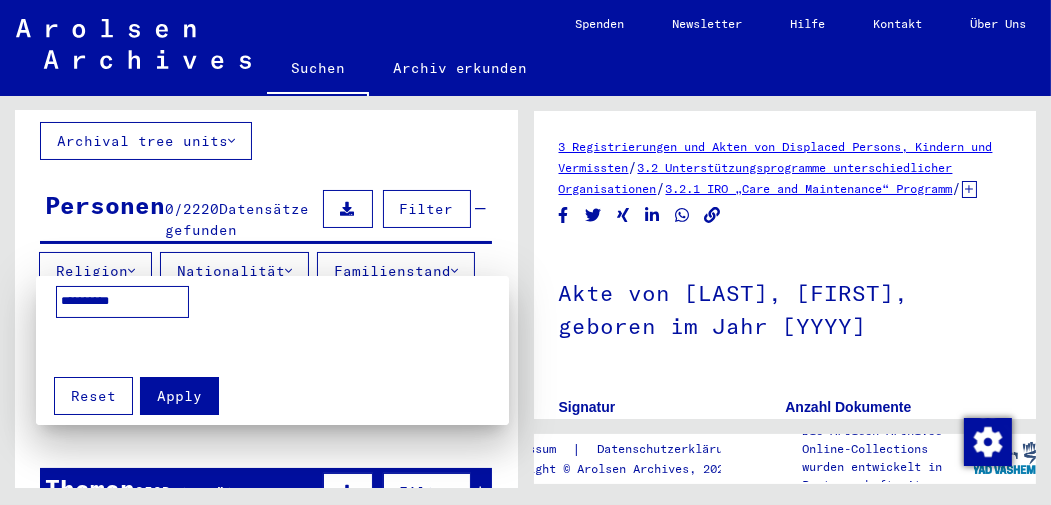 type on "**********" 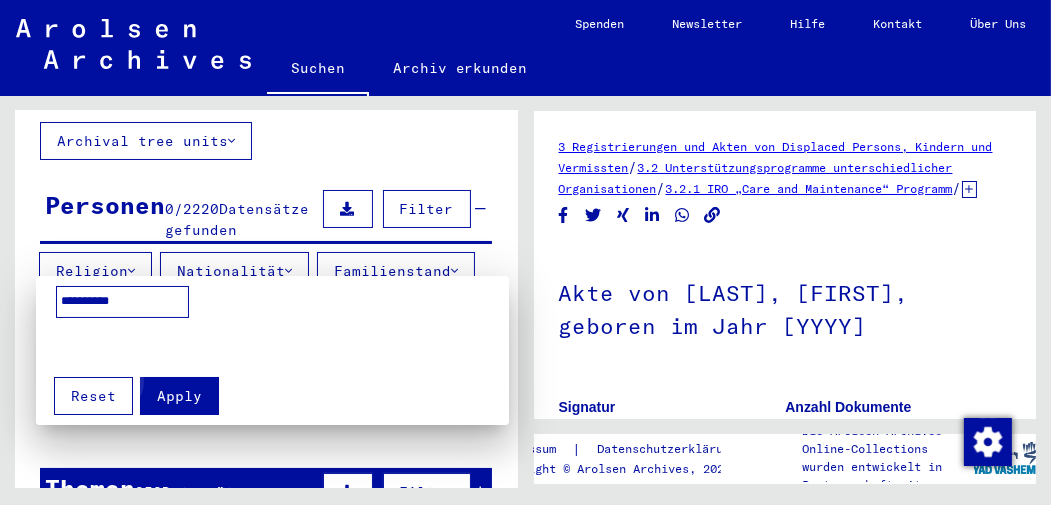 click on "Apply" at bounding box center [179, 396] 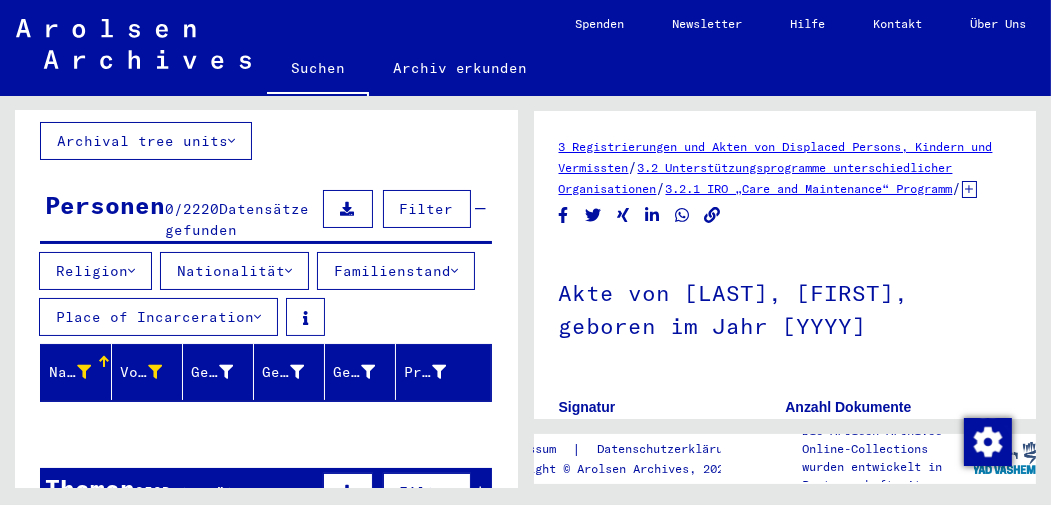click on "Religion   Nationalität   Familienstand   Place of Incarceration" at bounding box center [266, 298] 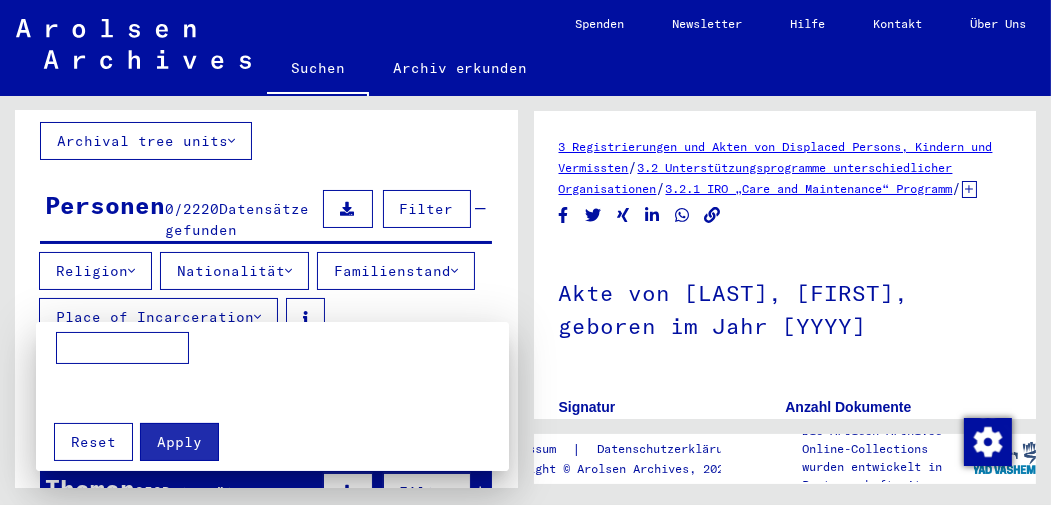 click at bounding box center [525, 252] 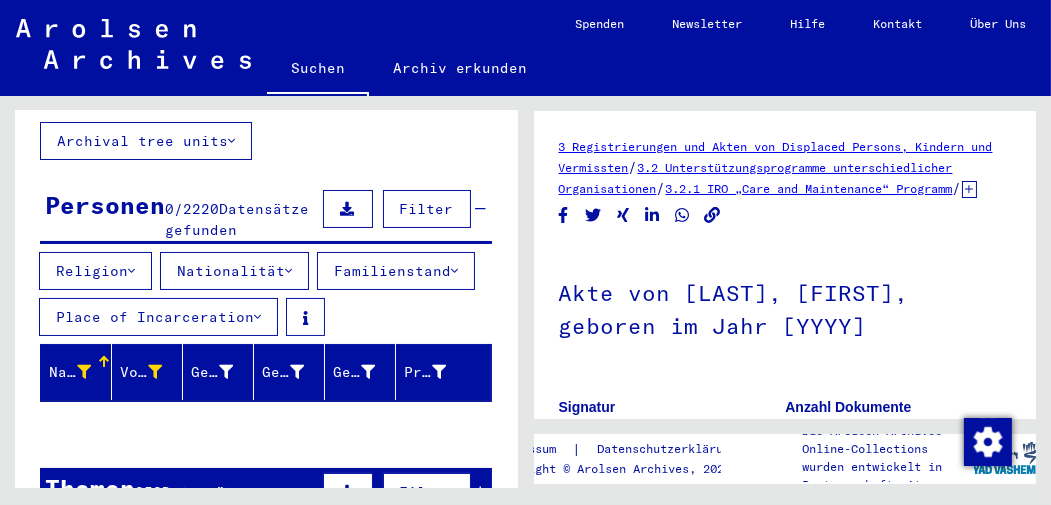 click on "Religion   Nationalität   Familienstand   Place of Incarceration" at bounding box center [266, 298] 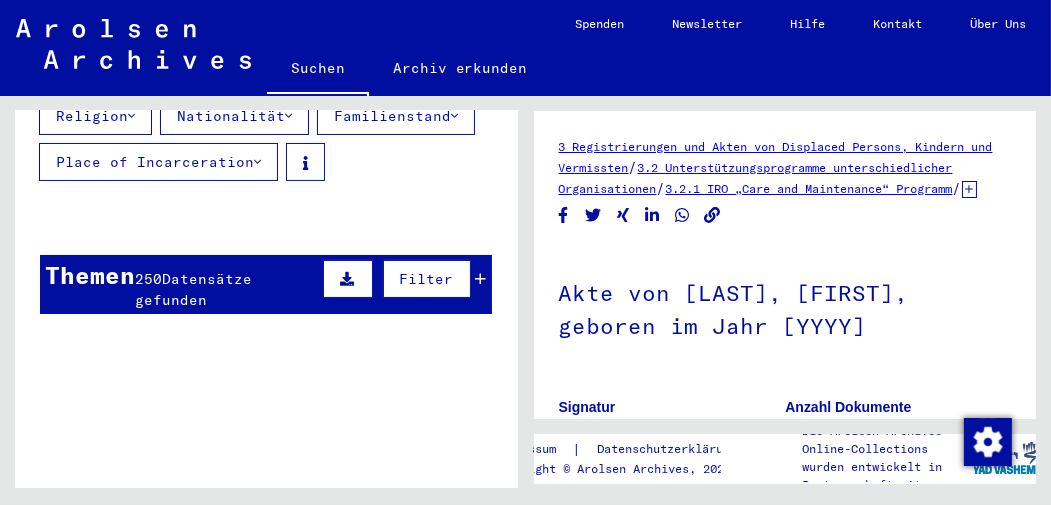 scroll, scrollTop: 158, scrollLeft: 0, axis: vertical 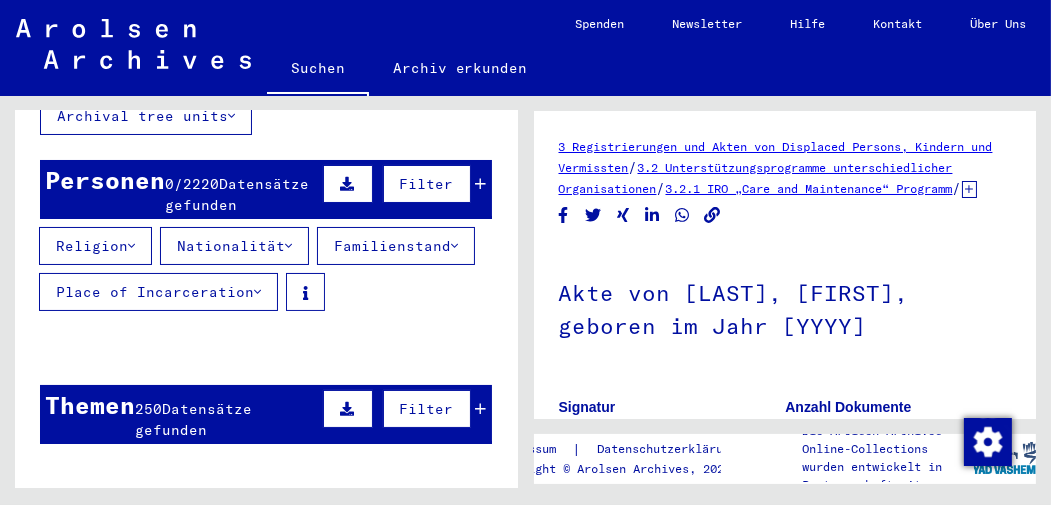 click on "Filter" at bounding box center [427, 184] 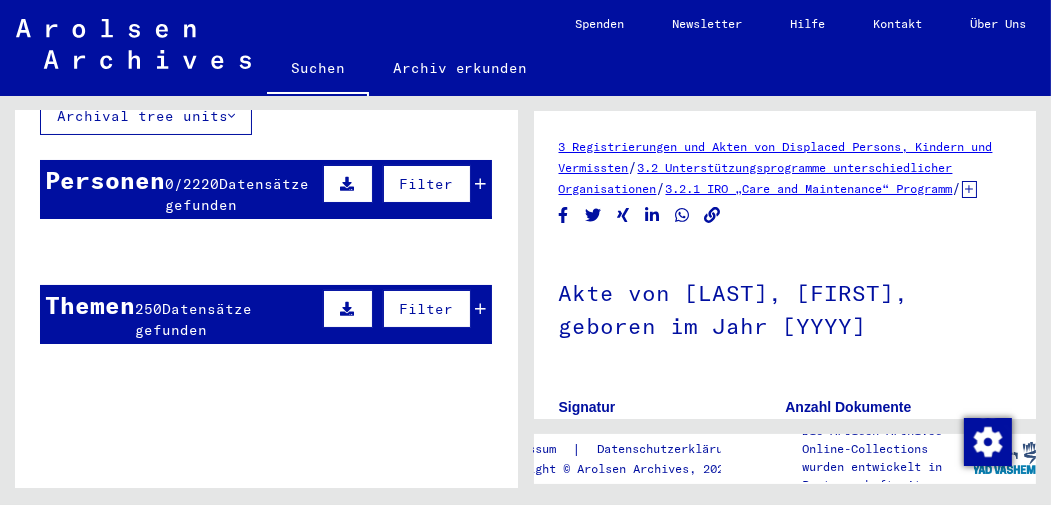 click on "Datensätze gefunden" at bounding box center [237, 194] 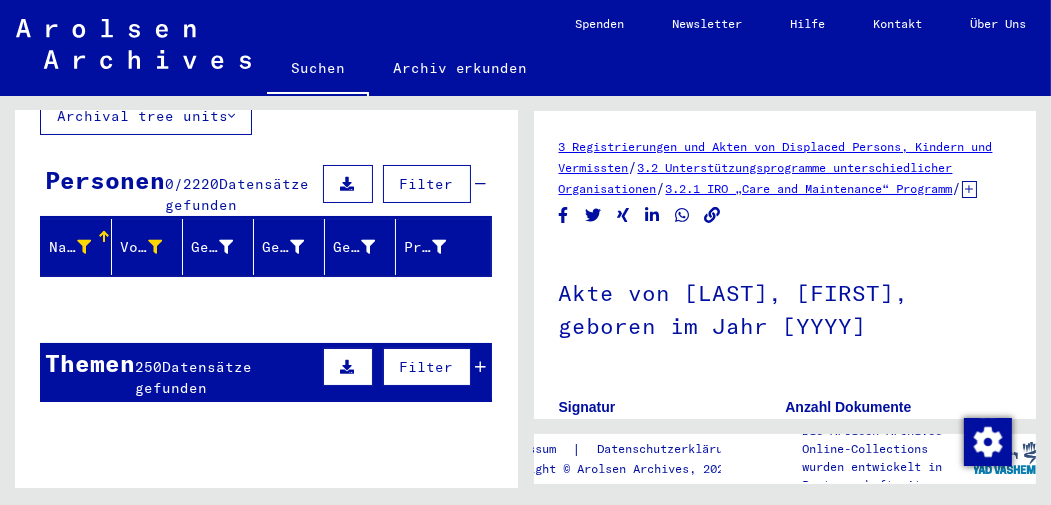 click at bounding box center [84, 247] 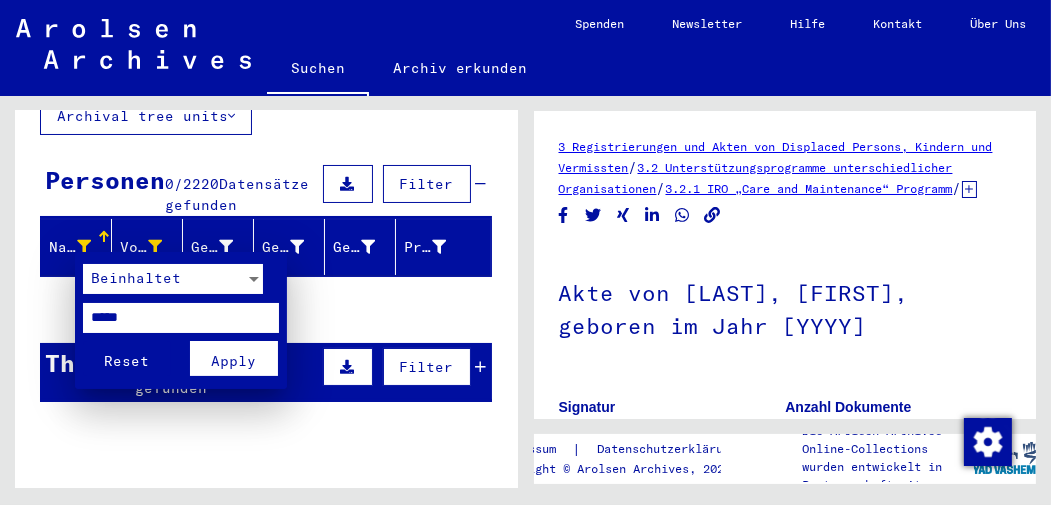 click on "*****" at bounding box center [181, 318] 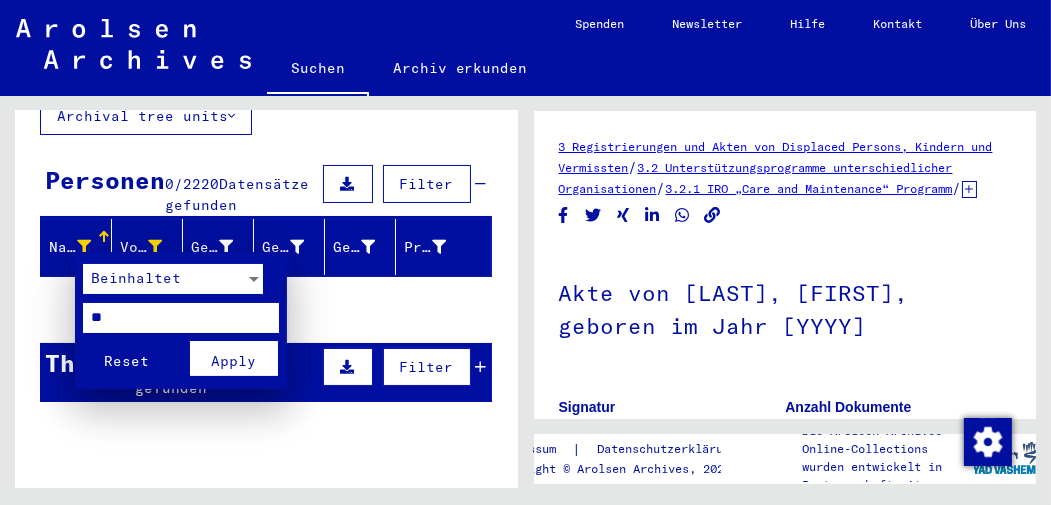type on "*" 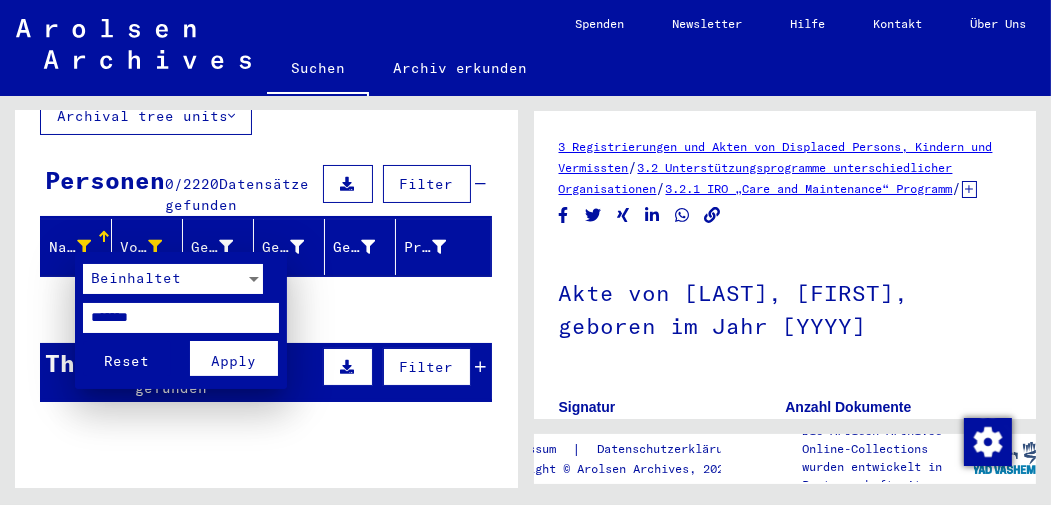 type on "*******" 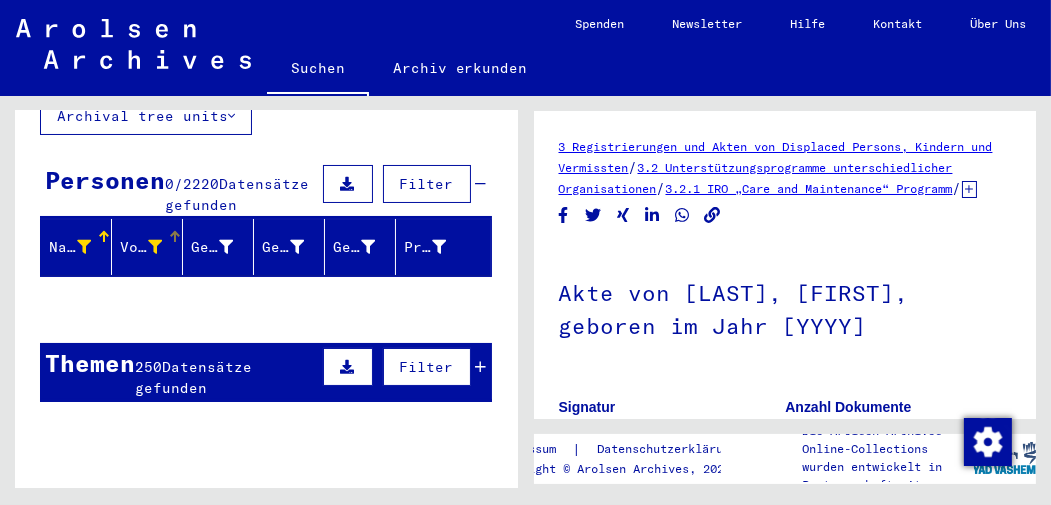 click at bounding box center [155, 247] 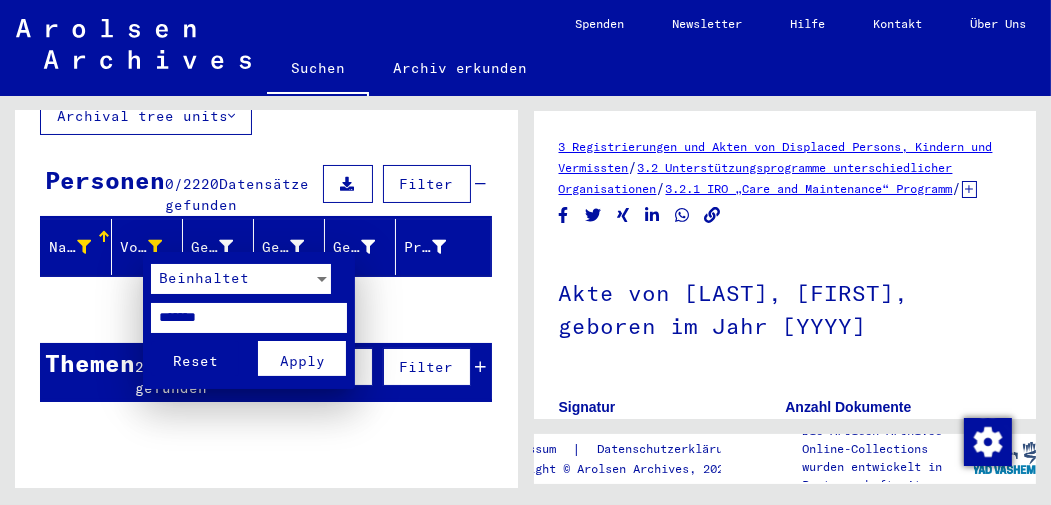 click on "Apply" at bounding box center (302, 361) 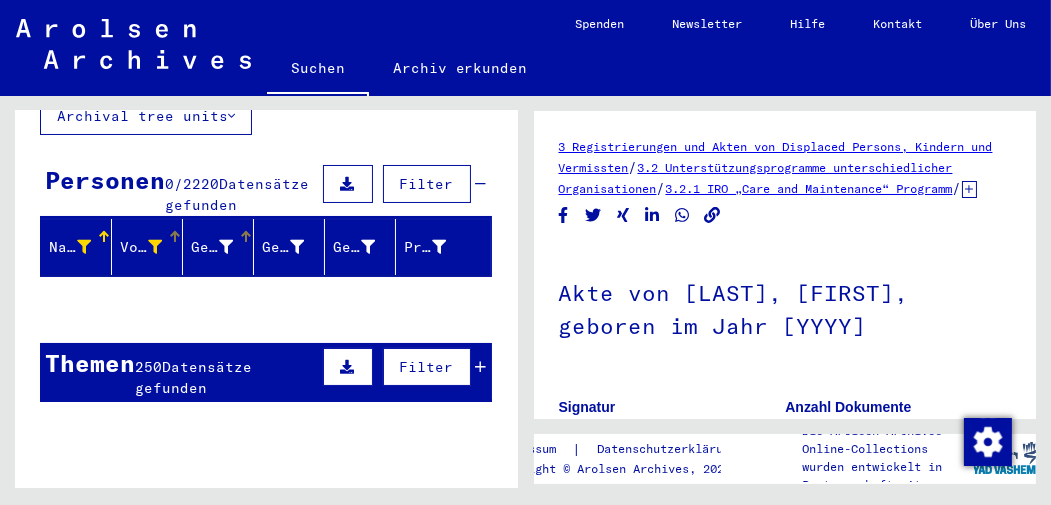 click at bounding box center (226, 247) 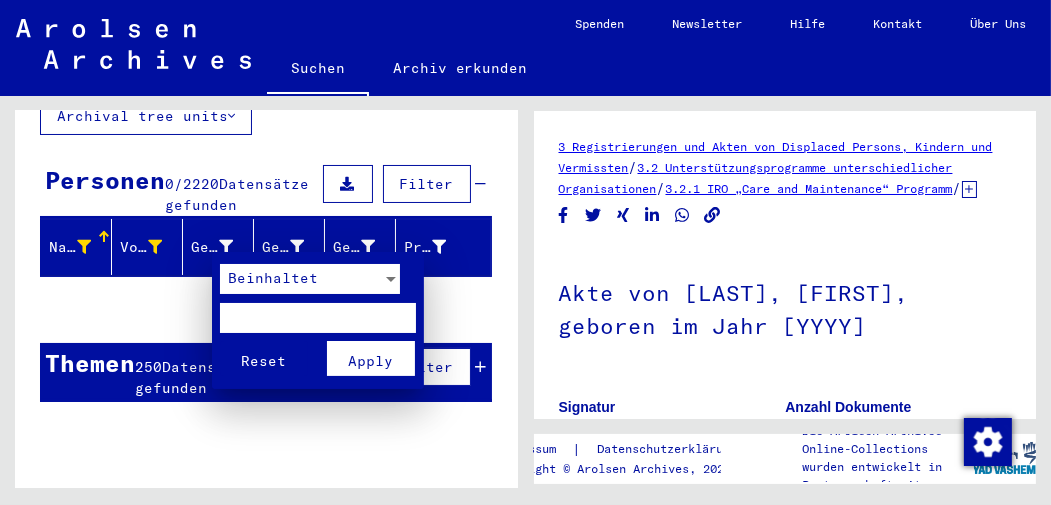 click at bounding box center (318, 318) 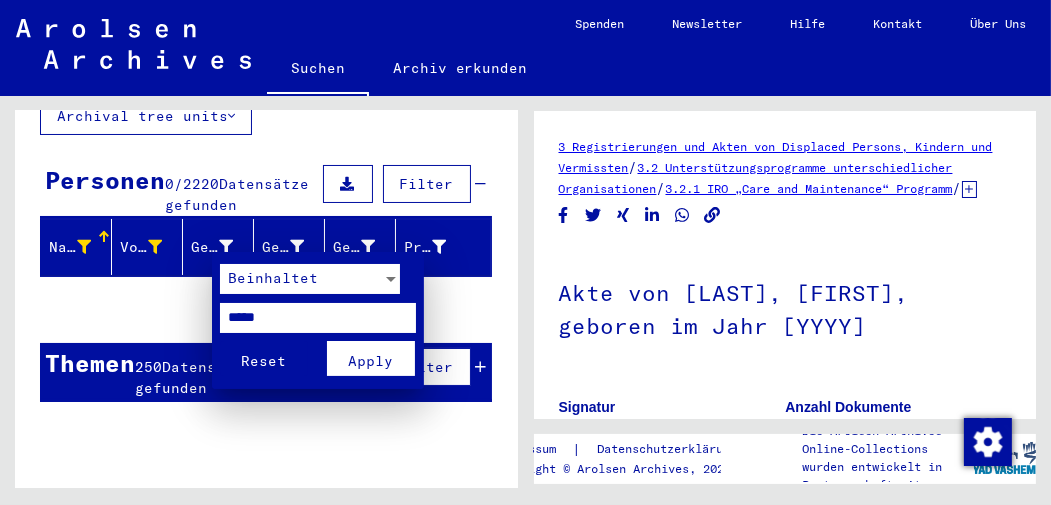 type on "*****" 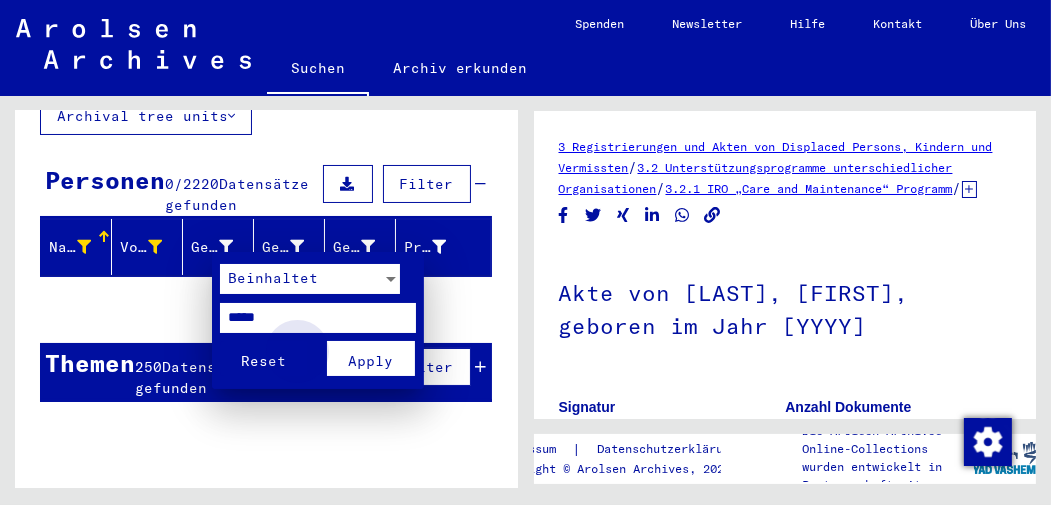 click on "Apply" at bounding box center (370, 361) 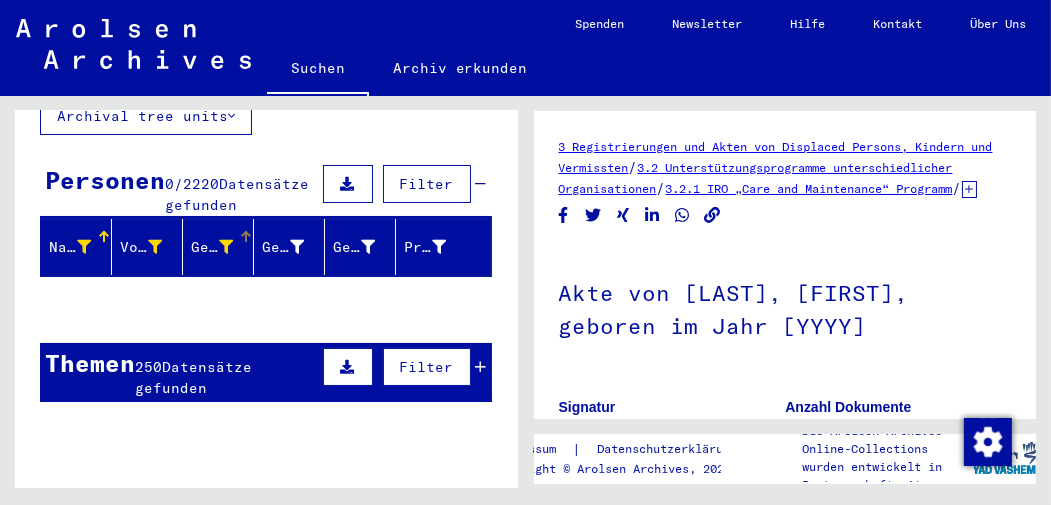 click at bounding box center (226, 247) 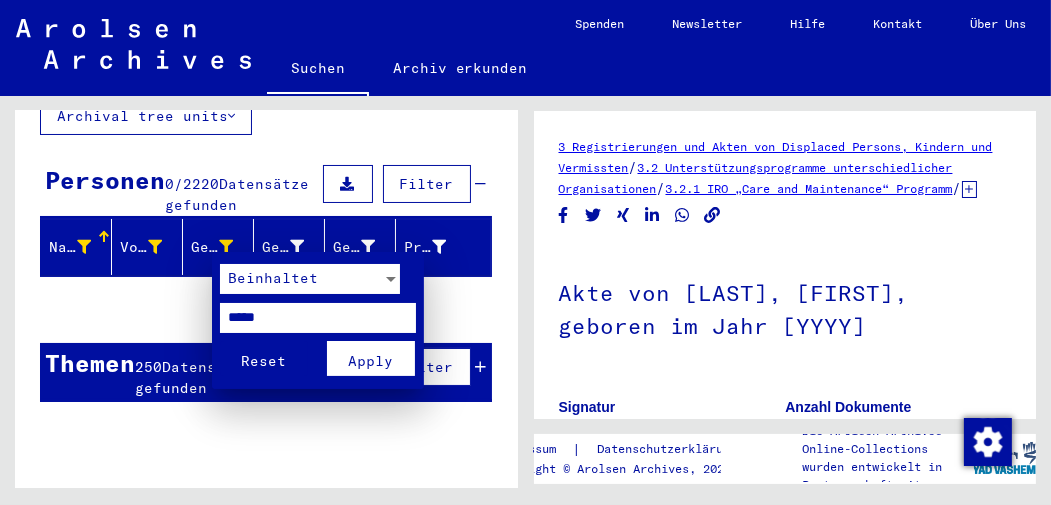 click on "*****" at bounding box center (318, 318) 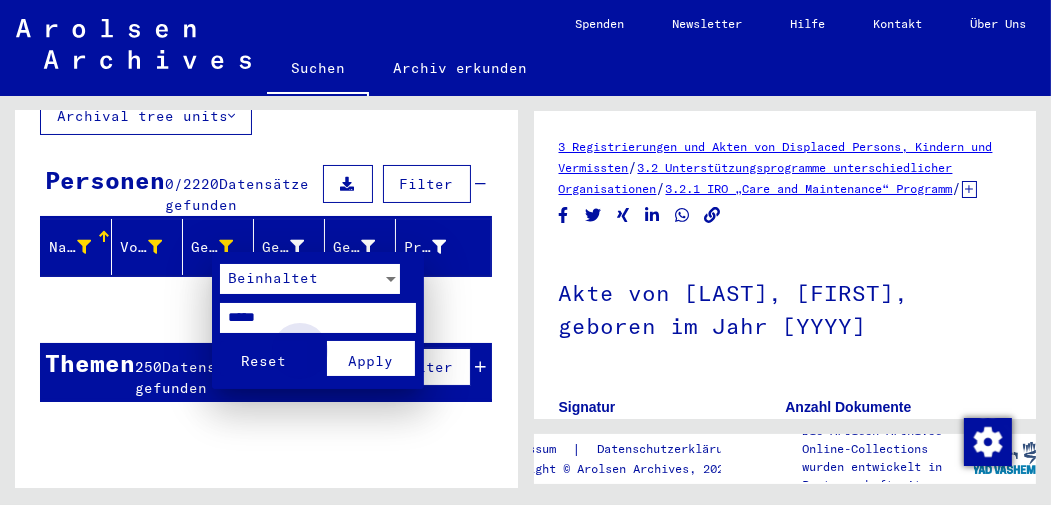 click on "Apply" at bounding box center (370, 361) 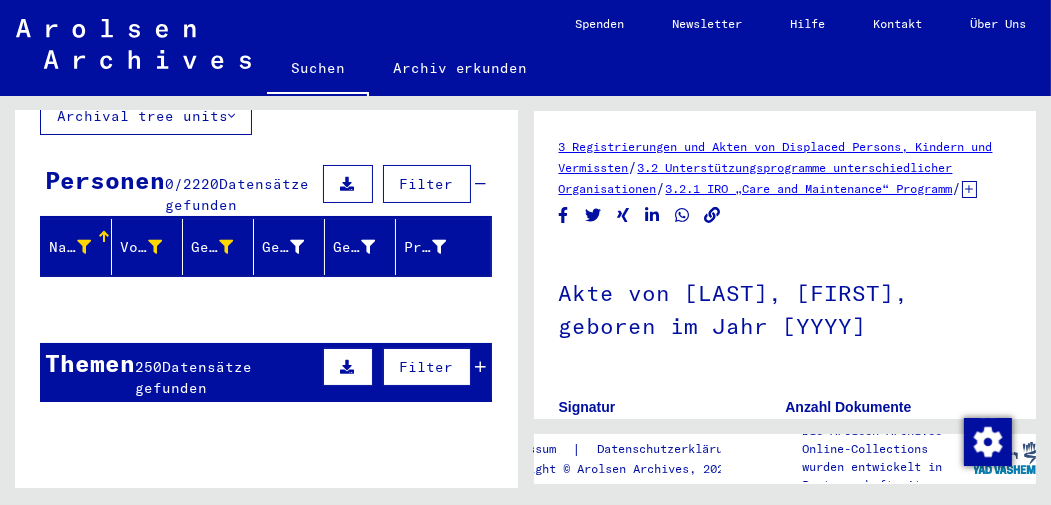 click 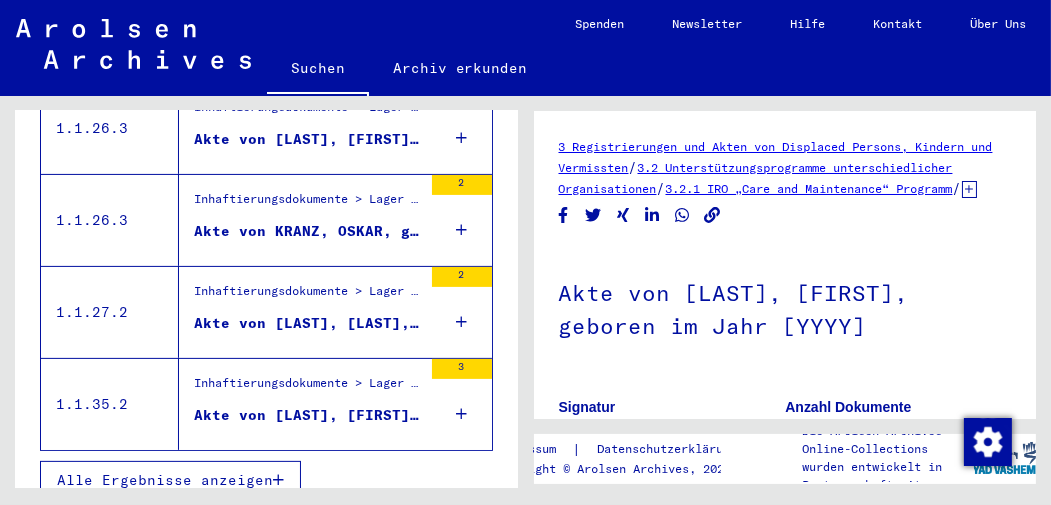 scroll, scrollTop: 624, scrollLeft: 0, axis: vertical 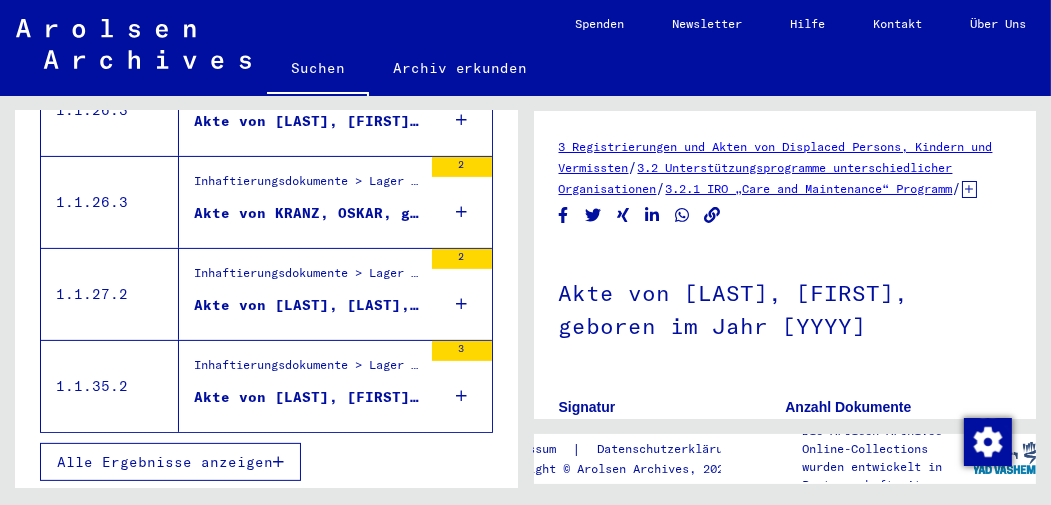 click at bounding box center (278, 462) 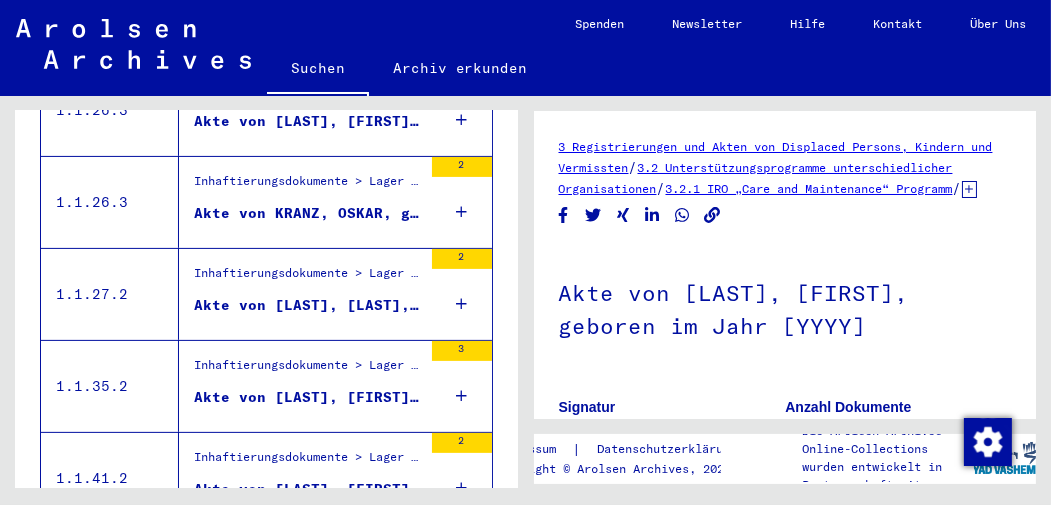 scroll, scrollTop: 566, scrollLeft: 0, axis: vertical 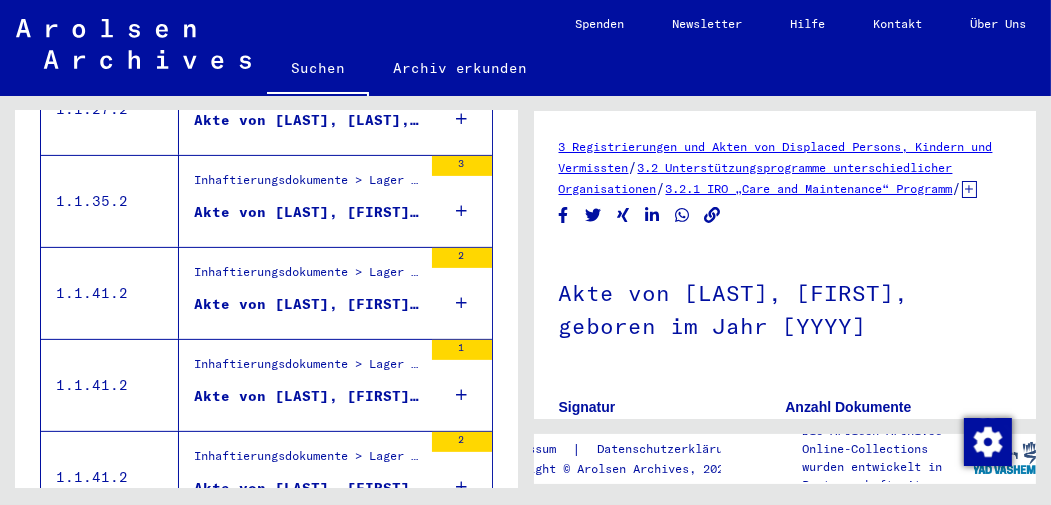 click on "Akte von [LAST], [FIRST], geboren am [DATE], geboren in [CITY]" at bounding box center [308, 304] 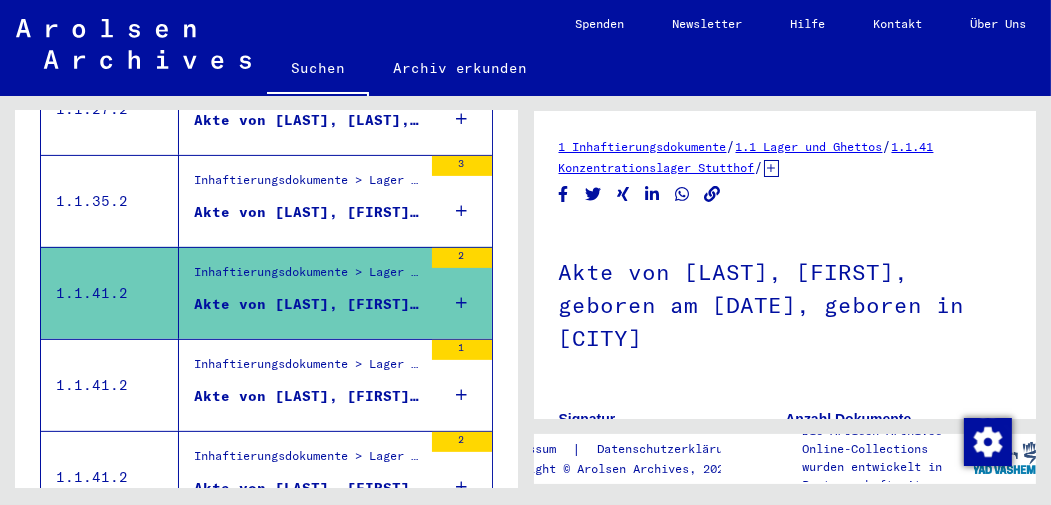 scroll, scrollTop: 0, scrollLeft: 0, axis: both 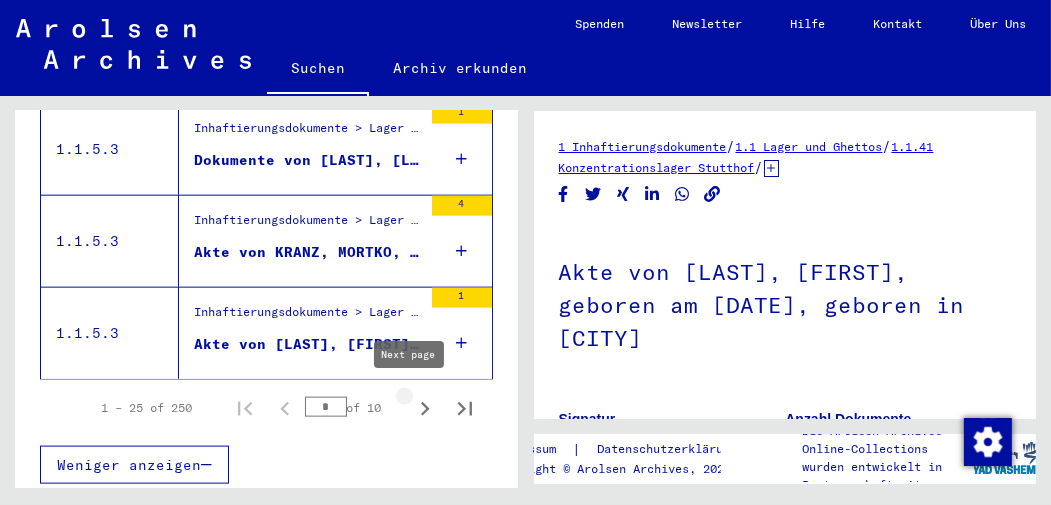 click 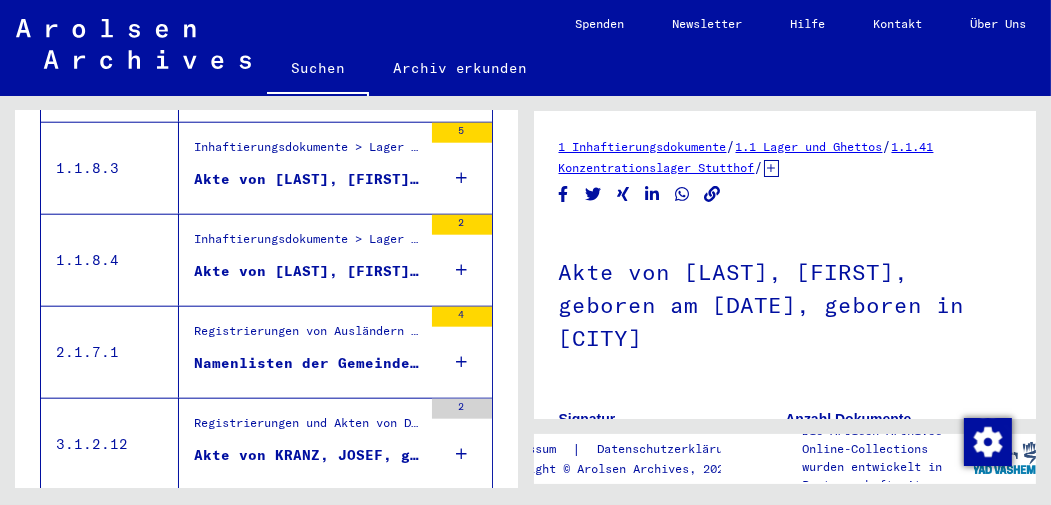 scroll, scrollTop: 2150, scrollLeft: 0, axis: vertical 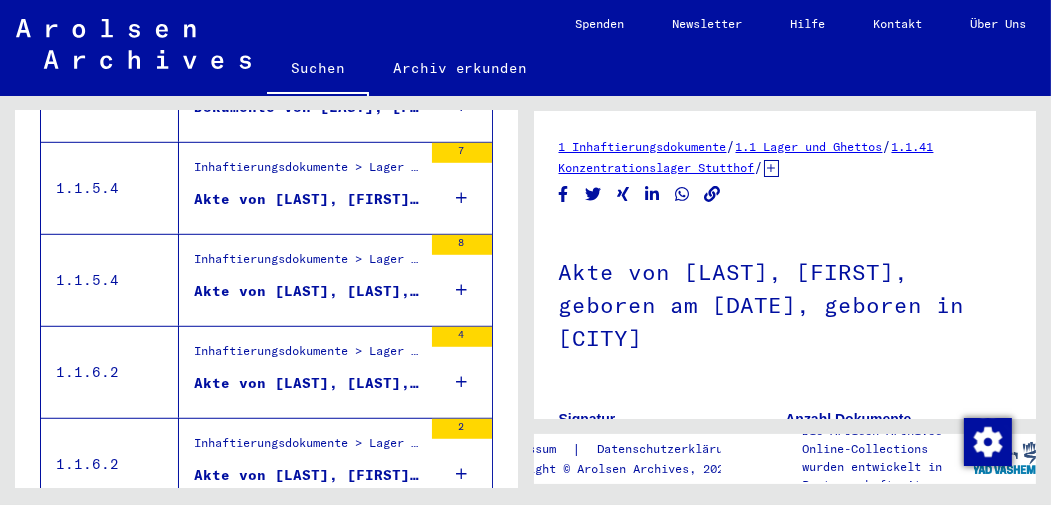 click on "Akte von [LAST], [LAST], geboren am [DATE], geboren in [CITY]" at bounding box center [308, 291] 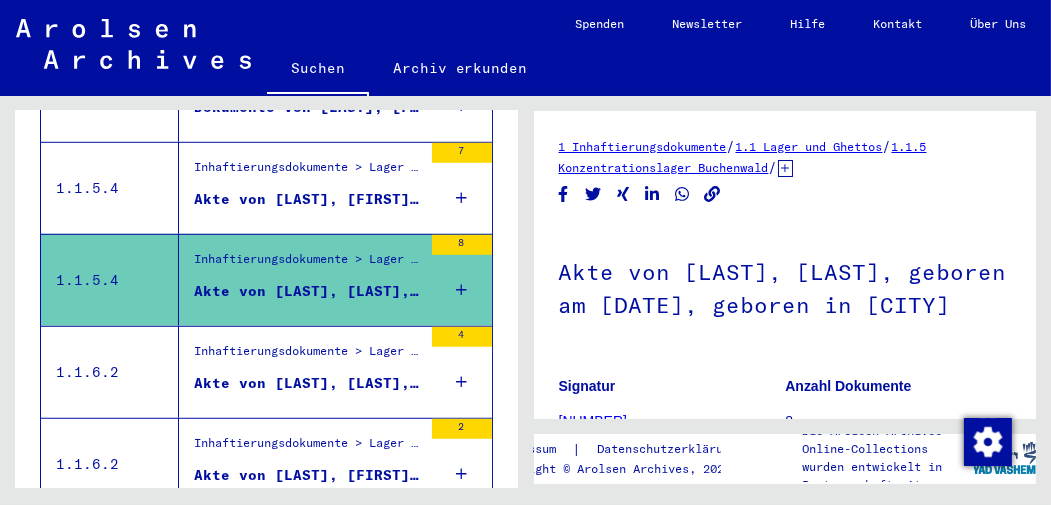 scroll, scrollTop: 0, scrollLeft: 0, axis: both 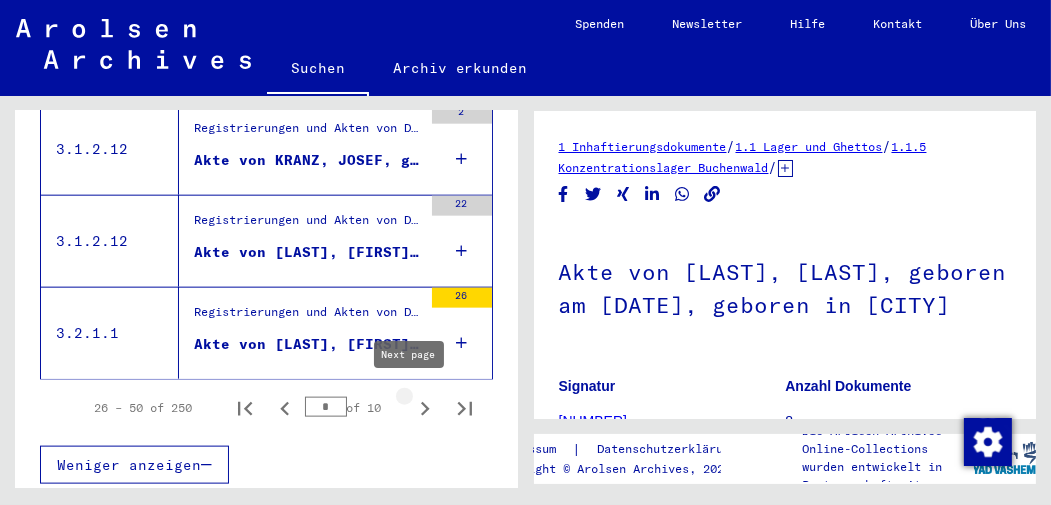 click 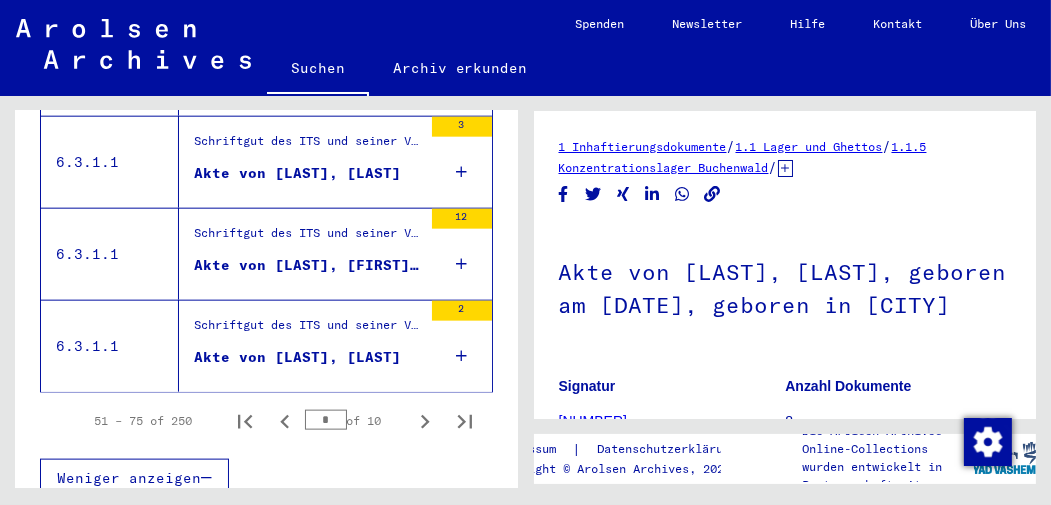 scroll, scrollTop: 2453, scrollLeft: 0, axis: vertical 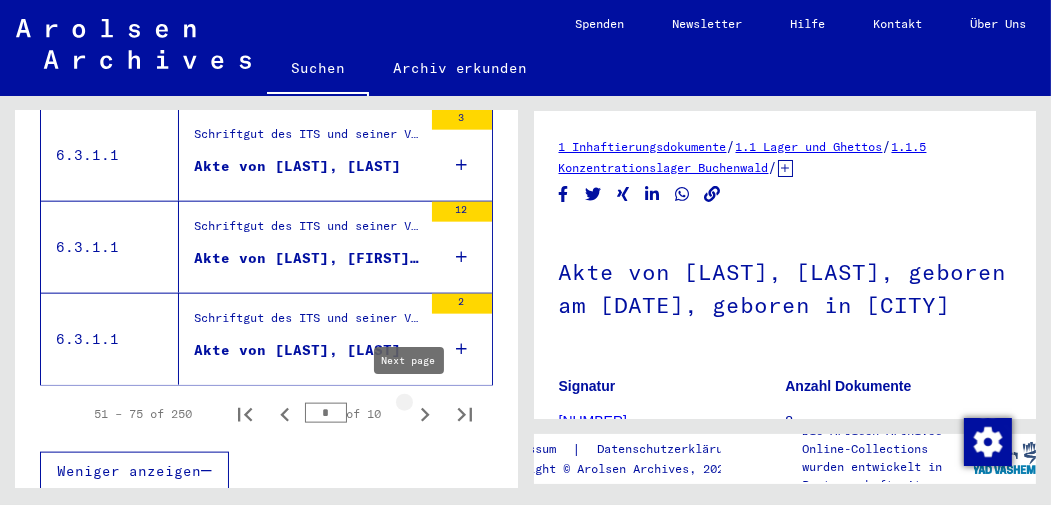 click 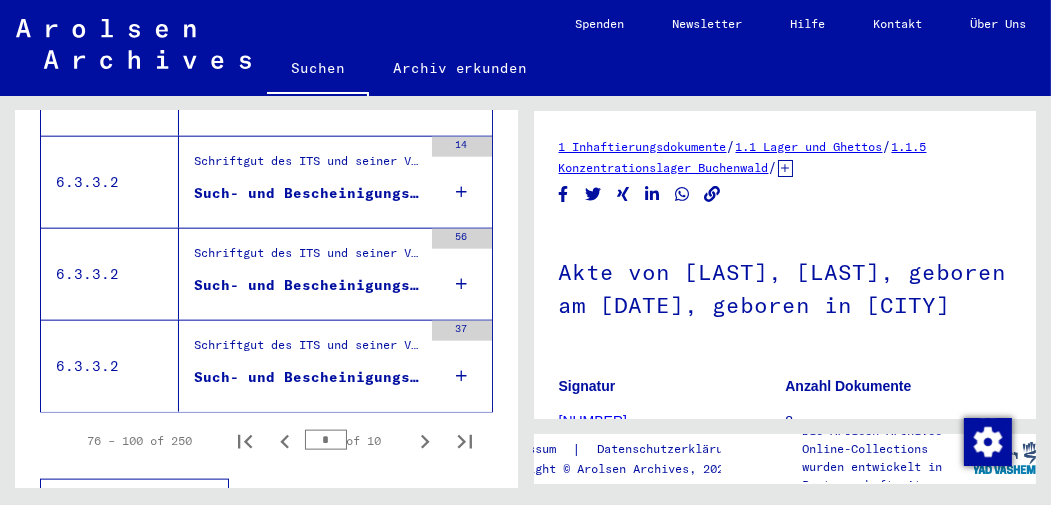 scroll, scrollTop: 2459, scrollLeft: 0, axis: vertical 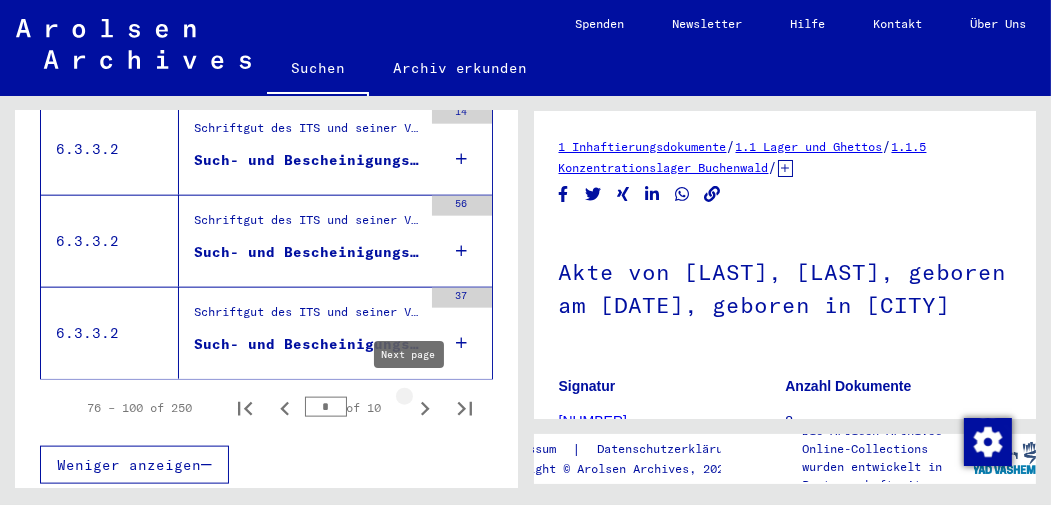 click 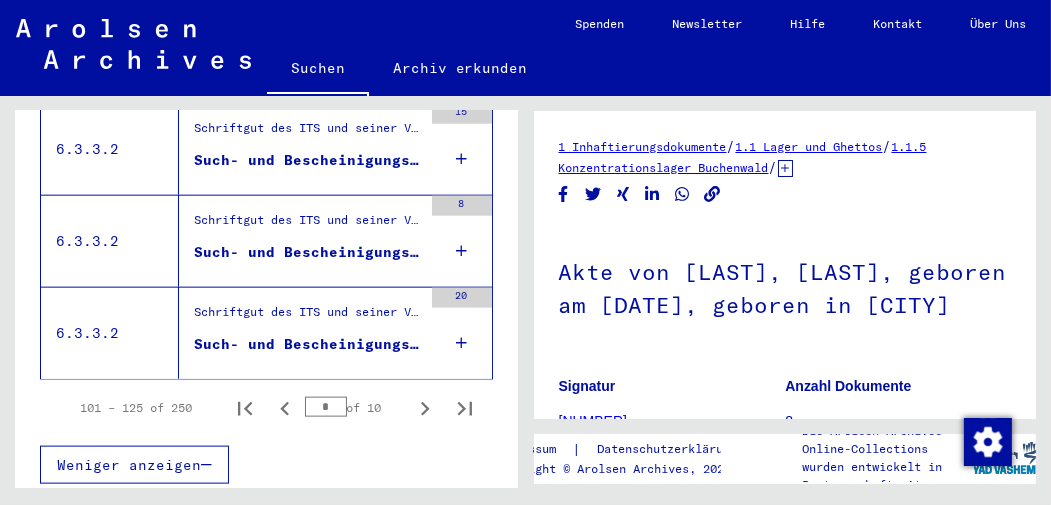 click 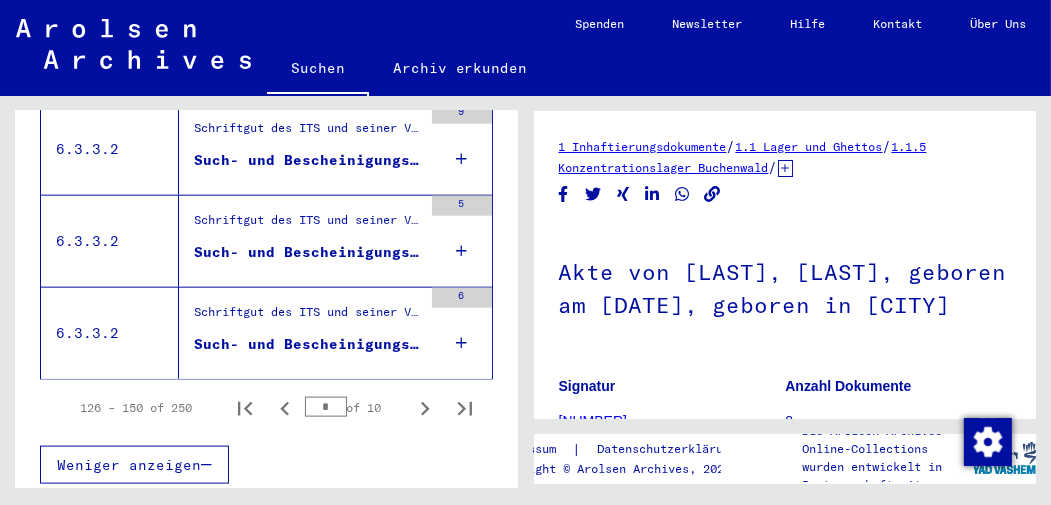 click 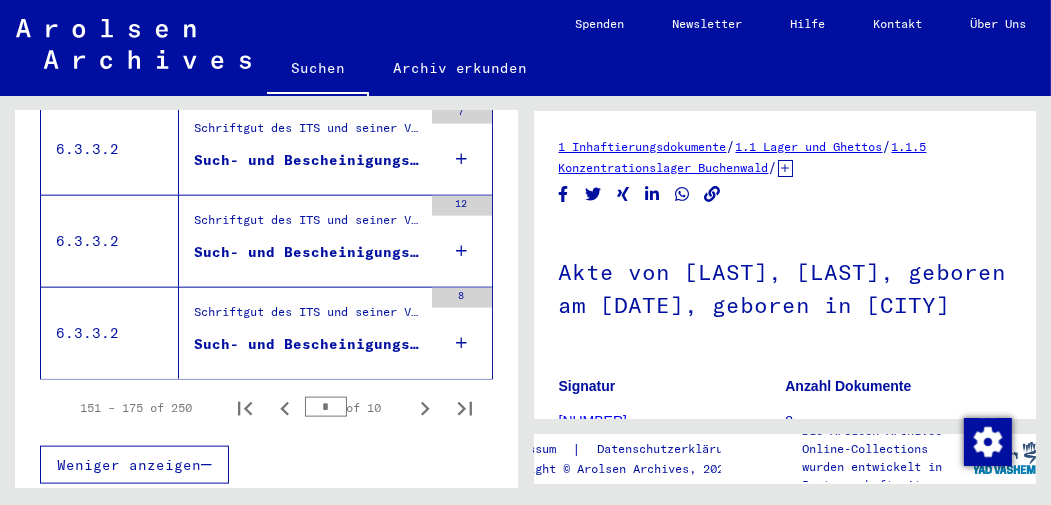 click 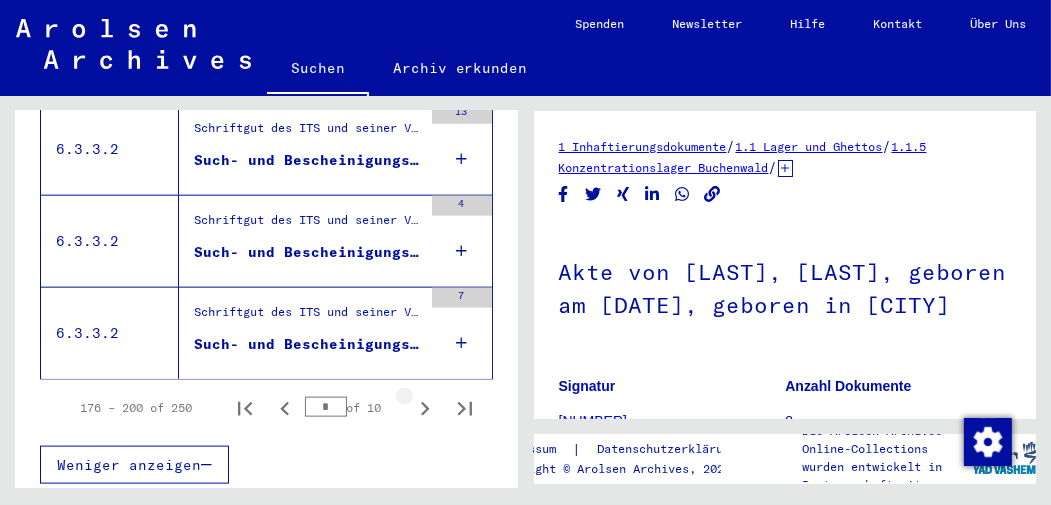 click 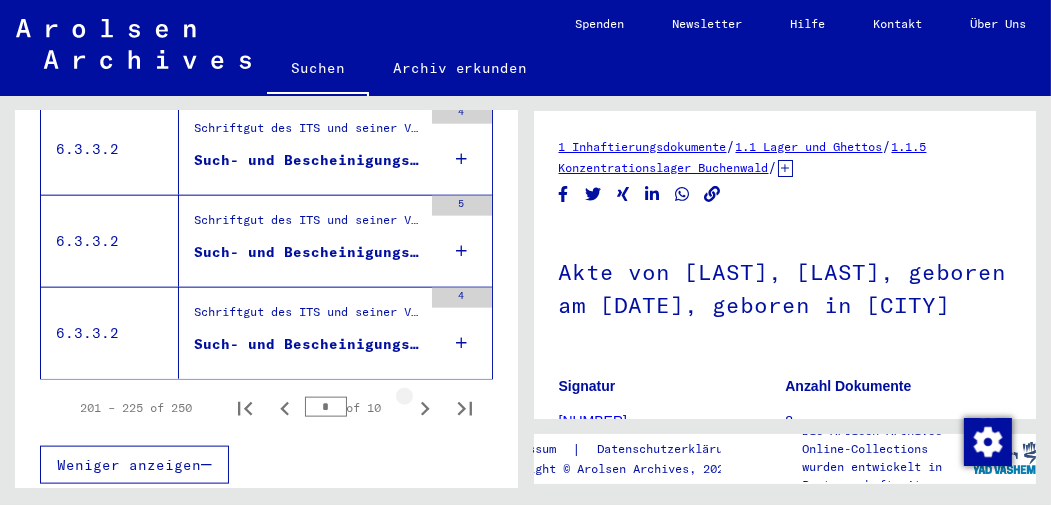 click 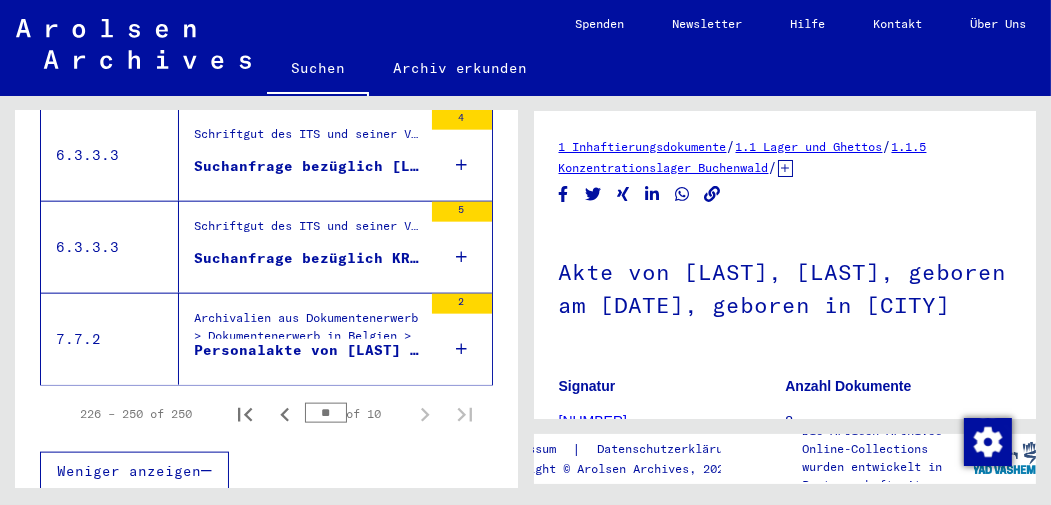 scroll, scrollTop: 2459, scrollLeft: 0, axis: vertical 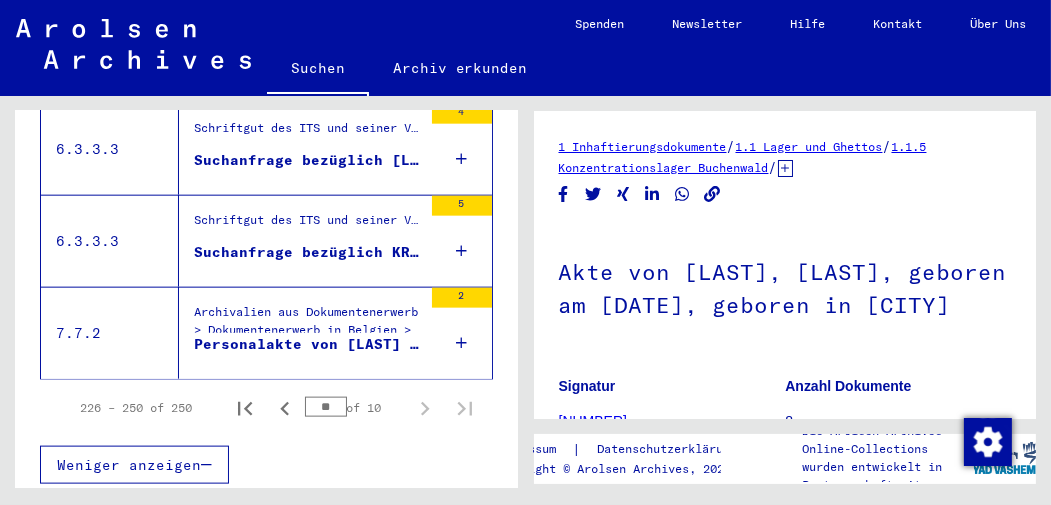 click on "Personalakte von [LAST] [FIRST]" at bounding box center (308, 344) 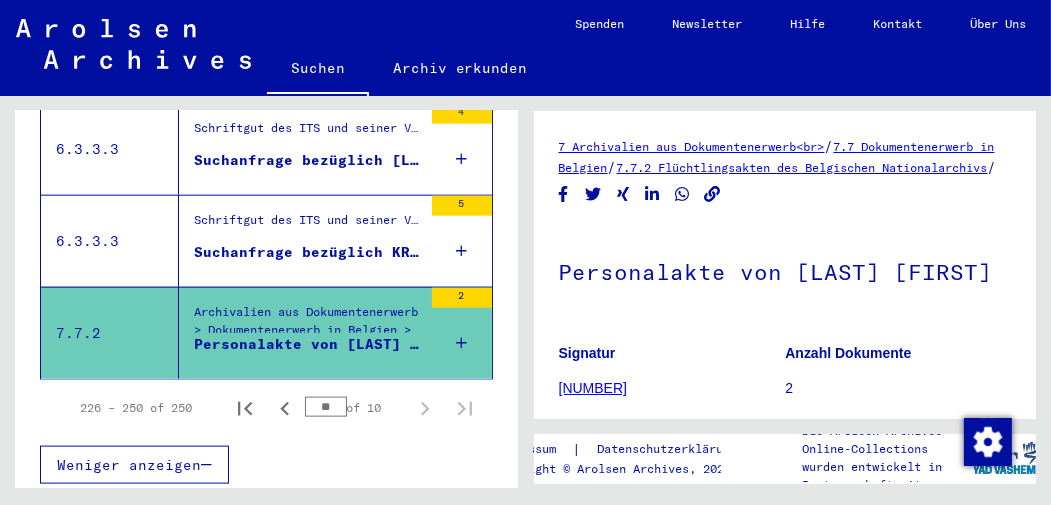 scroll, scrollTop: 0, scrollLeft: 0, axis: both 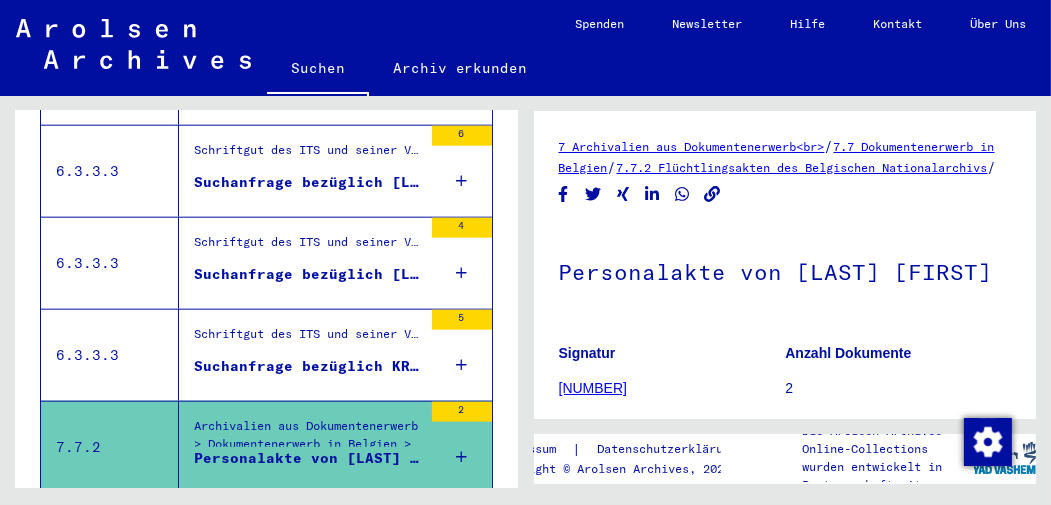 click on "Suchanfrage bezüglich KRANZ EDUARD [DATE]" at bounding box center [308, 366] 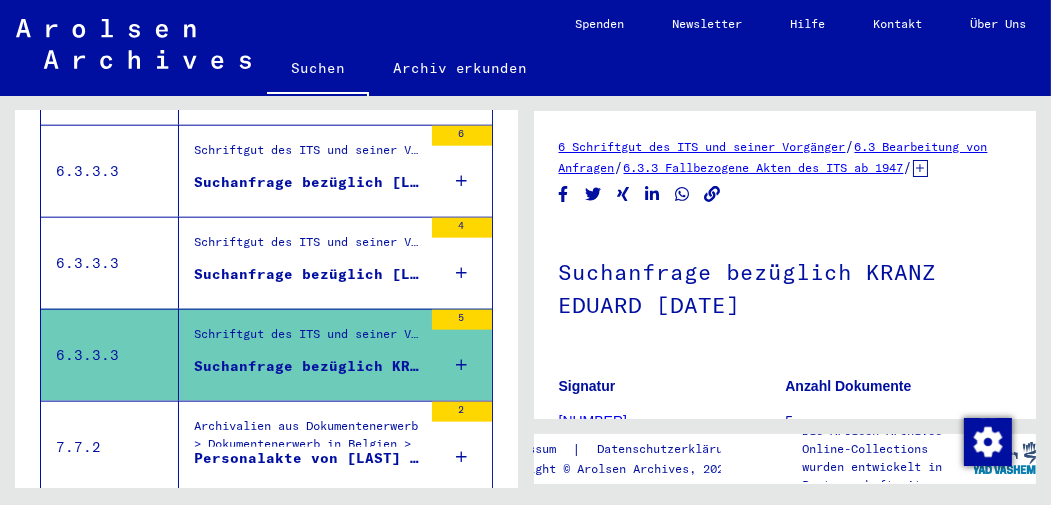 scroll, scrollTop: 0, scrollLeft: 0, axis: both 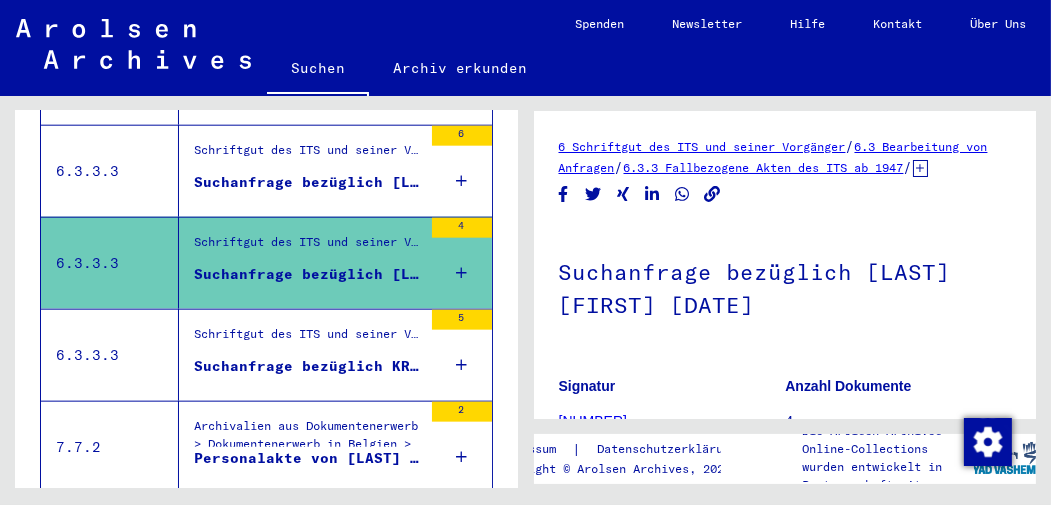 click on "Suchanfrage bezüglich [LAST] [FIRST] [DATE]" at bounding box center (308, 182) 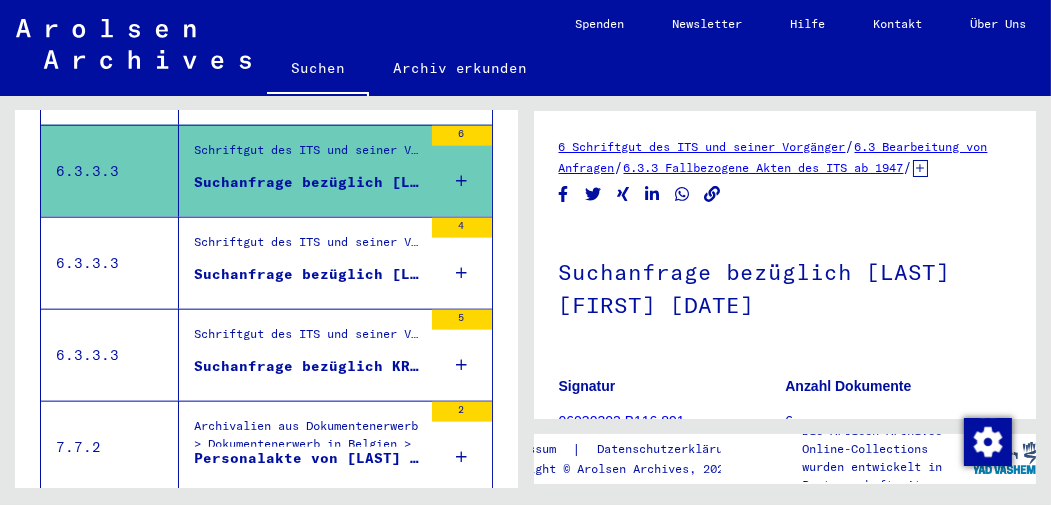 scroll, scrollTop: 0, scrollLeft: 0, axis: both 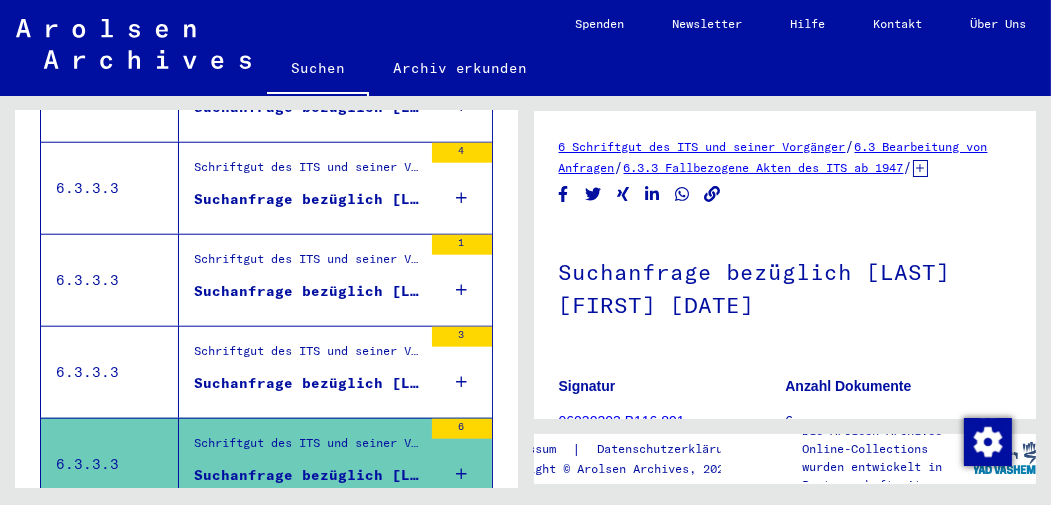 click on "Suchanfrage bezüglich [LAST] [FIRST] [DATE]" at bounding box center (308, 383) 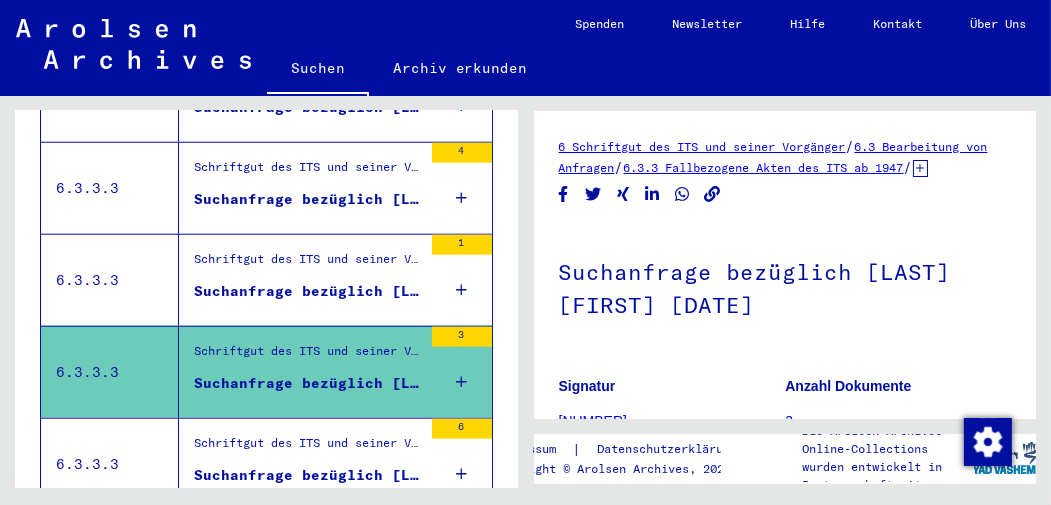 scroll, scrollTop: 0, scrollLeft: 0, axis: both 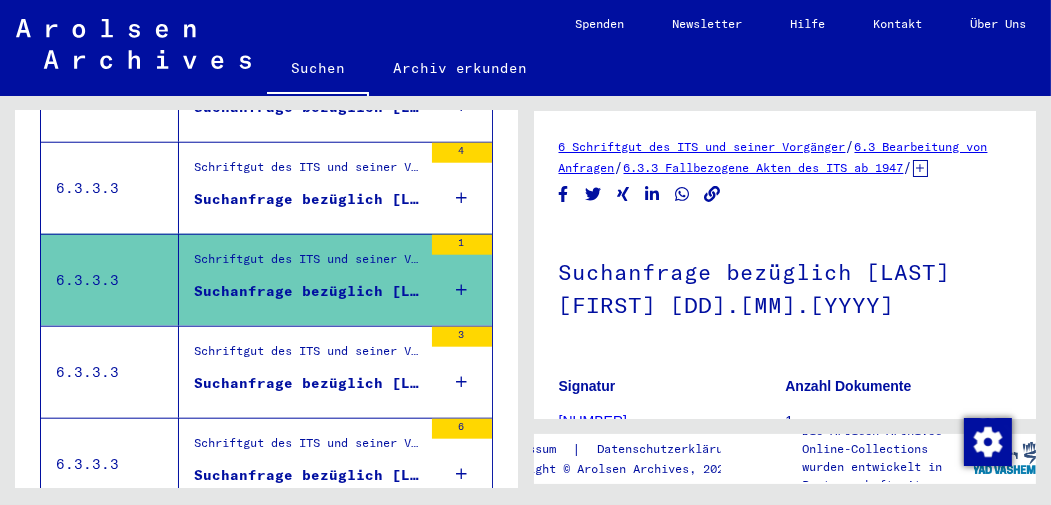 click on "Suchanfrage bezüglich [LAST] [DATE]" at bounding box center [308, 199] 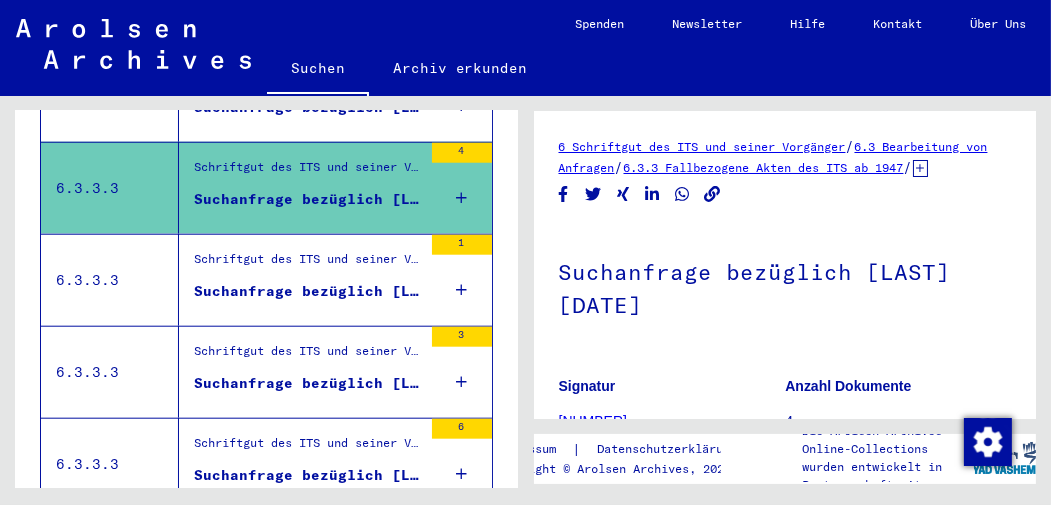 scroll, scrollTop: 0, scrollLeft: 0, axis: both 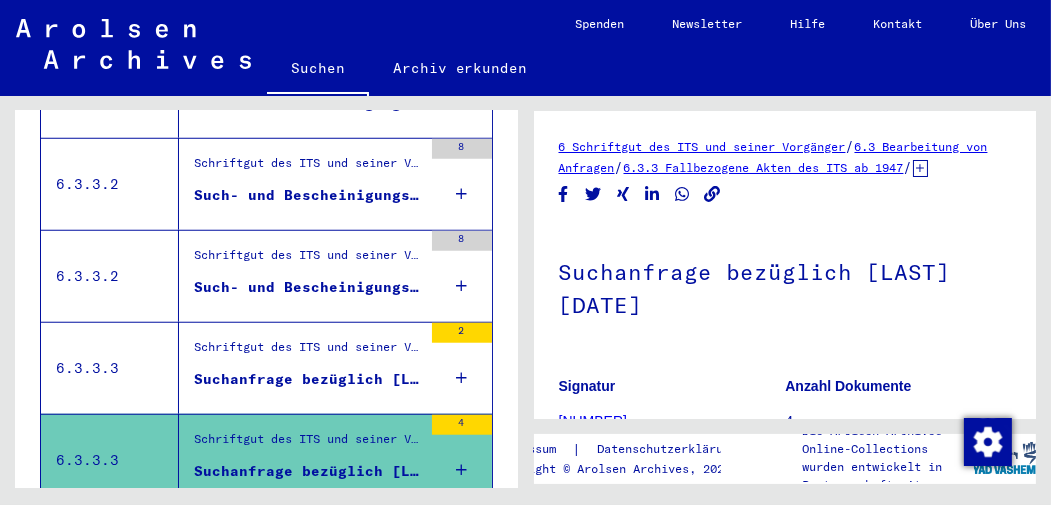 click on "Such- und Bescheinigungsvorgang Nr. [NUMBER] für [LAST], [LAST] geboren [DATE]" at bounding box center [308, 287] 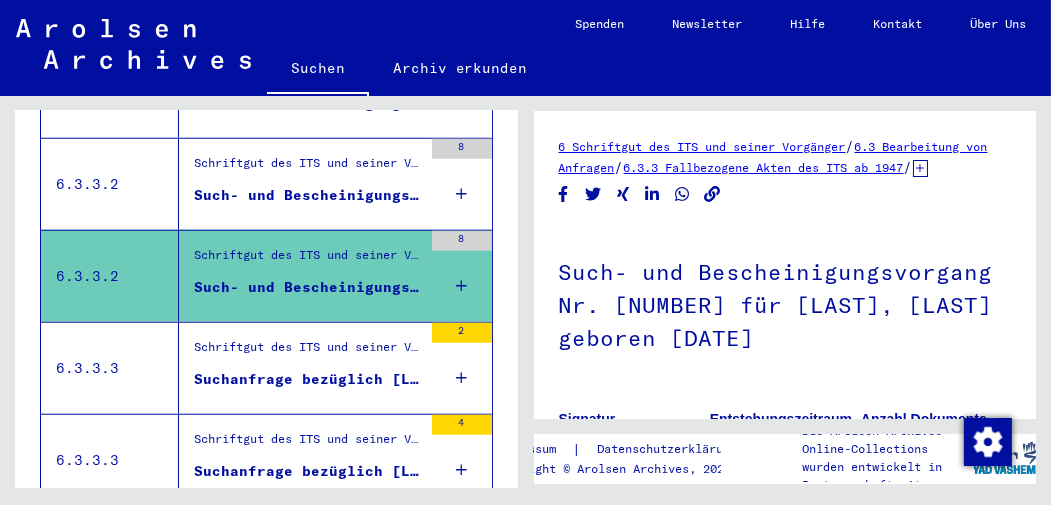 scroll, scrollTop: 0, scrollLeft: 0, axis: both 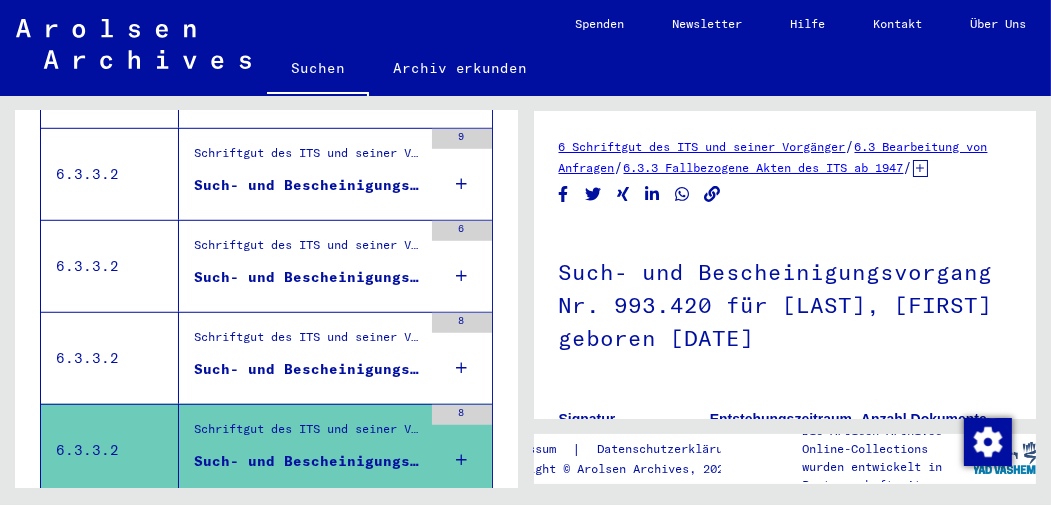 click on "Such- und Bescheinigungsvorgang Nr. [NUMBER] für BERGER, RIFKA geboren [DATE]" at bounding box center [308, 369] 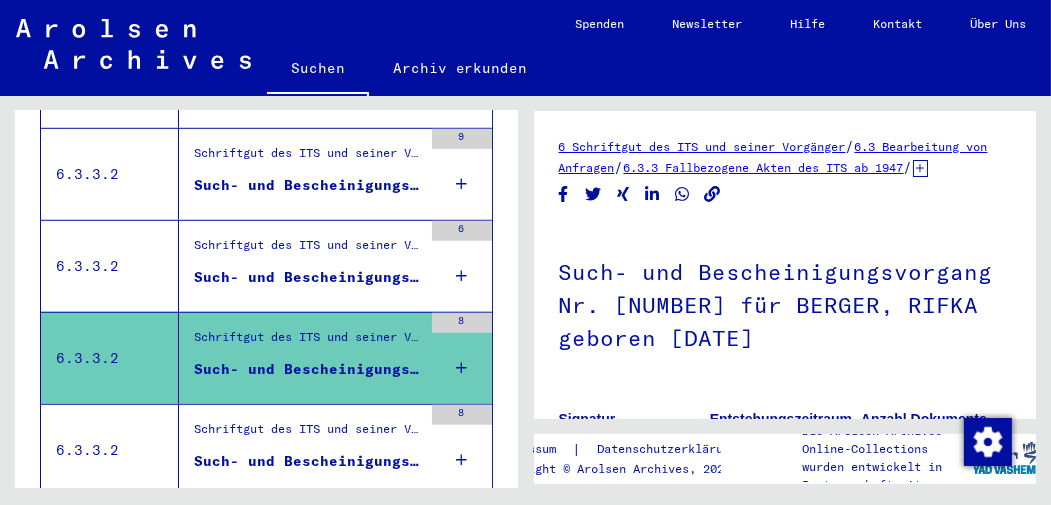 scroll, scrollTop: 0, scrollLeft: 0, axis: both 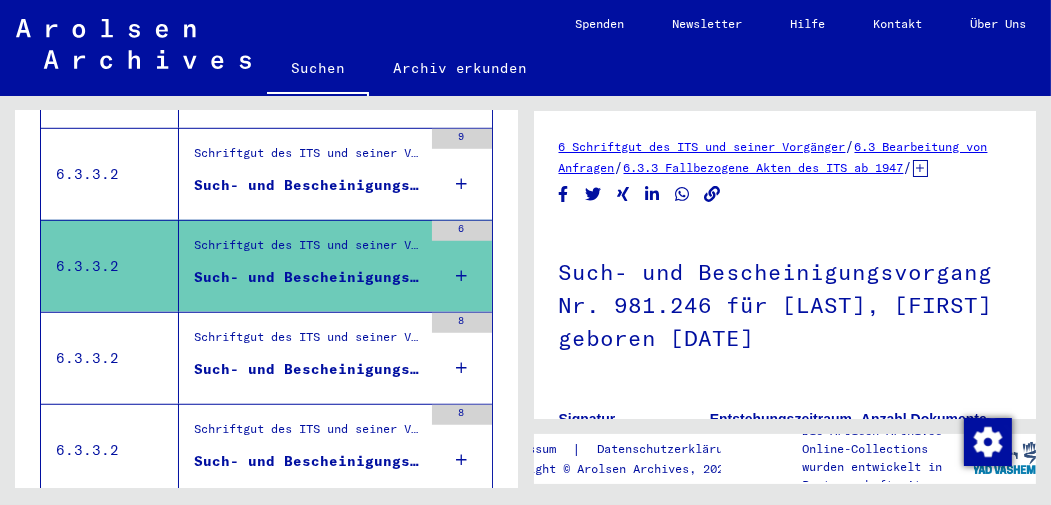 click on "Such- und Bescheinigungsvorgang Nr. [NUMBER] für [LAST], [LAST] geboren [DATE]" at bounding box center (308, 185) 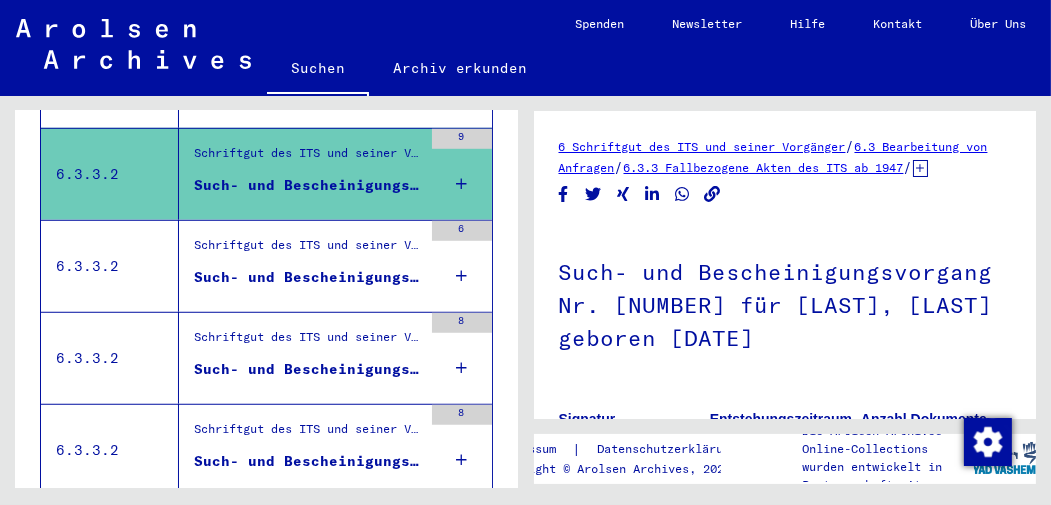 scroll, scrollTop: 0, scrollLeft: 0, axis: both 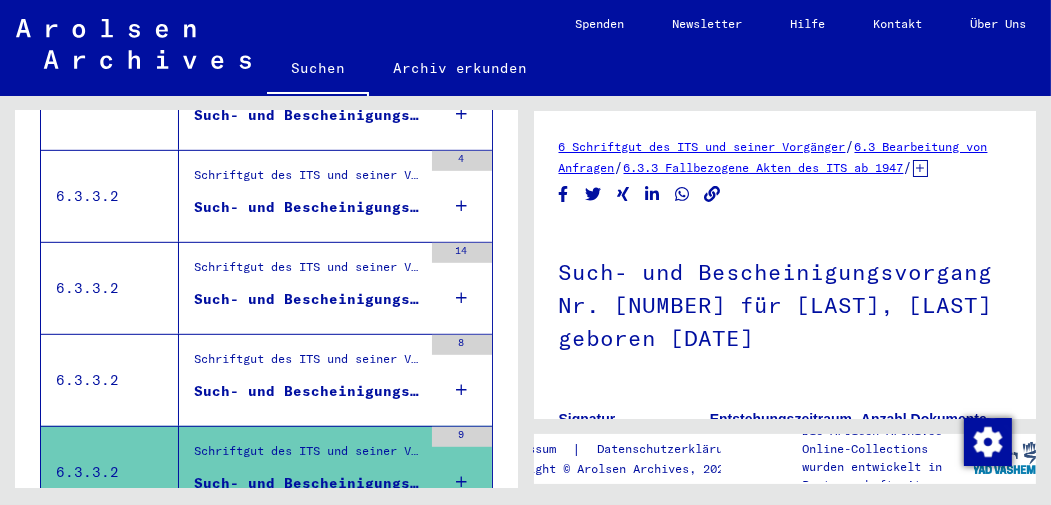click on "Such- und Bescheinigungsvorgang Nr. 964.777 für [LAST], [FIRST] geboren [DATE]" at bounding box center [308, 391] 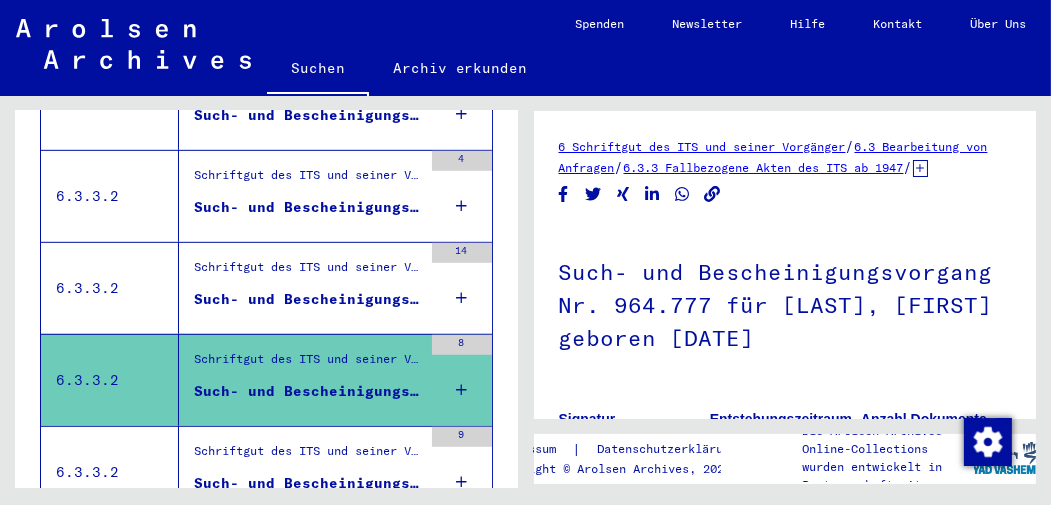 scroll, scrollTop: 0, scrollLeft: 0, axis: both 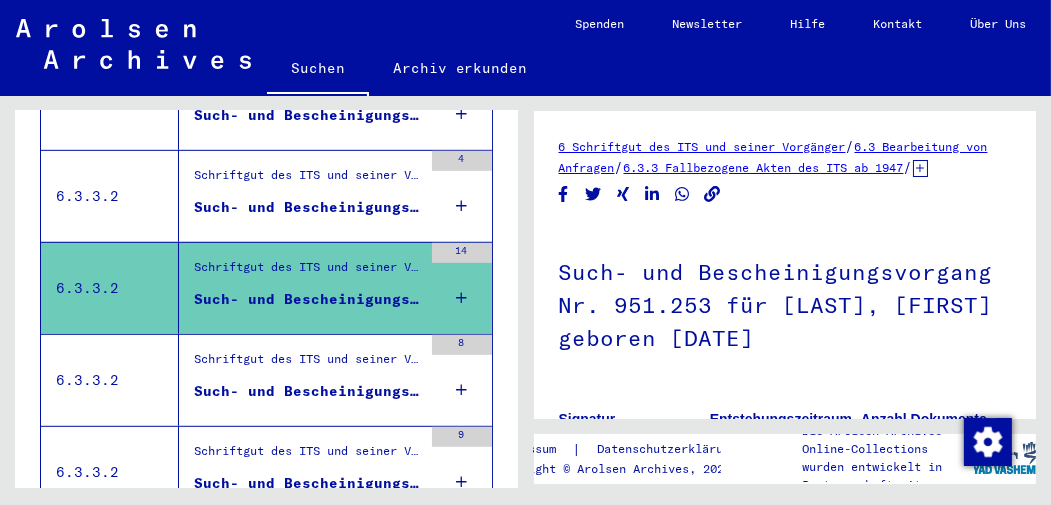 click on "Such- und Bescheinigungsvorgang Nr. 945.390 für [LAST], [FIRST] geboren [DATE]" at bounding box center [308, 207] 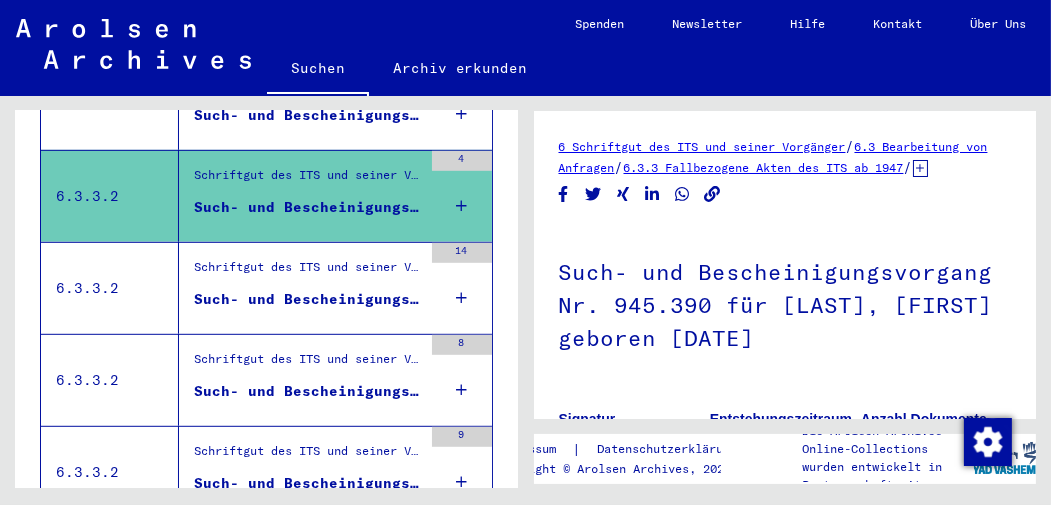 scroll, scrollTop: 0, scrollLeft: 0, axis: both 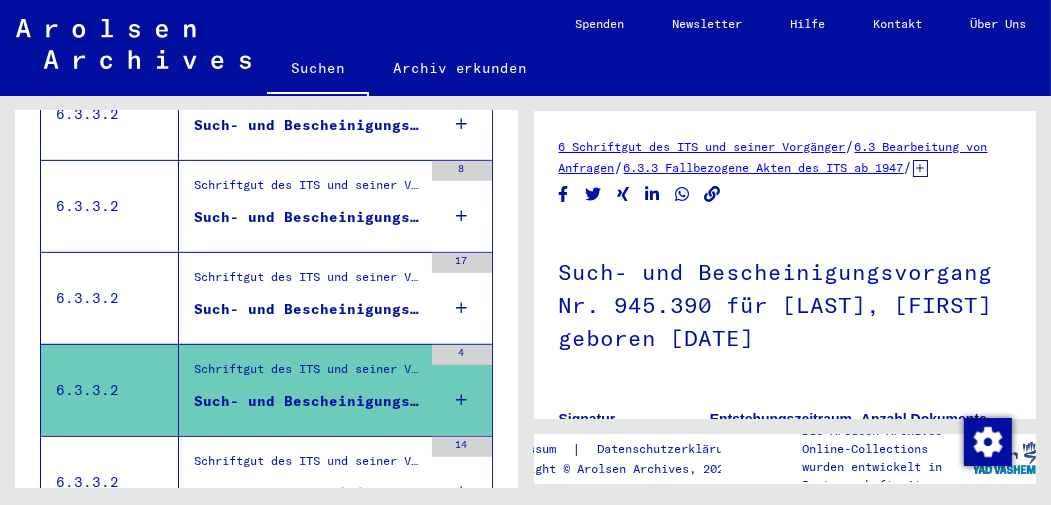 click on "Such- und Bescheinigungsvorgang Nr. [NUMBER] für [LAST], [FIRST] geboren [YEAR]" at bounding box center (308, 309) 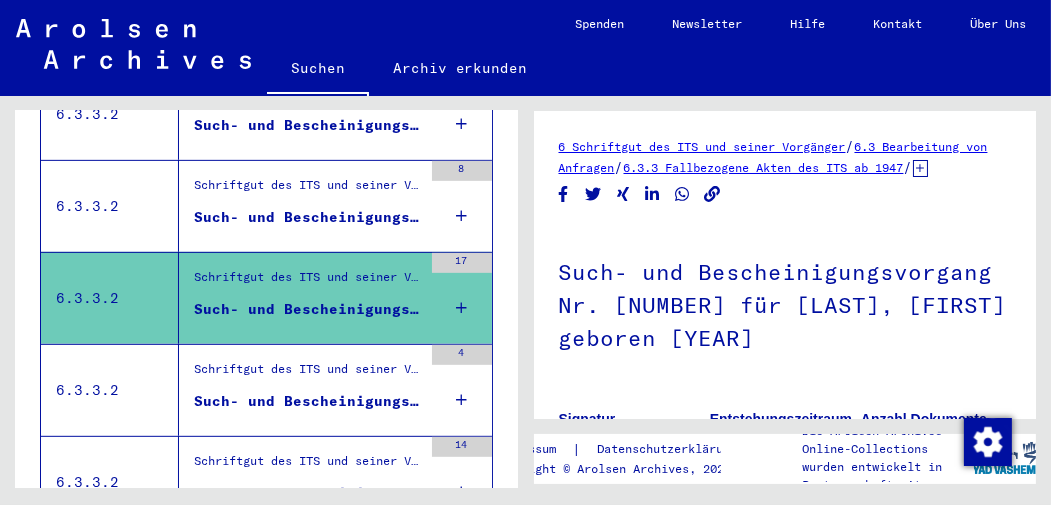 scroll, scrollTop: 0, scrollLeft: 0, axis: both 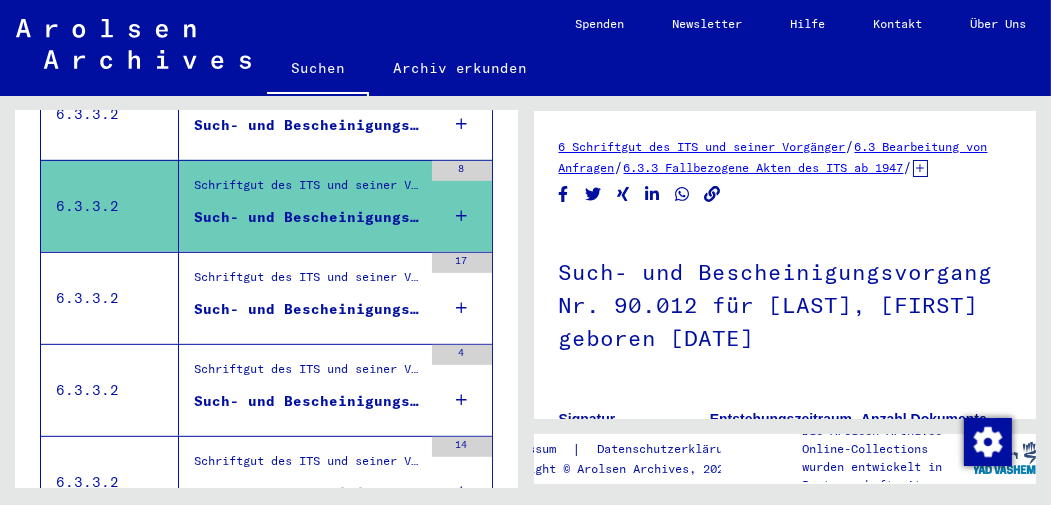 click on "Such- und Bescheinigungsvorgang Nr. [NUMBER] für [LAST], [FIRST] geboren [DD].[MM].[YYYY]" at bounding box center [308, 125] 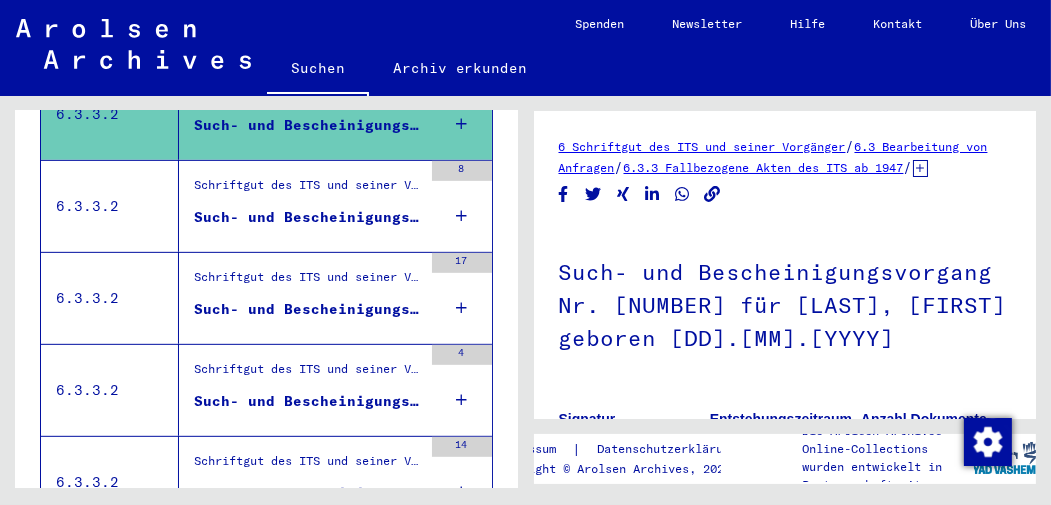 scroll, scrollTop: 0, scrollLeft: 0, axis: both 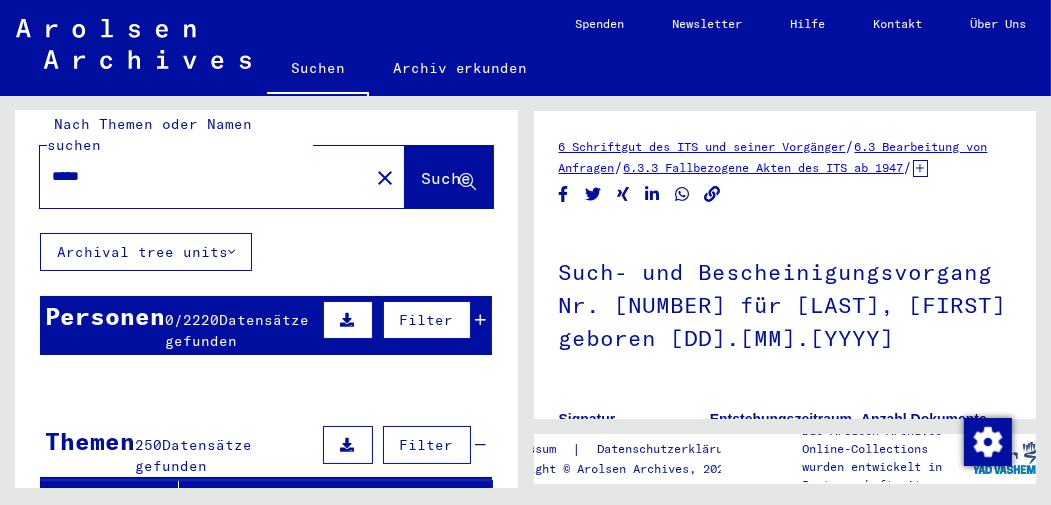 click on "Filter" at bounding box center [427, 320] 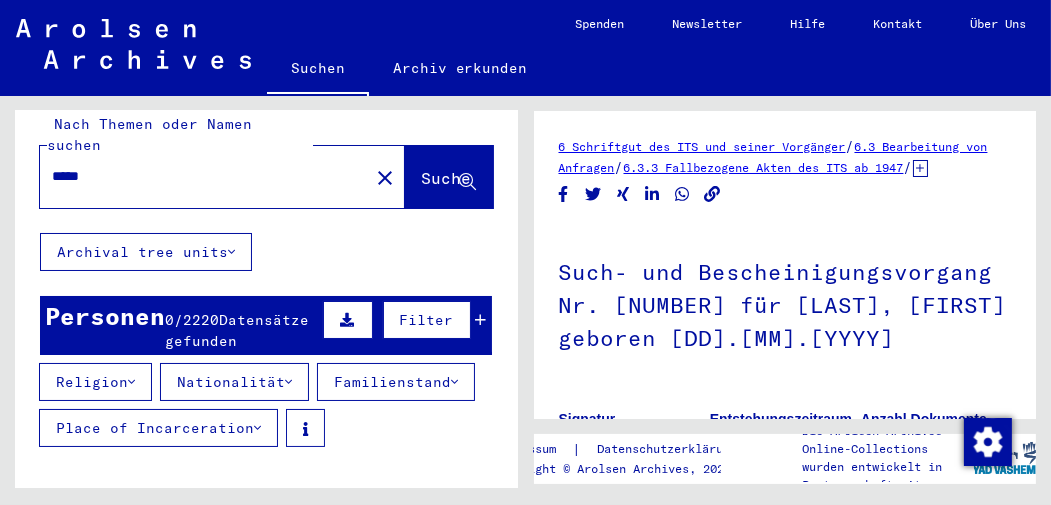 click on "*****" at bounding box center [204, 176] 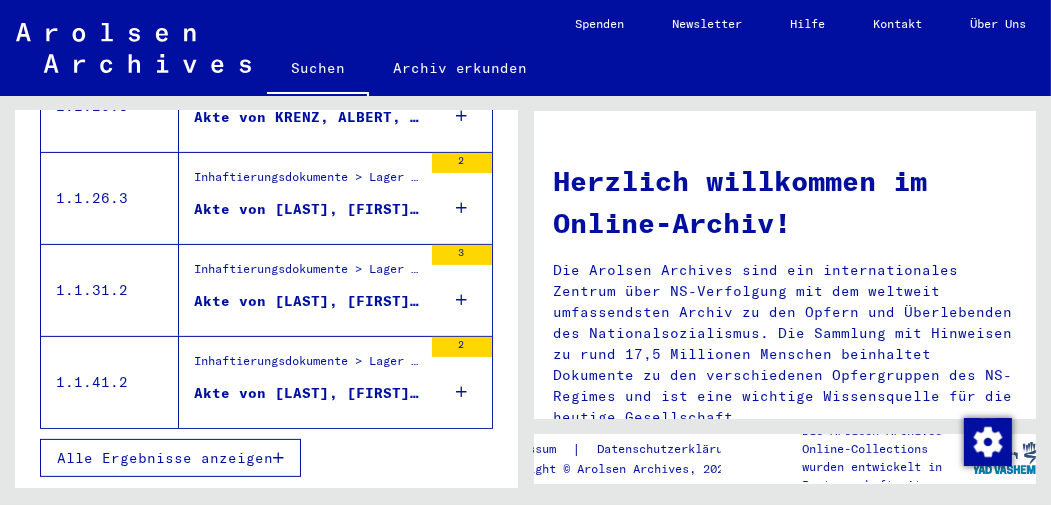 scroll, scrollTop: 682, scrollLeft: 0, axis: vertical 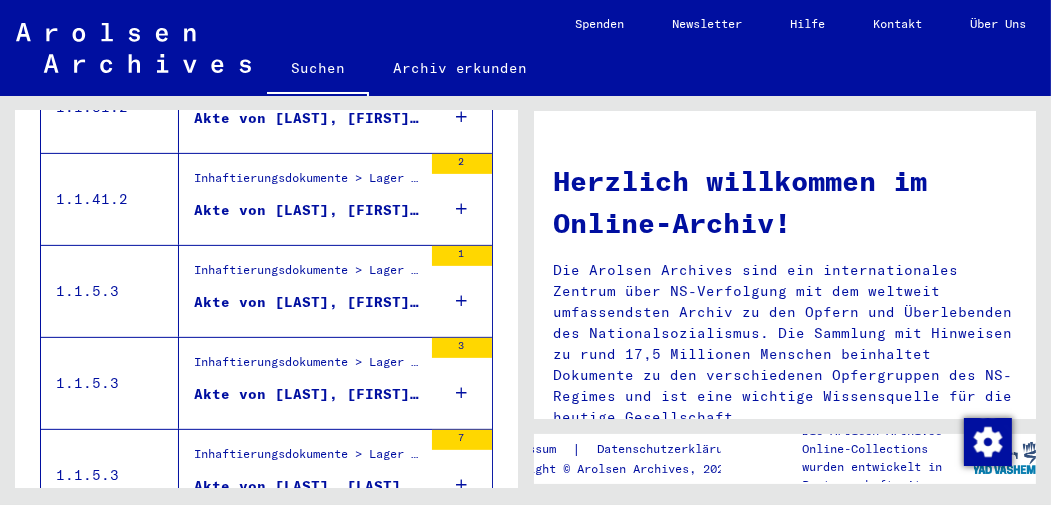 click on "Akte von [LAST], [FIRST], geboren am 04.08.1909" at bounding box center (308, 302) 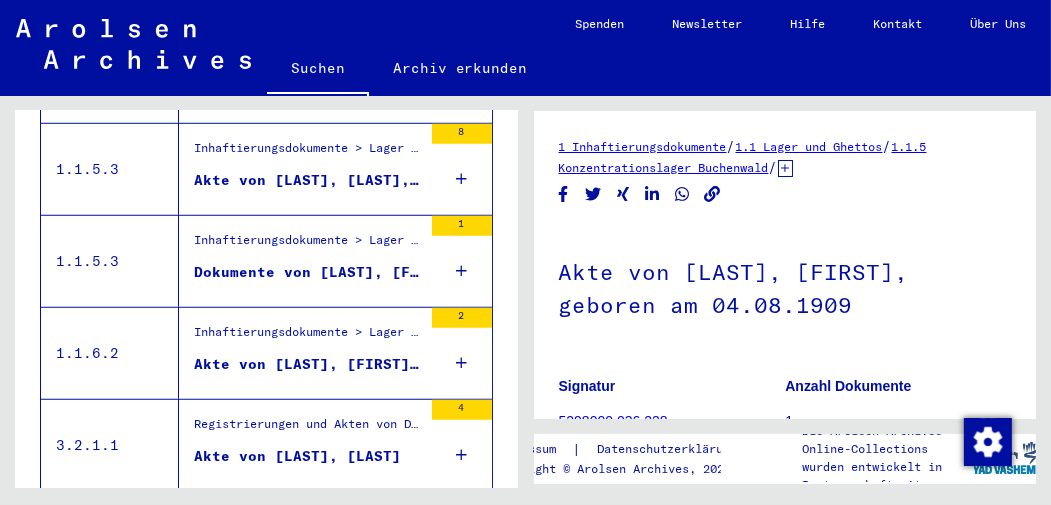 scroll, scrollTop: 1639, scrollLeft: 0, axis: vertical 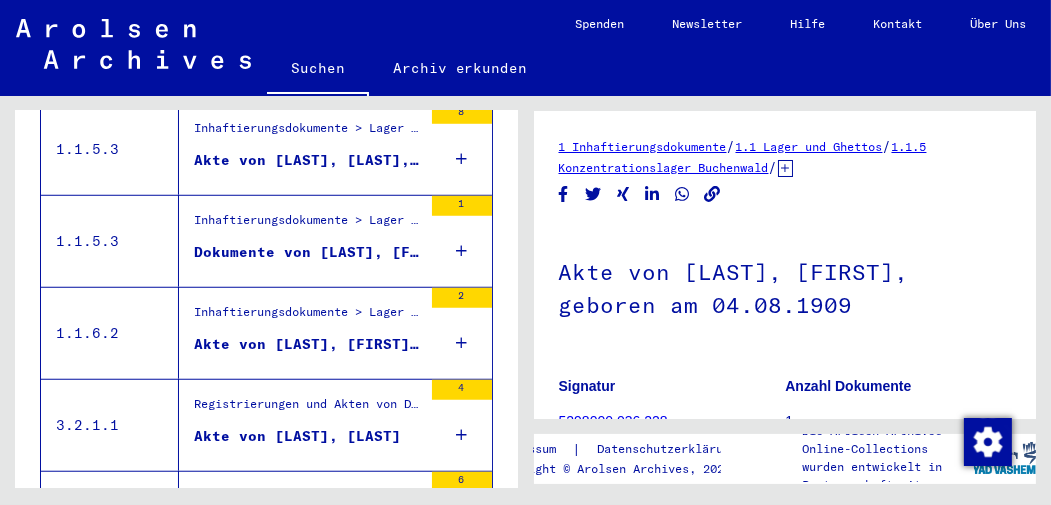 click on "Dokumente von [LAST], [FIRST], geboren am [DATE]" at bounding box center [308, 252] 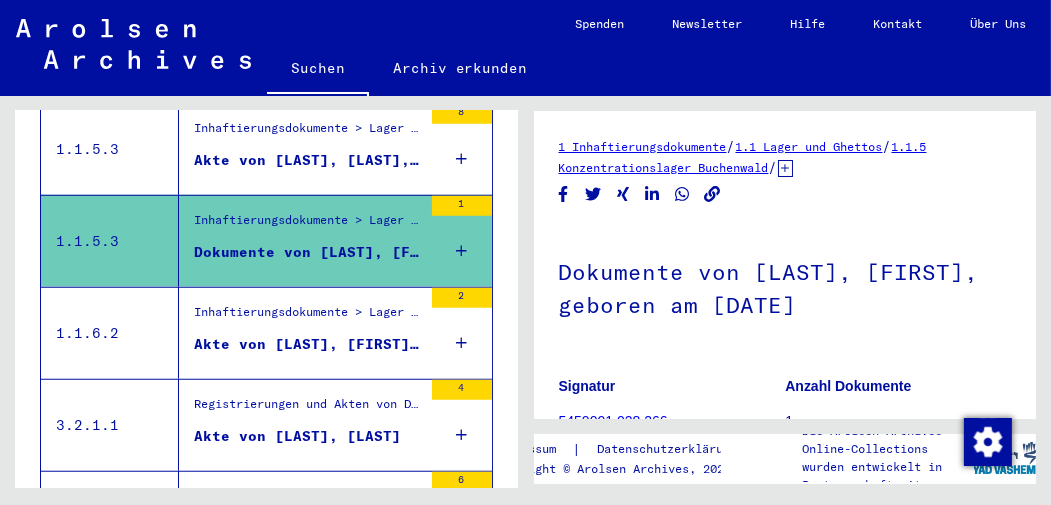 scroll, scrollTop: 0, scrollLeft: 0, axis: both 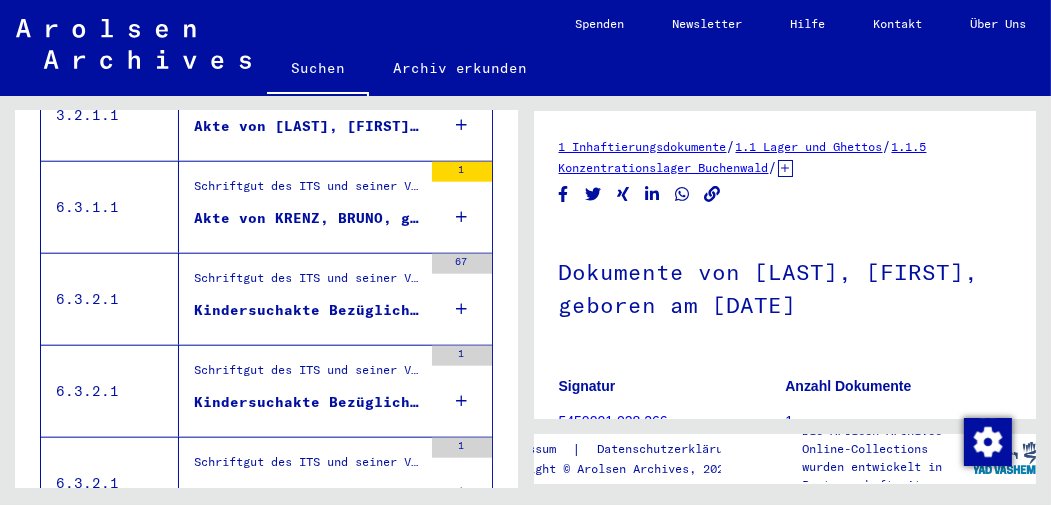 click on "Kindersuchakte Bezüglich KRENZ EDELTRAUT [DATE]" at bounding box center [308, 310] 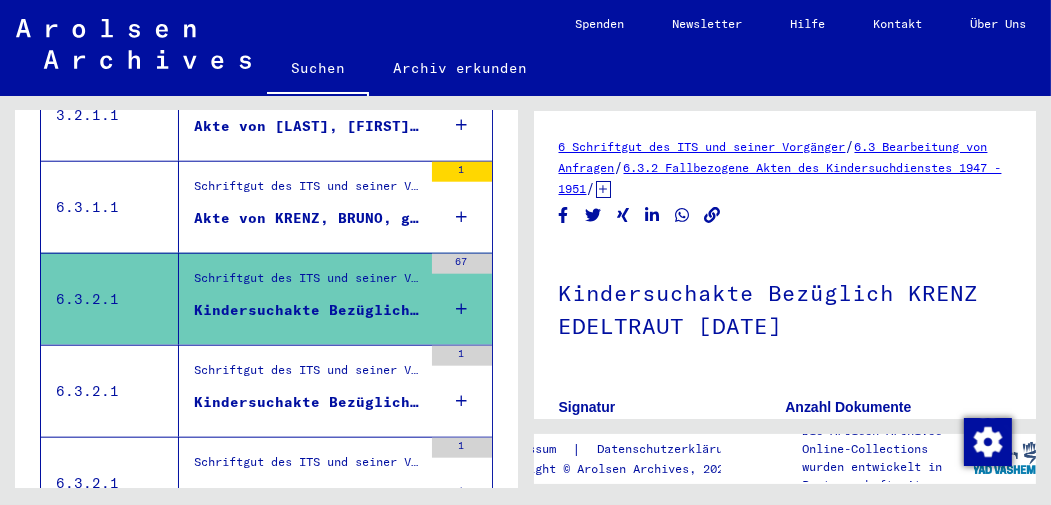 click on "Kindersuchakte Bezüglich KRENZ HELMA [DATE]" at bounding box center [308, 402] 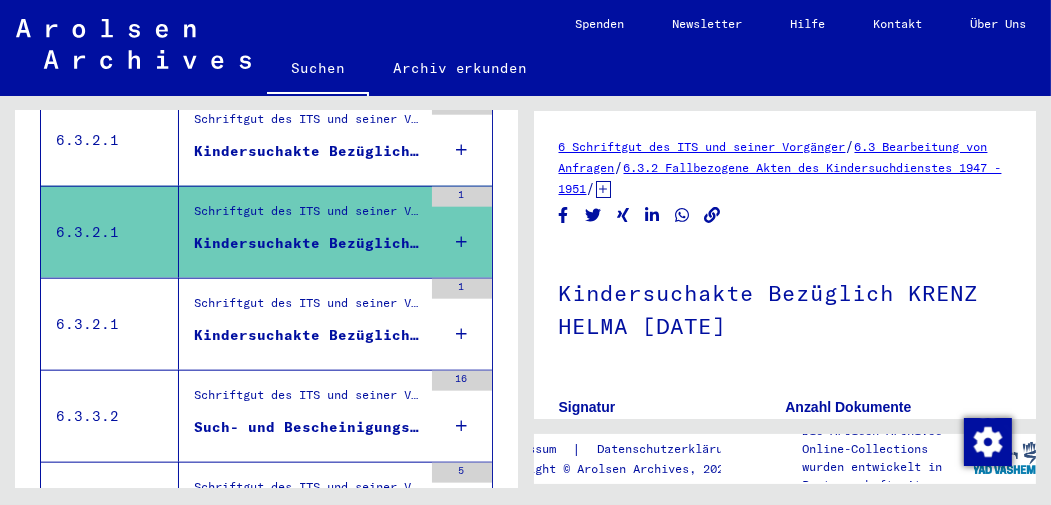 scroll, scrollTop: 2314, scrollLeft: 0, axis: vertical 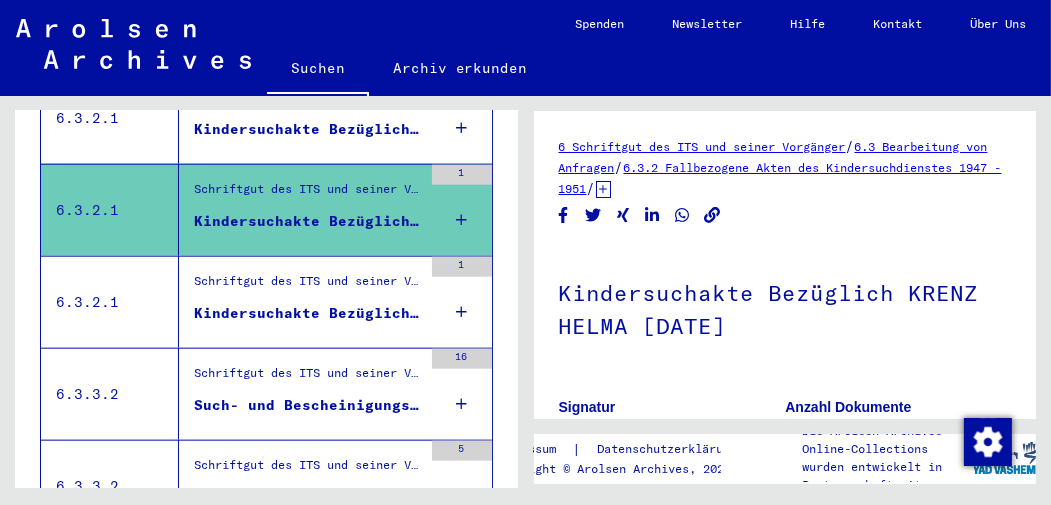 click on "Kindersuchakte Bezüglich [LAST] [FIRST] 21.01.1941" at bounding box center [308, 313] 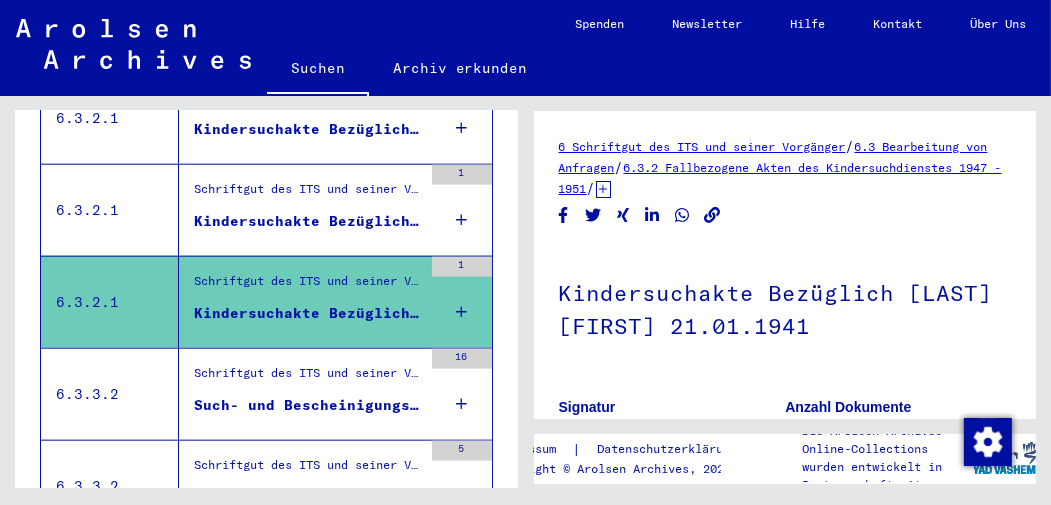 click on "Such- und Bescheinigungsvorgang Nr. 1.017.994 für [LAST], [FIRST] geboren [DATE]" at bounding box center (308, 405) 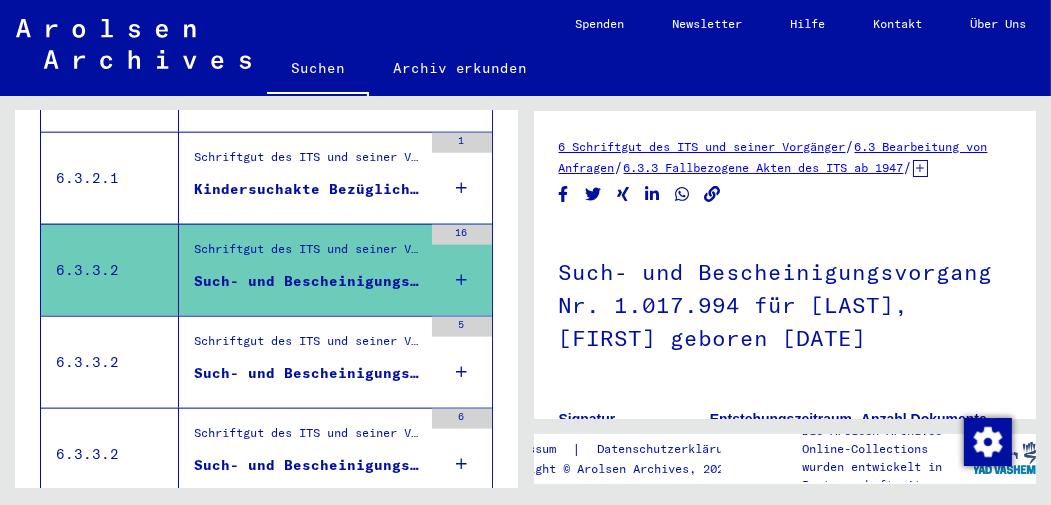 scroll, scrollTop: 2486, scrollLeft: 0, axis: vertical 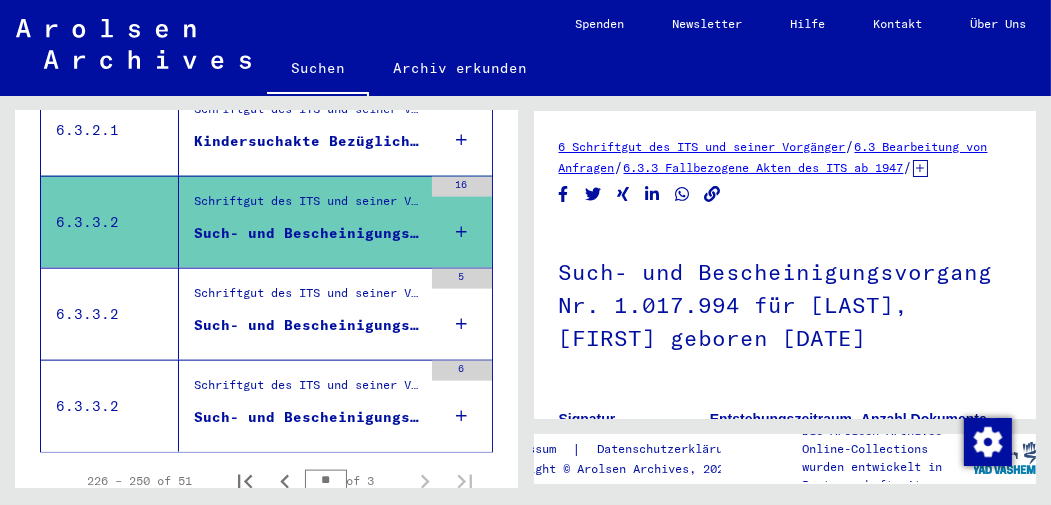 click on "Such- und Bescheinigungsvorgang Nr. 1.077.949 für [LAST], [FIRST] geboren [DATE]" at bounding box center (308, 325) 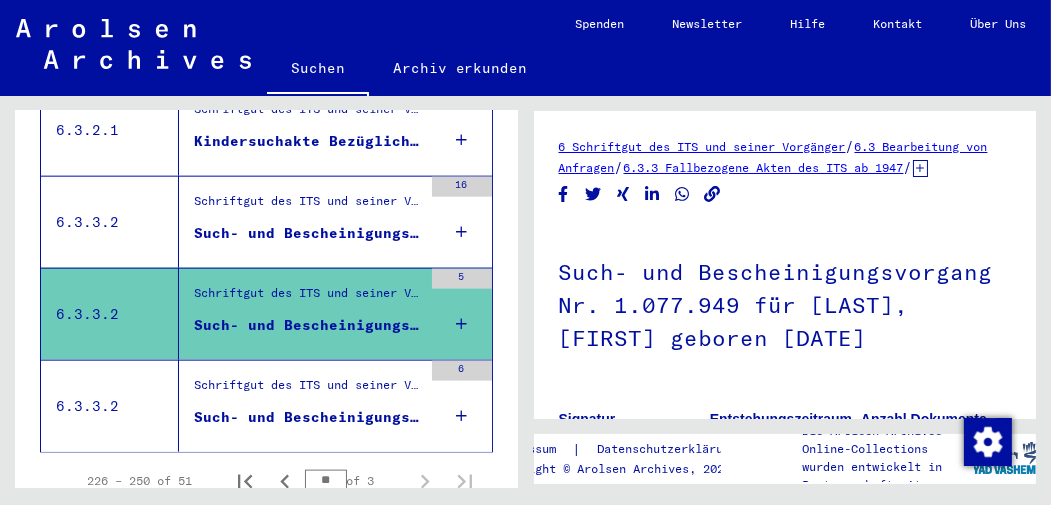 click on "Such- und Bescheinigungsvorgang Nr. 1.200.190 für [LAST], [FIRST] geboren [DATE]" at bounding box center (308, 417) 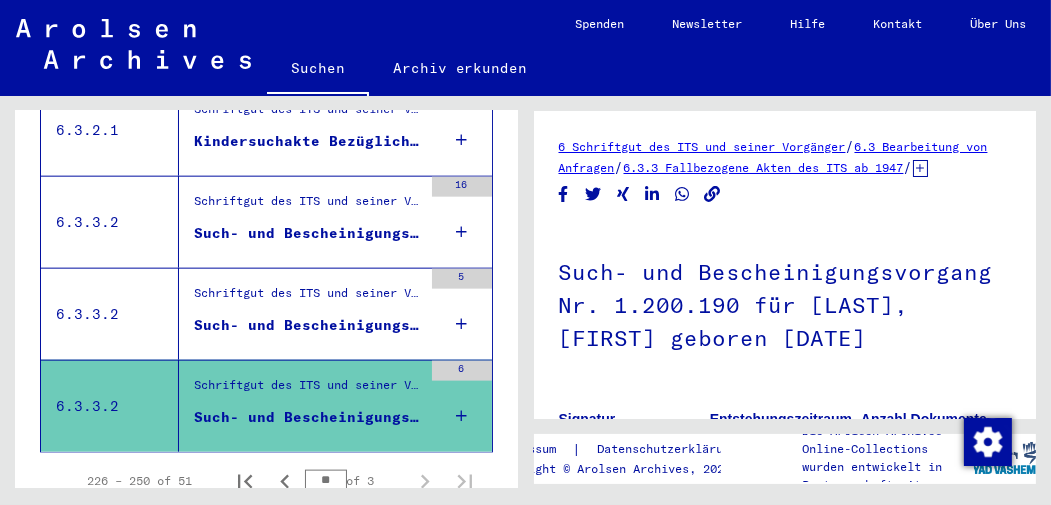 scroll, scrollTop: 2575, scrollLeft: 0, axis: vertical 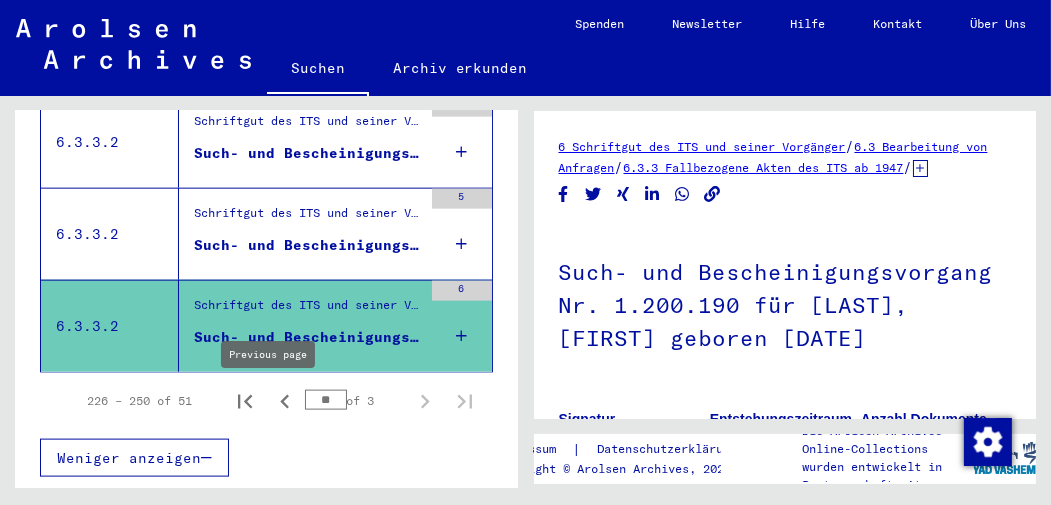 click 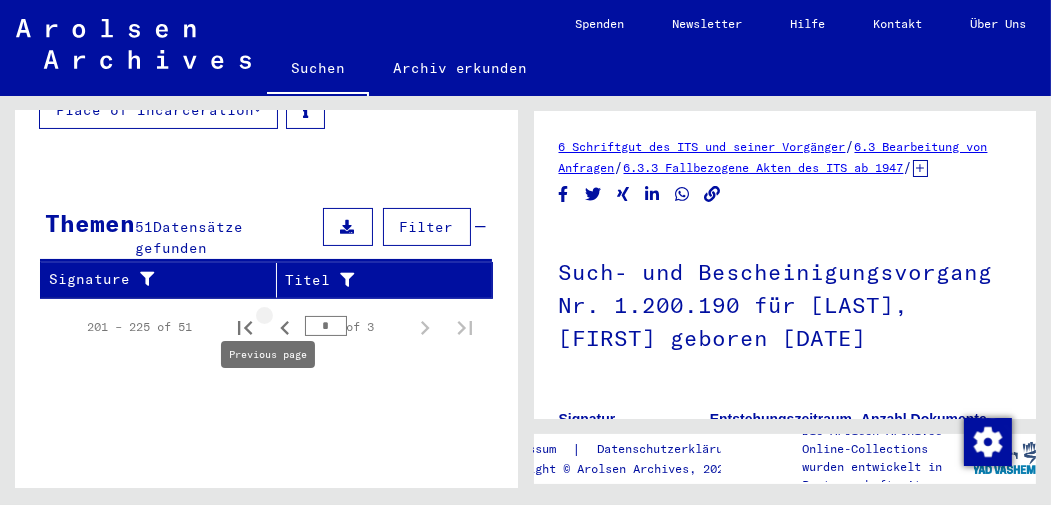 scroll, scrollTop: 352, scrollLeft: 0, axis: vertical 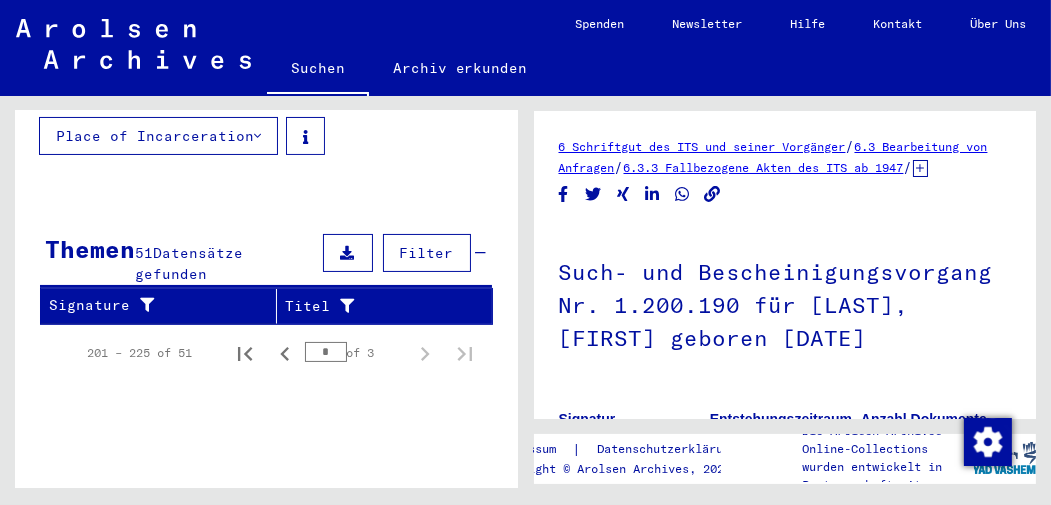 click at bounding box center [289, 394] 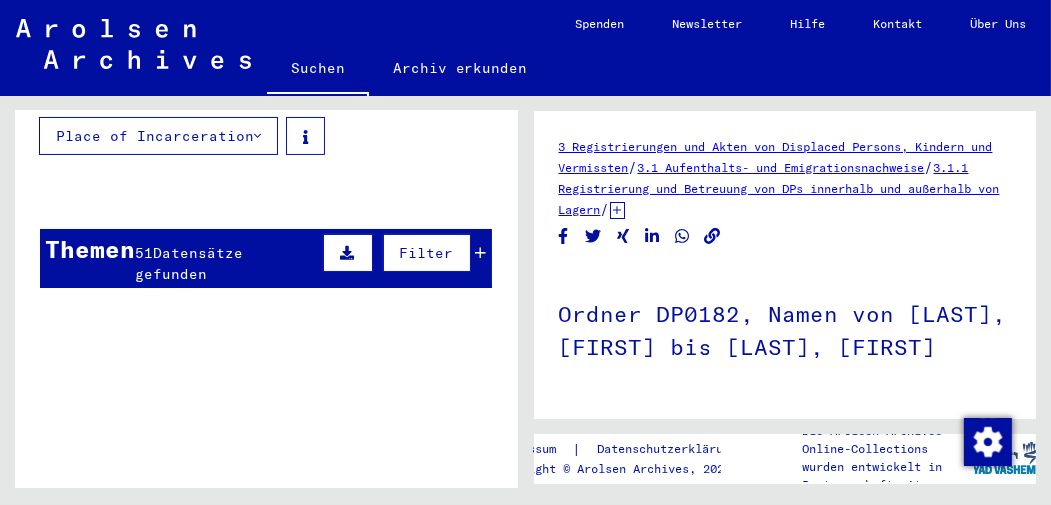 scroll, scrollTop: 0, scrollLeft: 0, axis: both 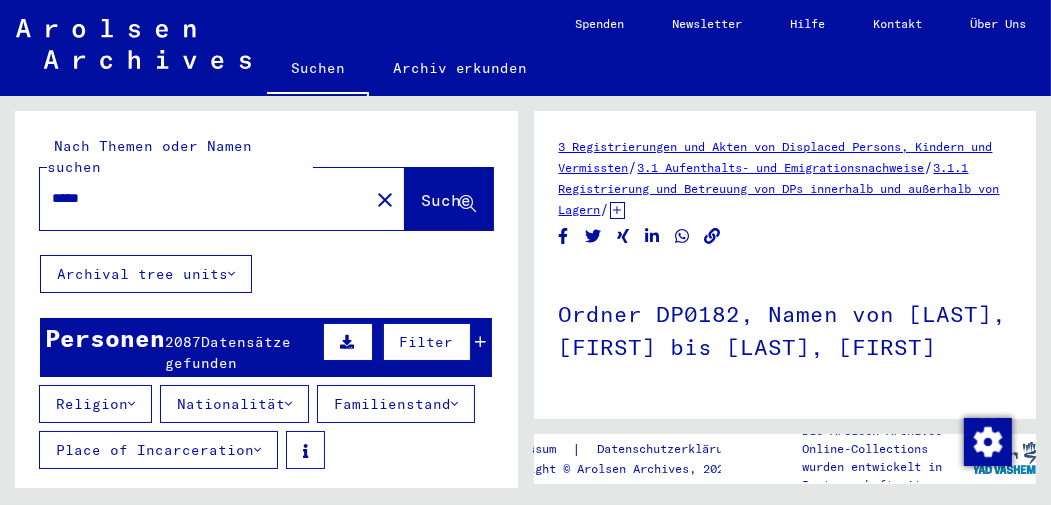 click at bounding box center [481, 342] 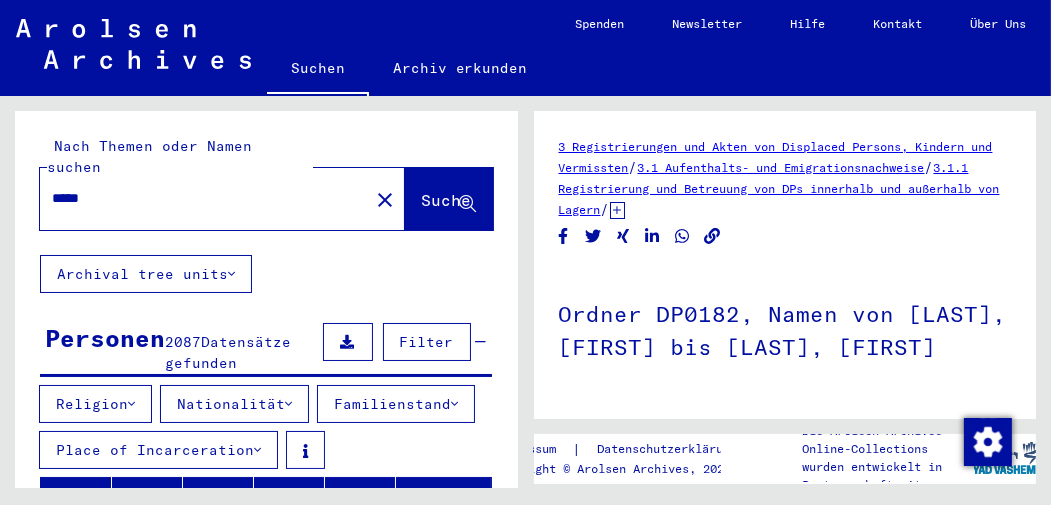 click on "*****" at bounding box center [204, 198] 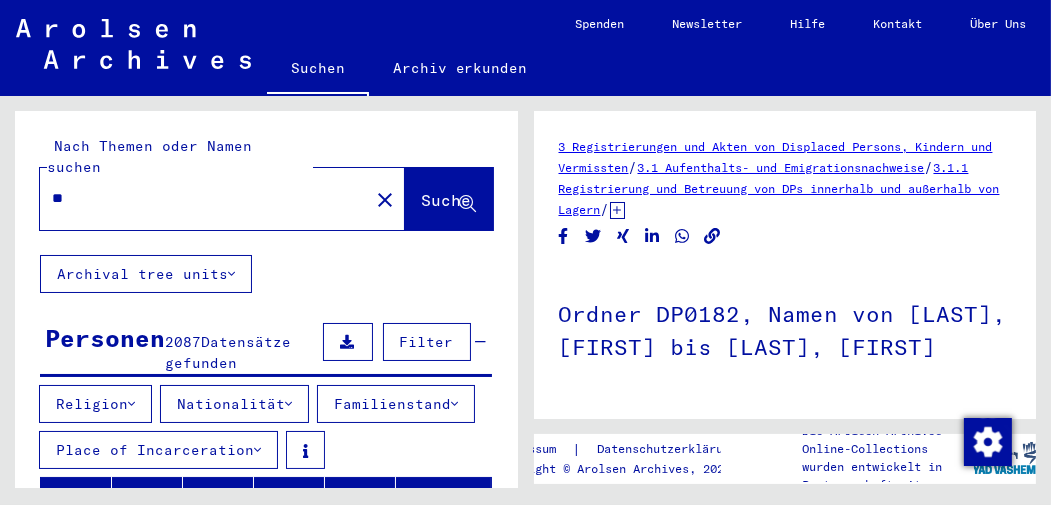 type on "*" 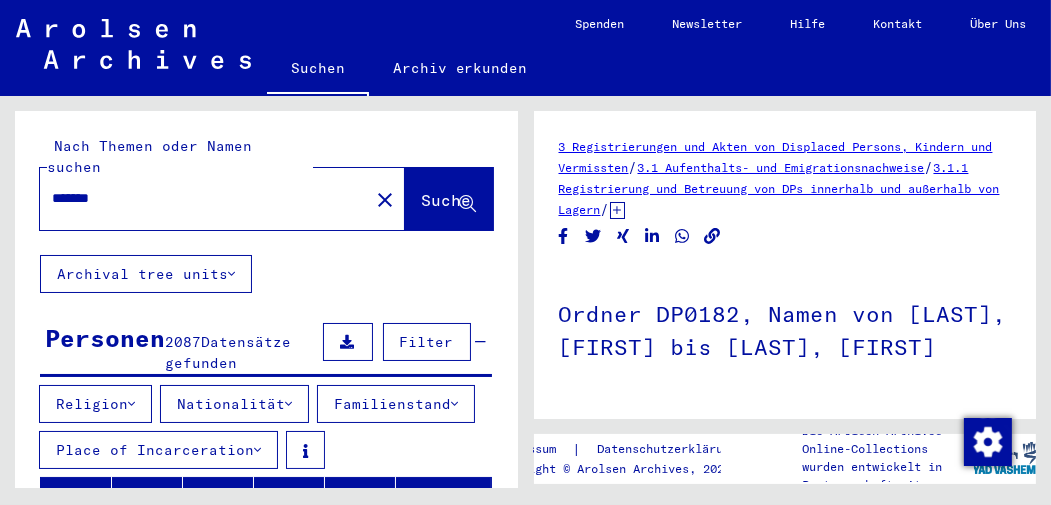 click on "*******" at bounding box center (204, 198) 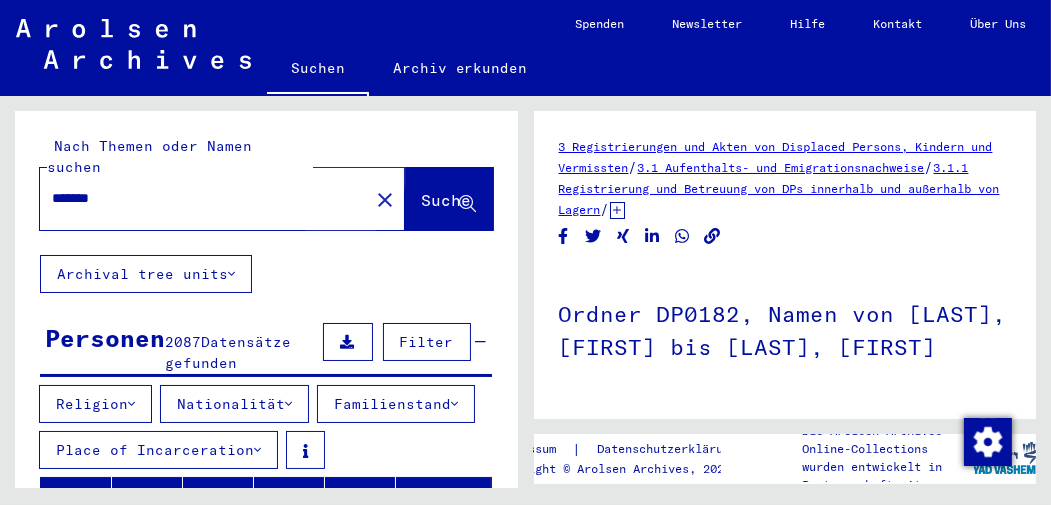 click on "Suche" 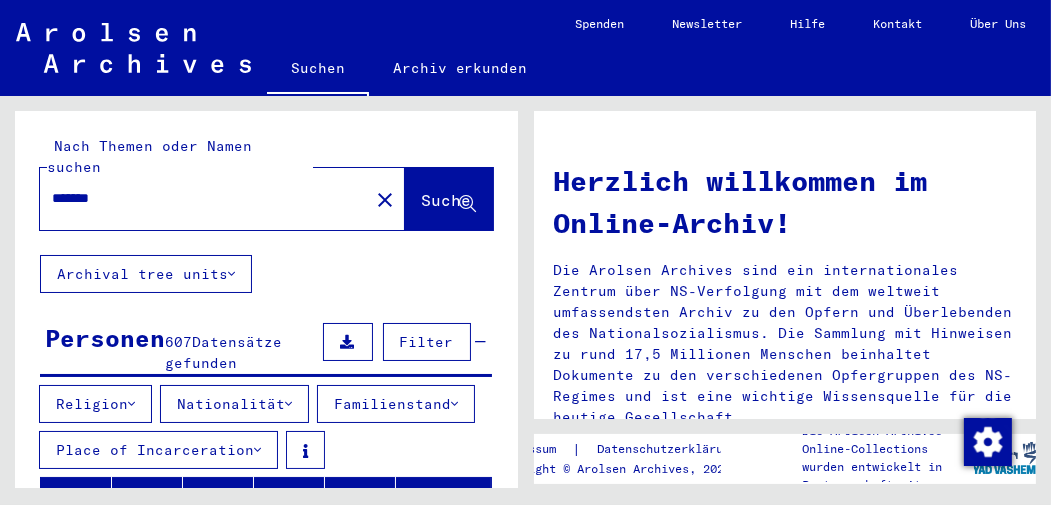 click on "Datensätze gefunden" at bounding box center (223, 352) 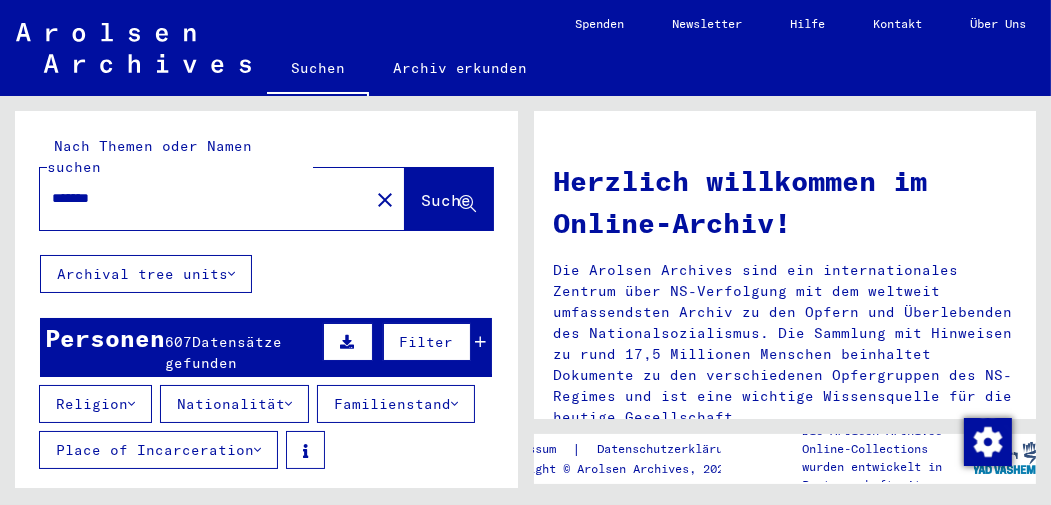 click on "Datensätze gefunden" at bounding box center (223, 352) 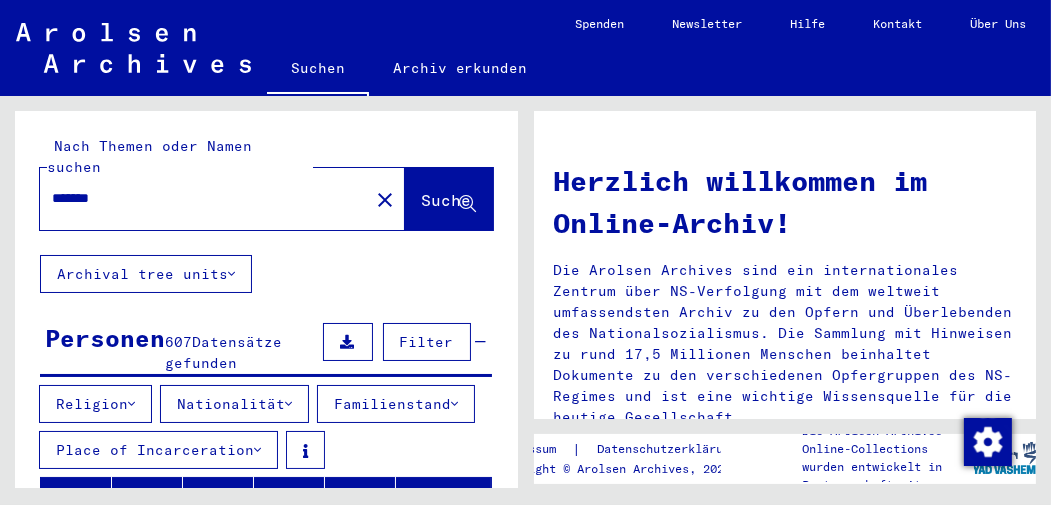 click on "Datensätze gefunden" at bounding box center [223, 352] 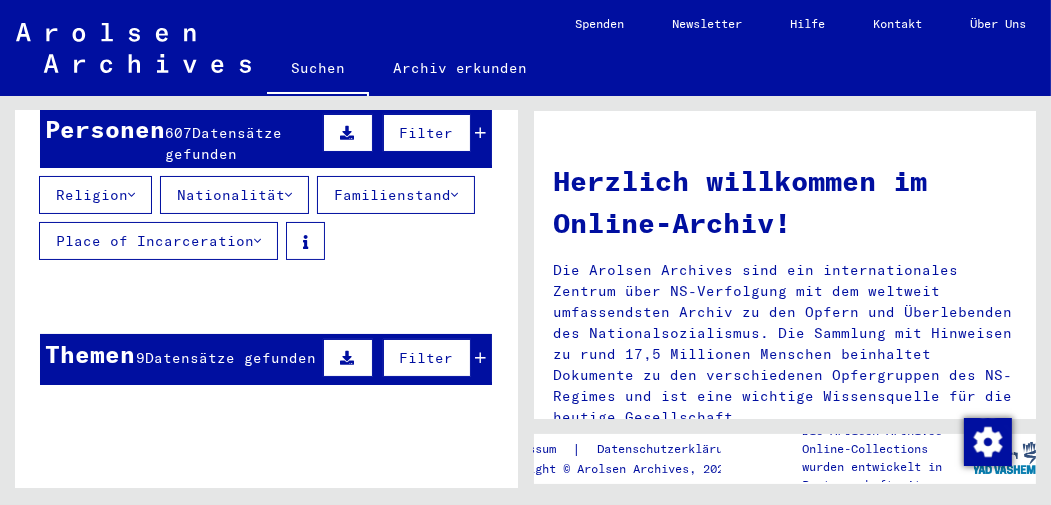 scroll, scrollTop: 221, scrollLeft: 0, axis: vertical 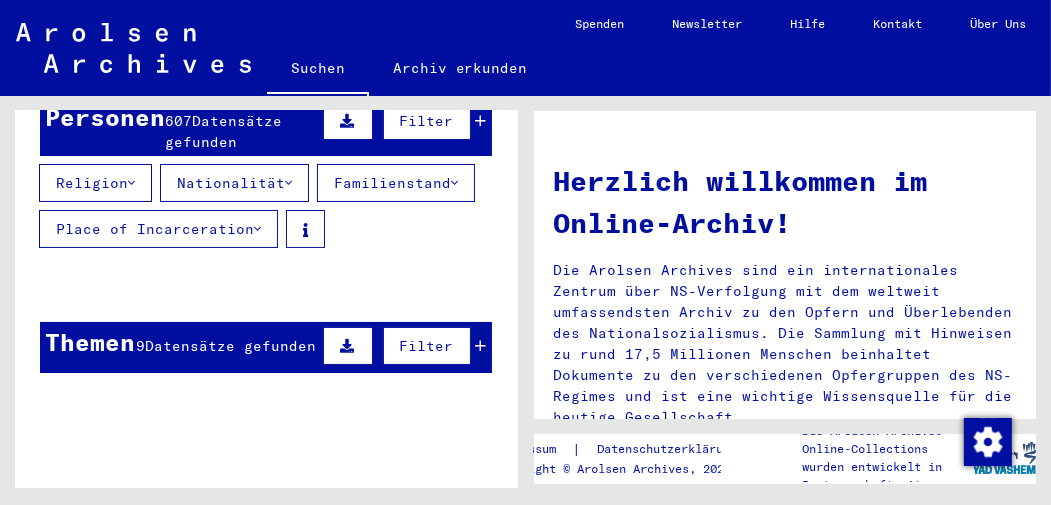click at bounding box center [218, 386] 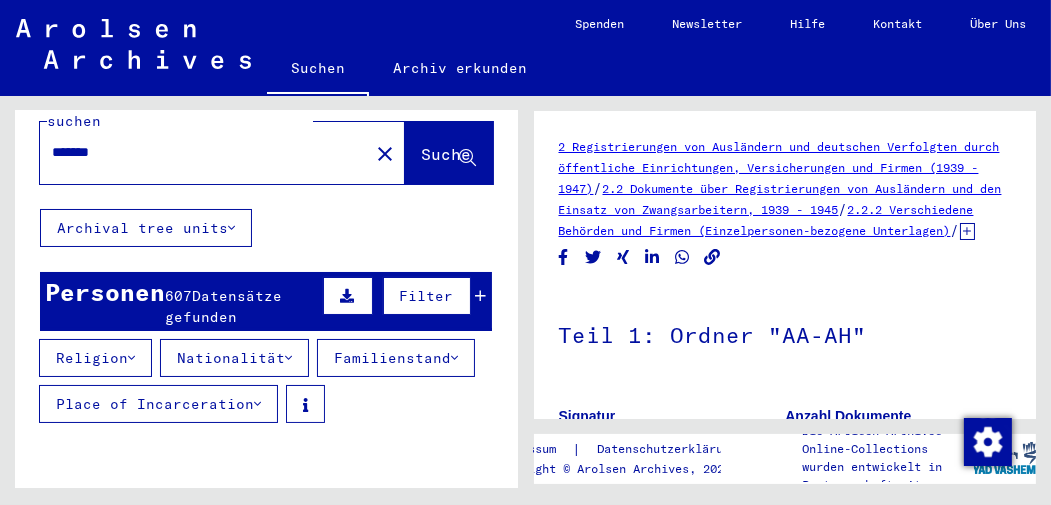 scroll, scrollTop: 0, scrollLeft: 0, axis: both 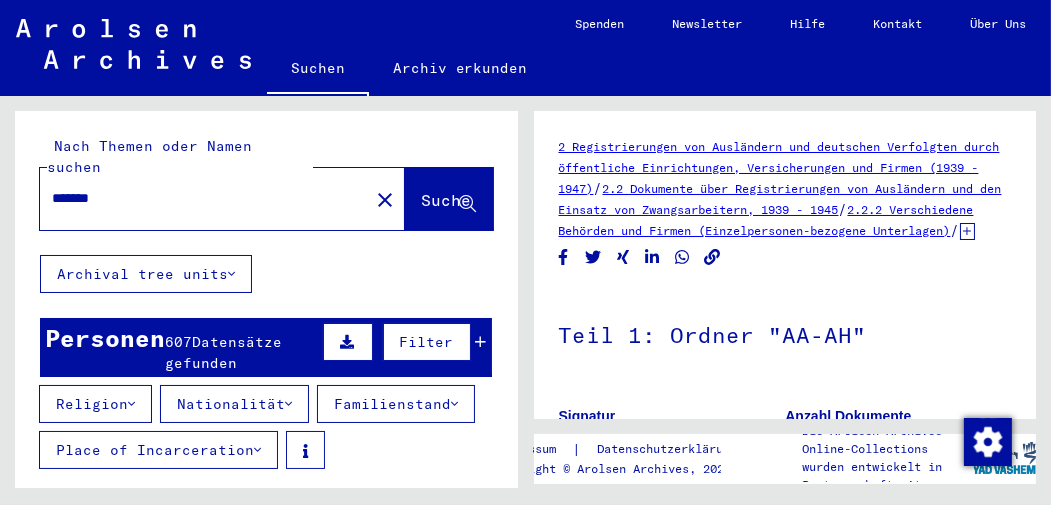 click on "Datensätze gefunden" at bounding box center [223, 352] 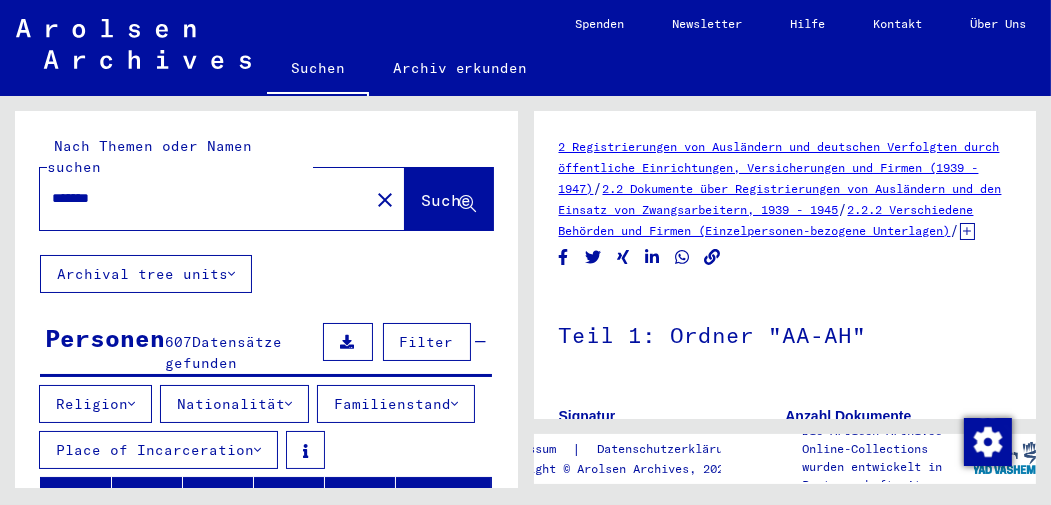 click on "Datensätze gefunden" at bounding box center [223, 352] 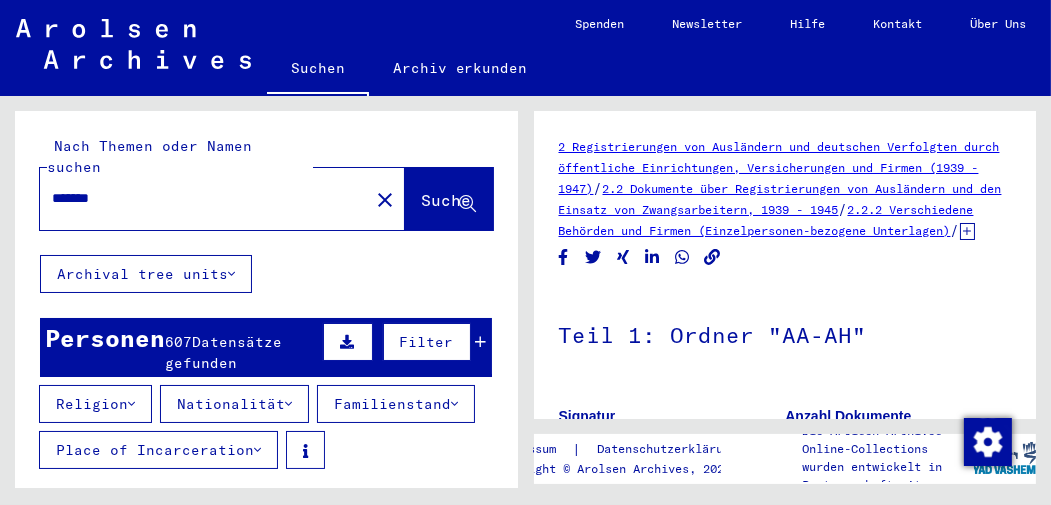 click on "Filter" at bounding box center [427, 342] 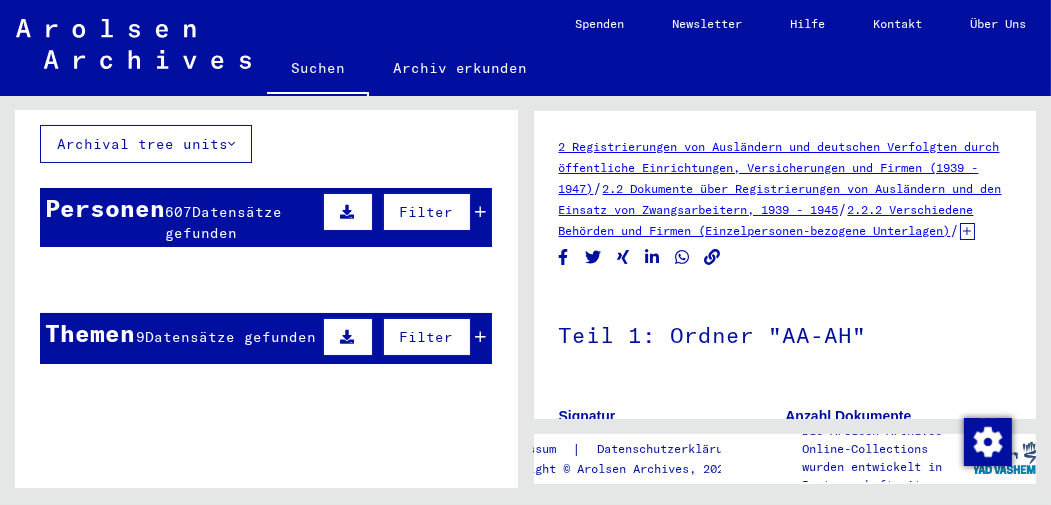 scroll, scrollTop: 134, scrollLeft: 0, axis: vertical 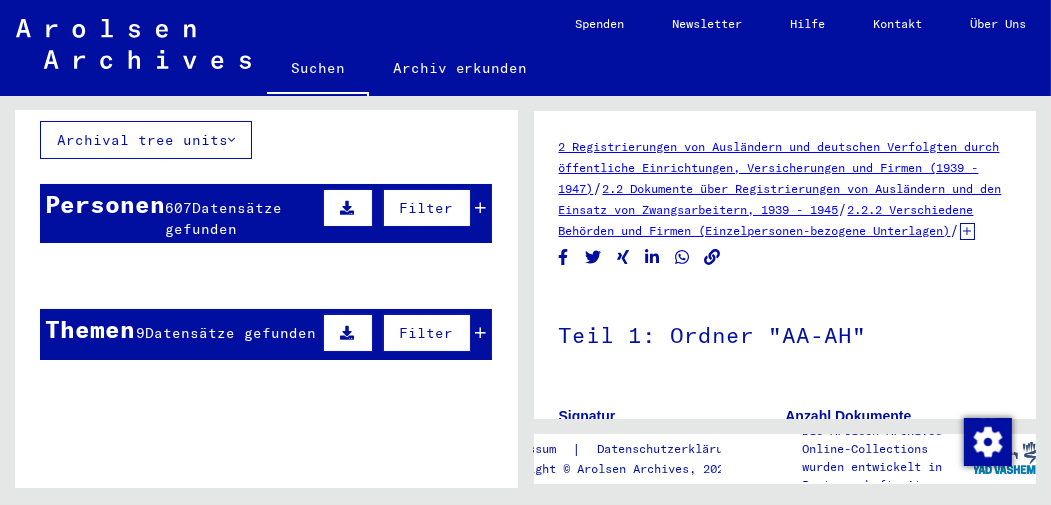 click on "Datensätze gefunden" at bounding box center (223, 218) 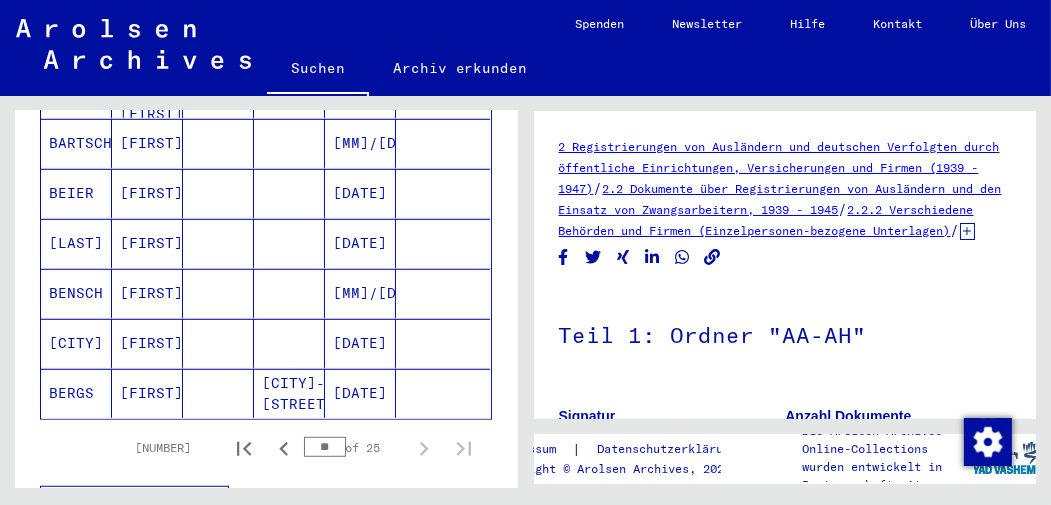scroll, scrollTop: 1290, scrollLeft: 0, axis: vertical 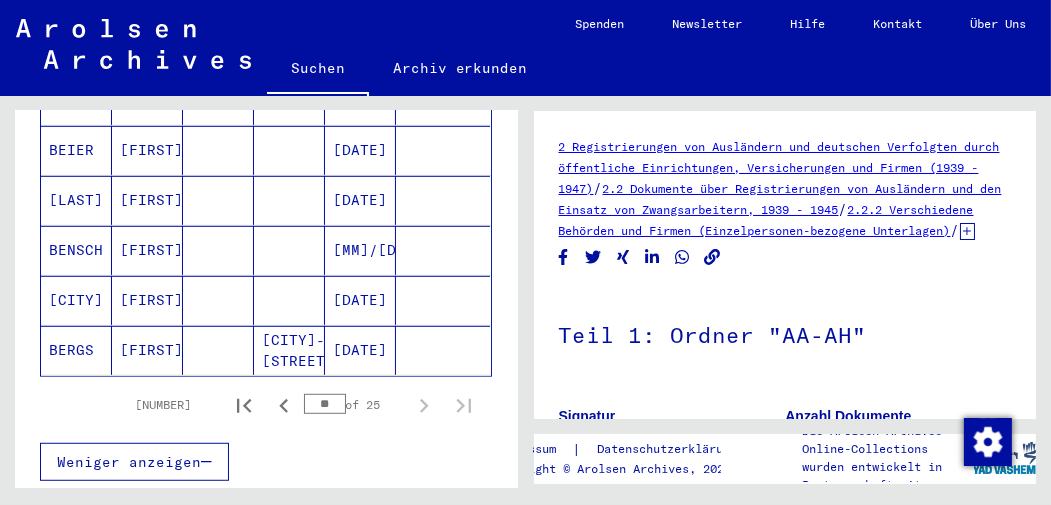 click on "[FIRST]" at bounding box center (147, 350) 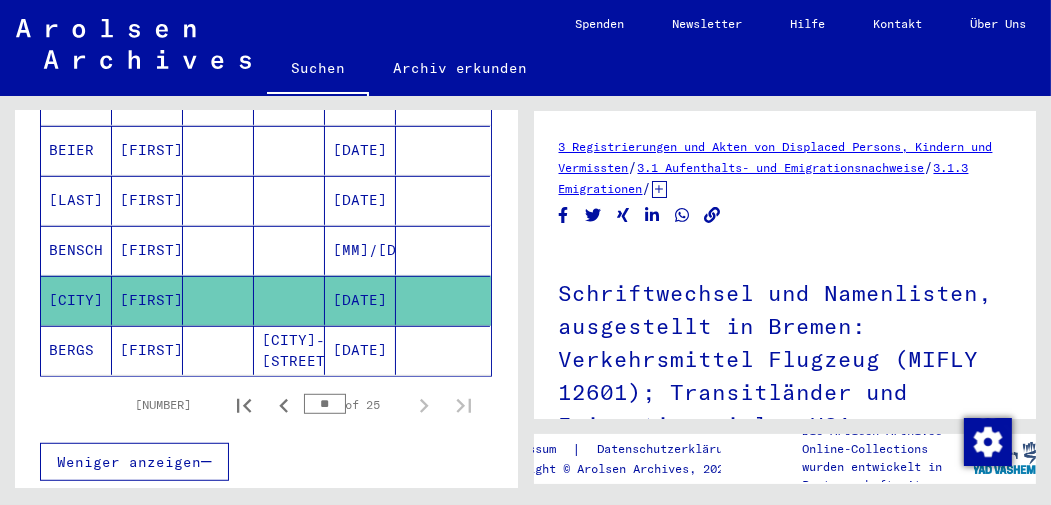 click on "Weniger anzeigen" at bounding box center [266, 462] 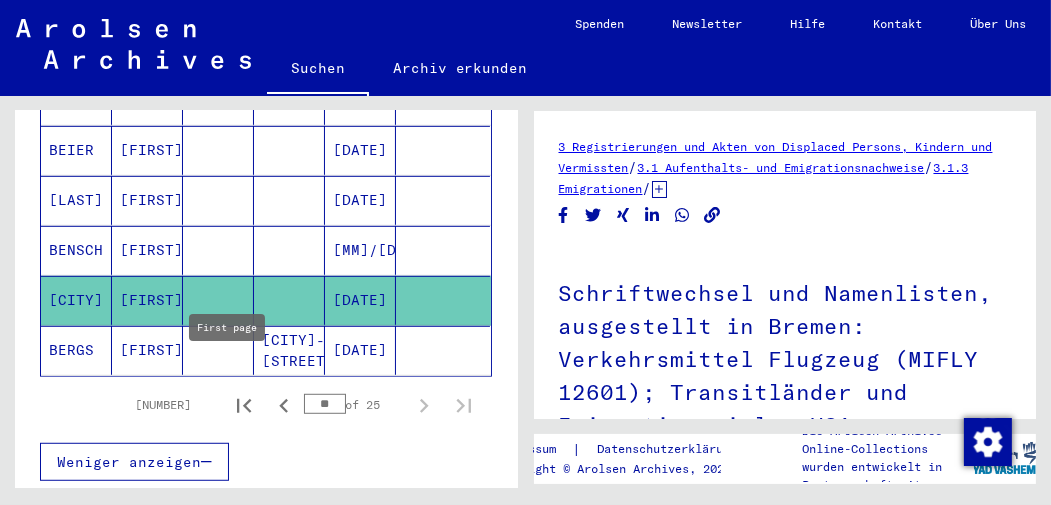 click 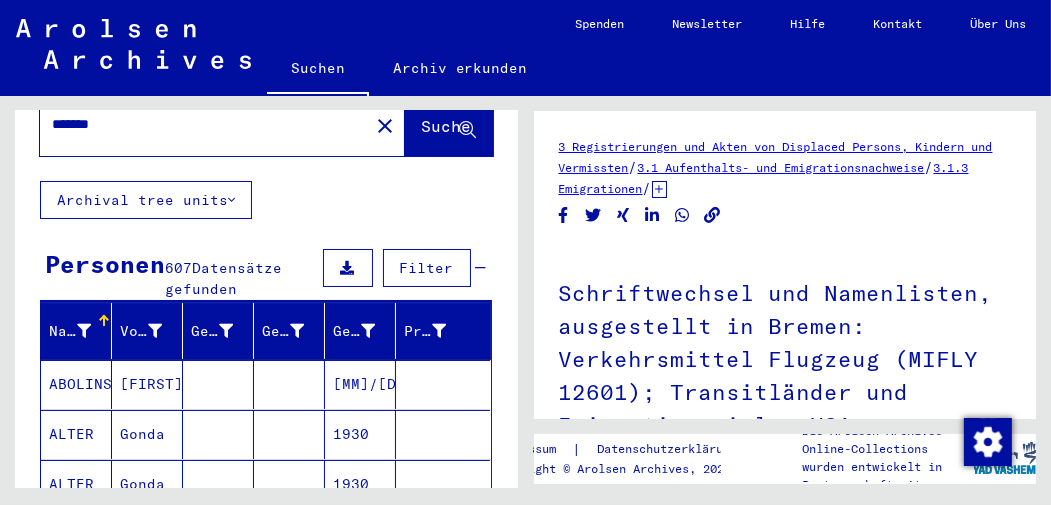scroll, scrollTop: 81, scrollLeft: 0, axis: vertical 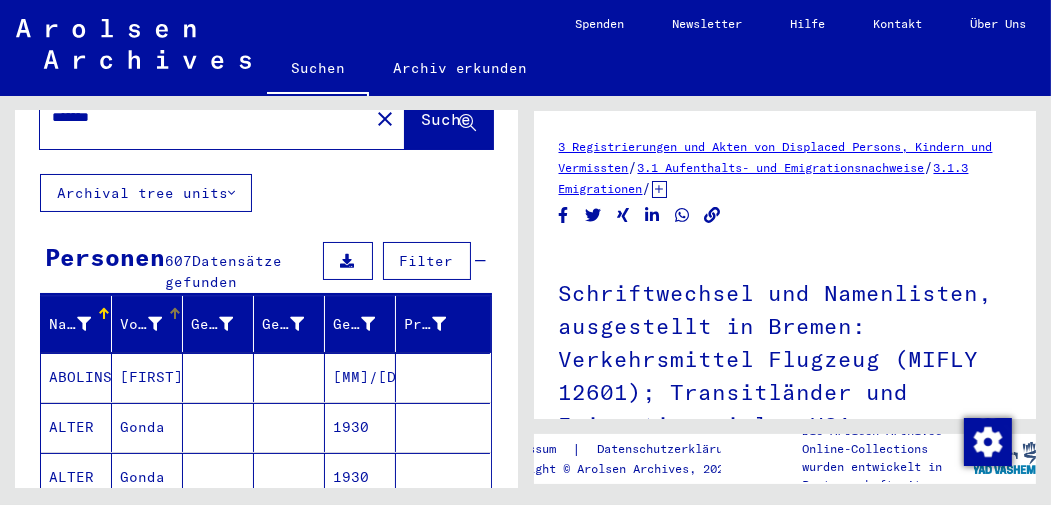 click at bounding box center (155, 324) 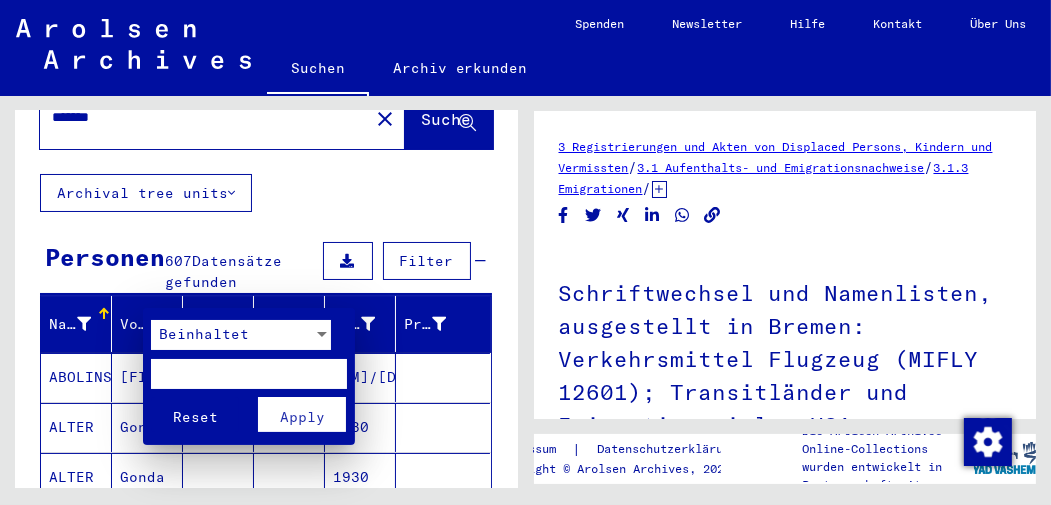 click at bounding box center (249, 374) 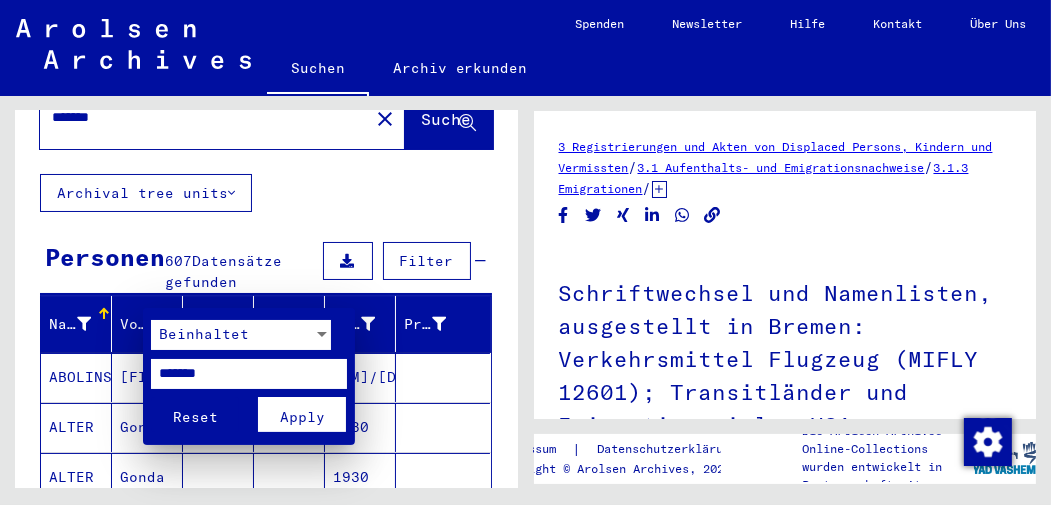 type on "*******" 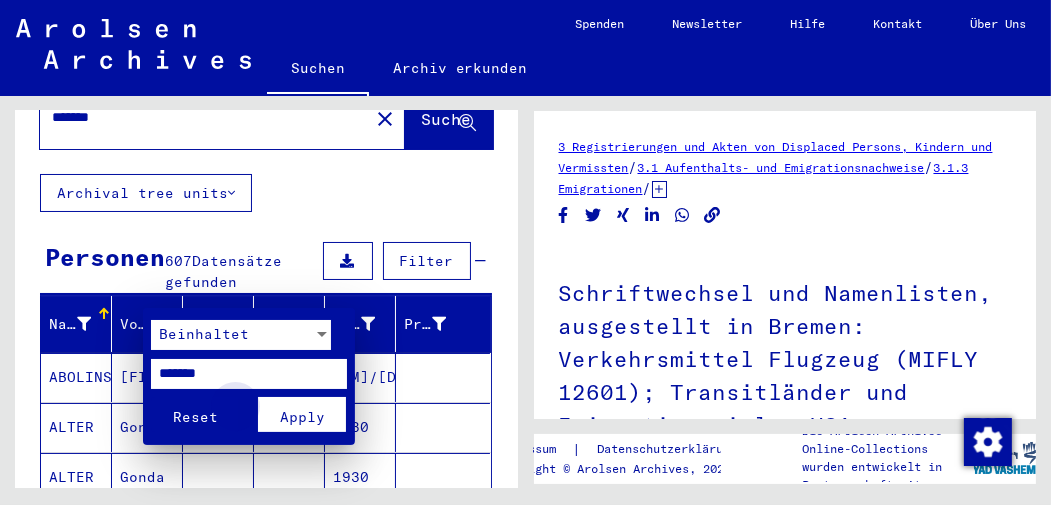 click on "Apply" at bounding box center [302, 417] 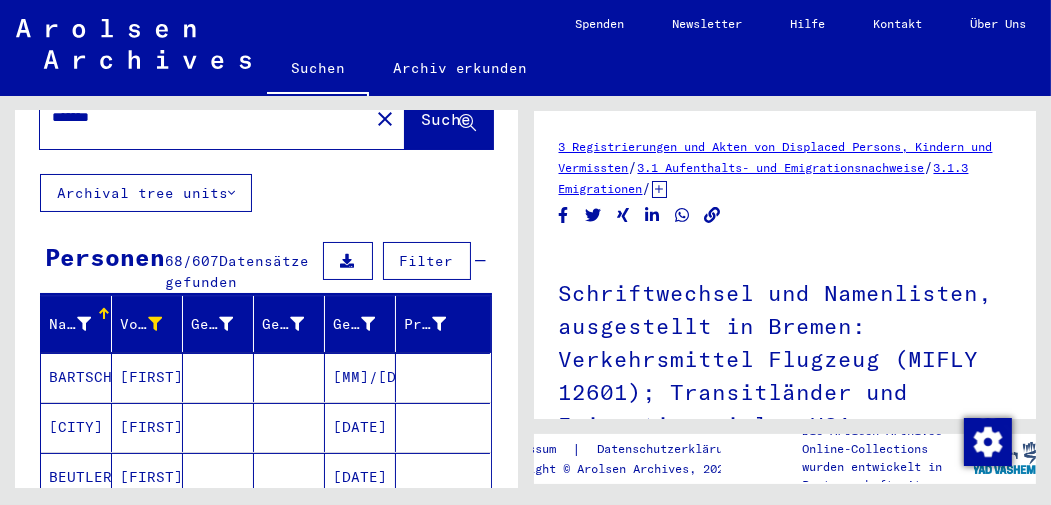 click at bounding box center (84, 324) 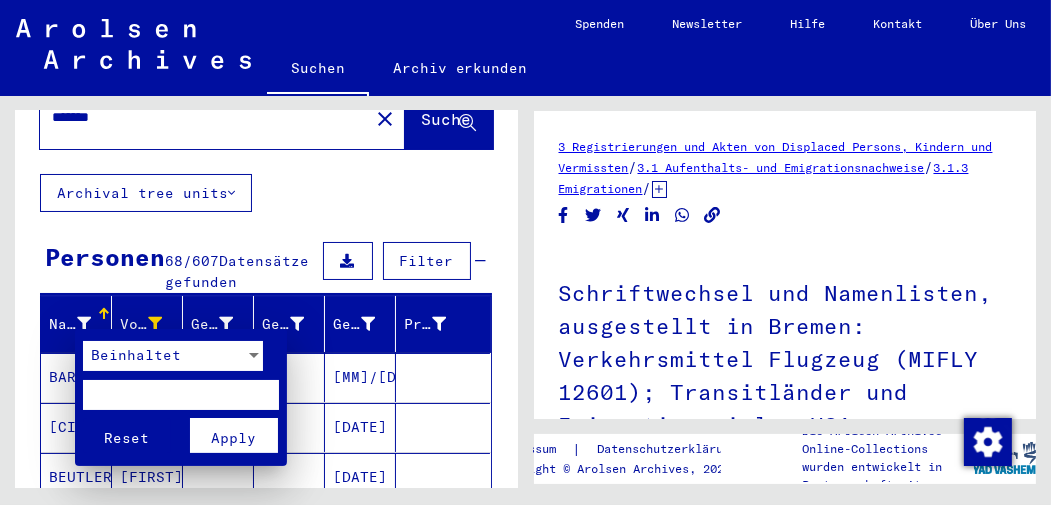 click at bounding box center (525, 252) 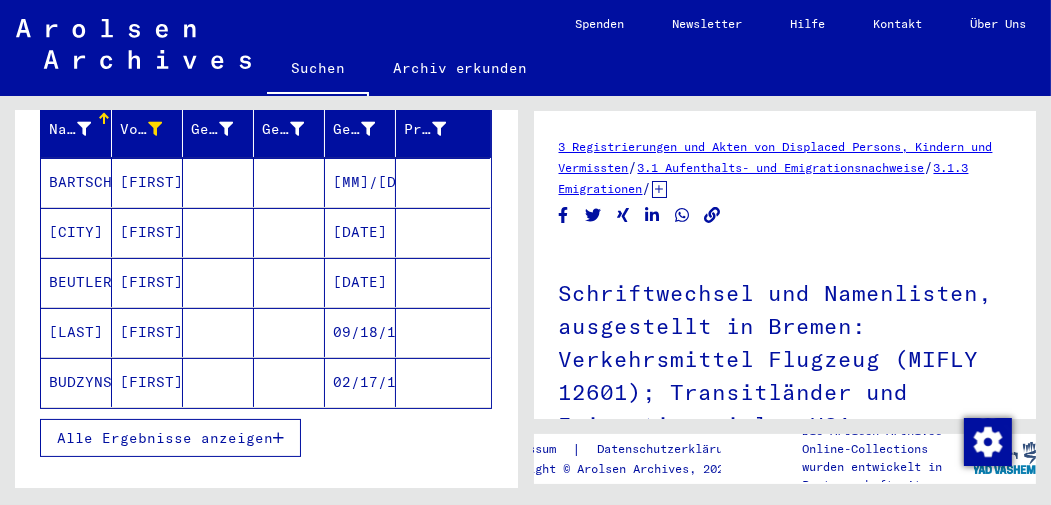 scroll, scrollTop: 280, scrollLeft: 0, axis: vertical 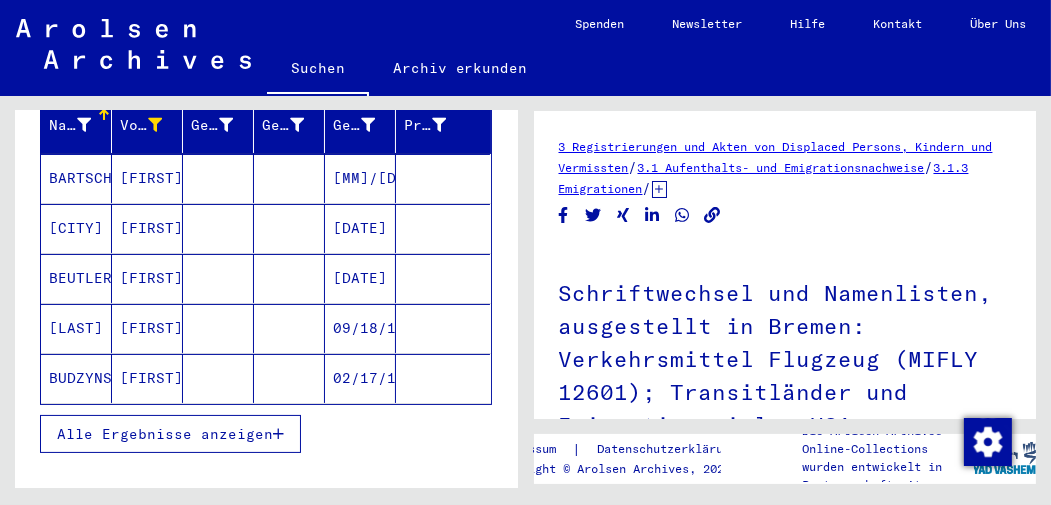 click on "Alle Ergebnisse anzeigen" at bounding box center (165, 434) 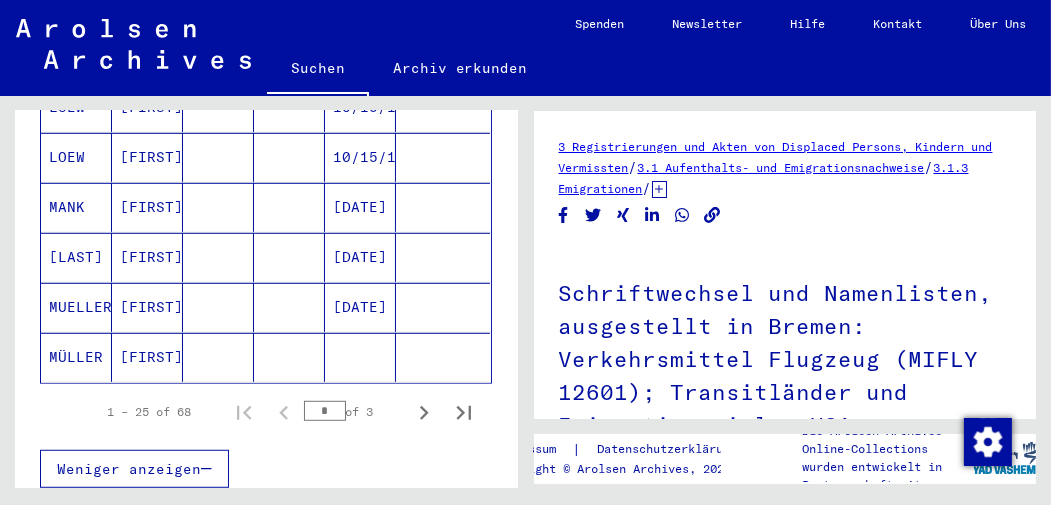 scroll, scrollTop: 1326, scrollLeft: 0, axis: vertical 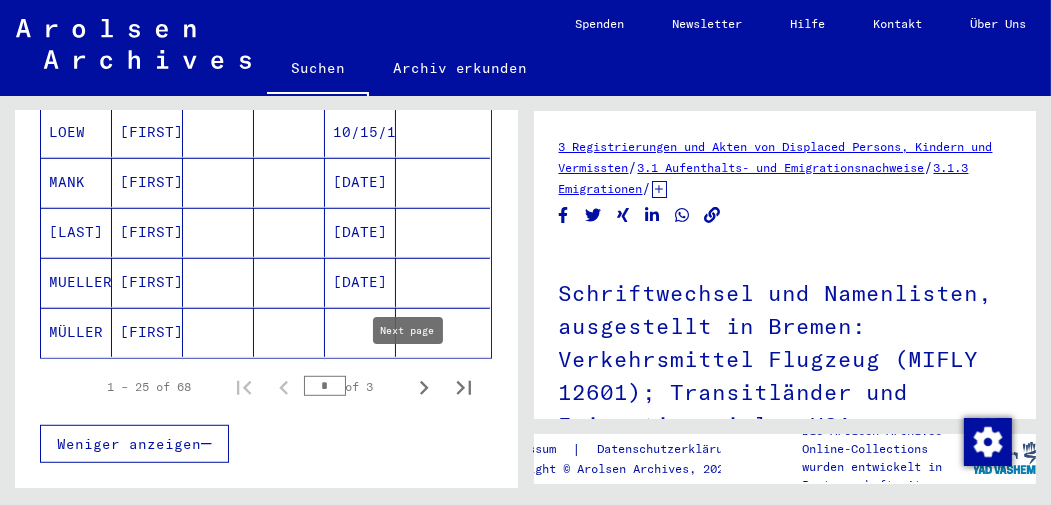 click 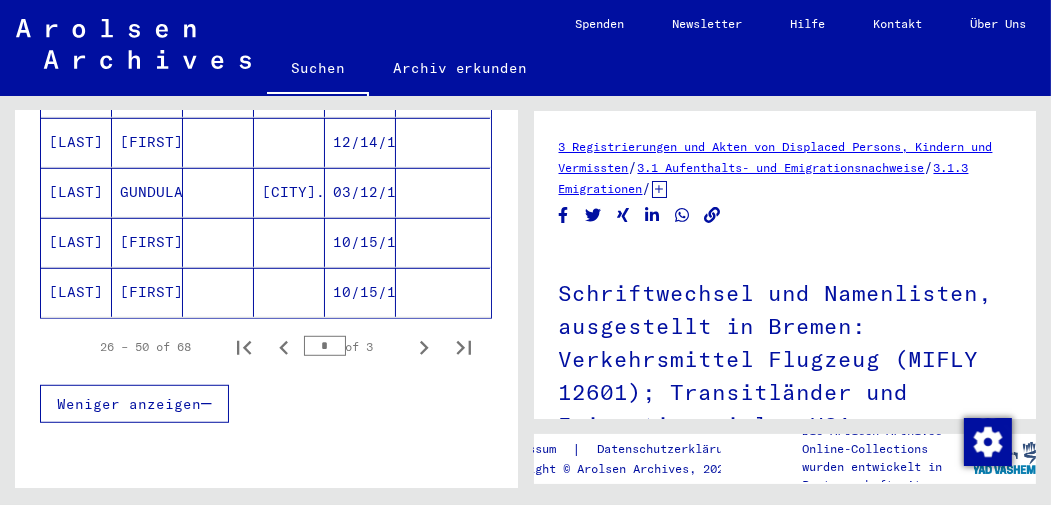 scroll, scrollTop: 1354, scrollLeft: 0, axis: vertical 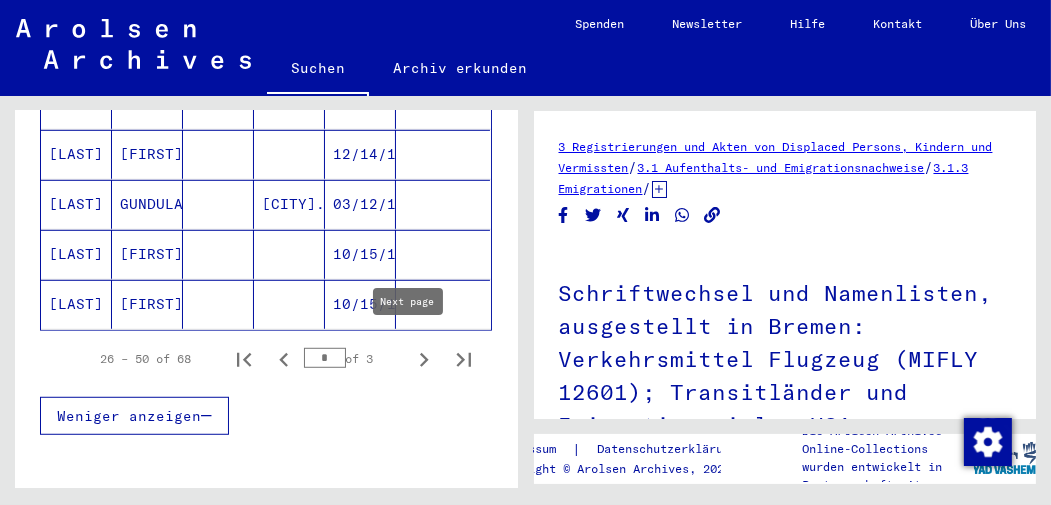 click 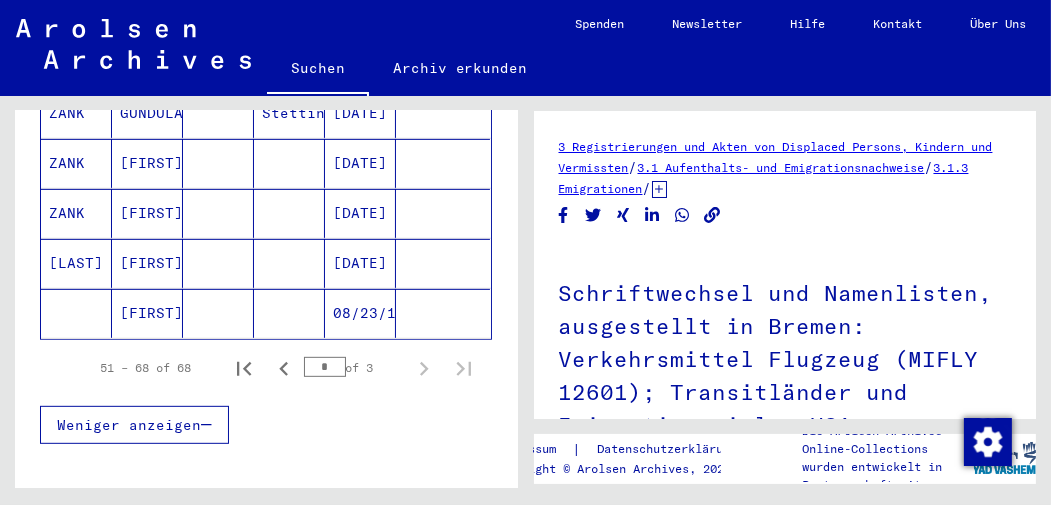 scroll, scrollTop: 997, scrollLeft: 0, axis: vertical 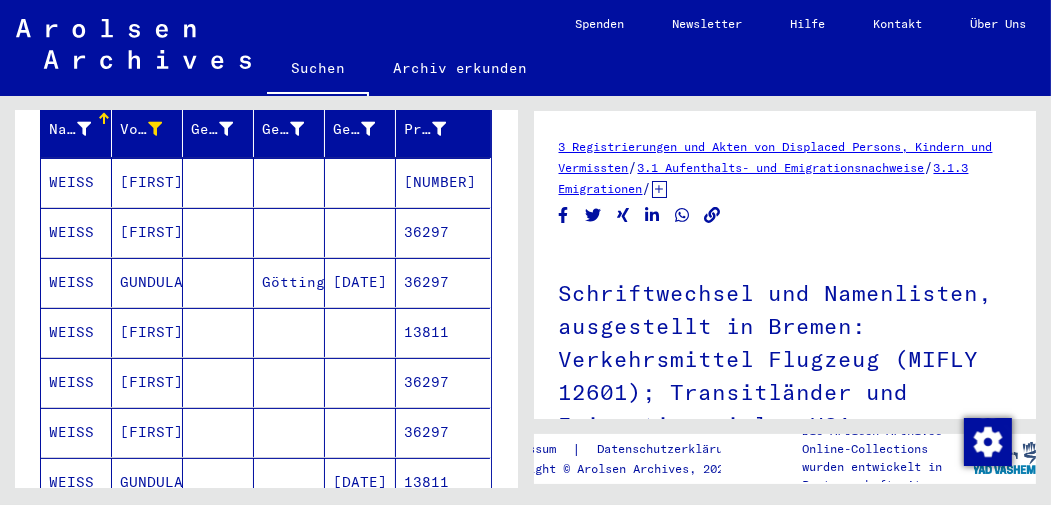 click on "[FIRST]" at bounding box center [147, 232] 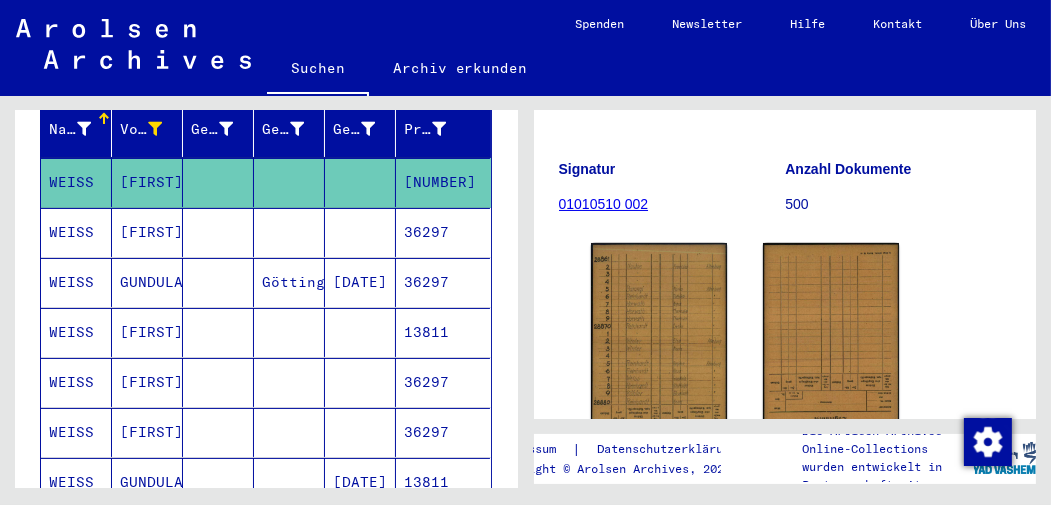 scroll, scrollTop: 184, scrollLeft: 0, axis: vertical 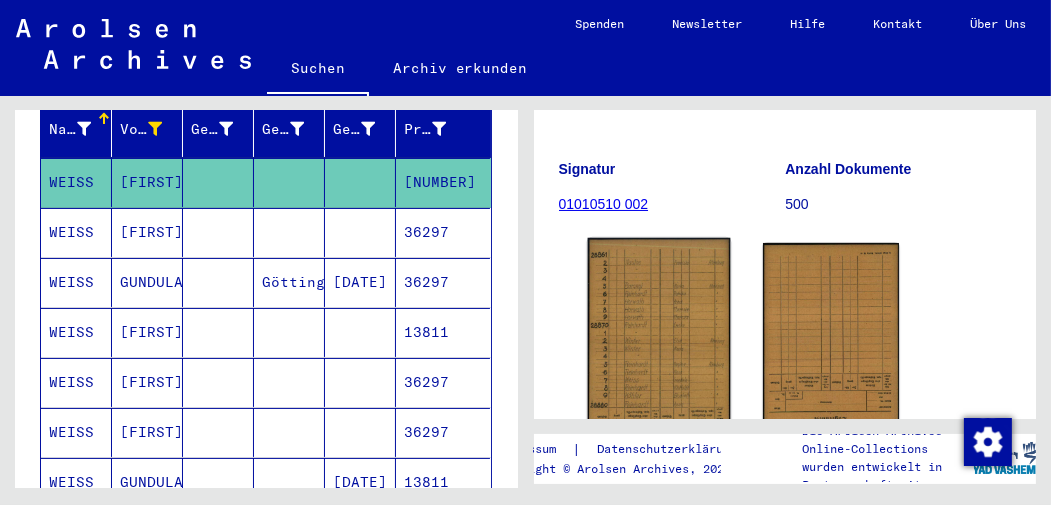 click 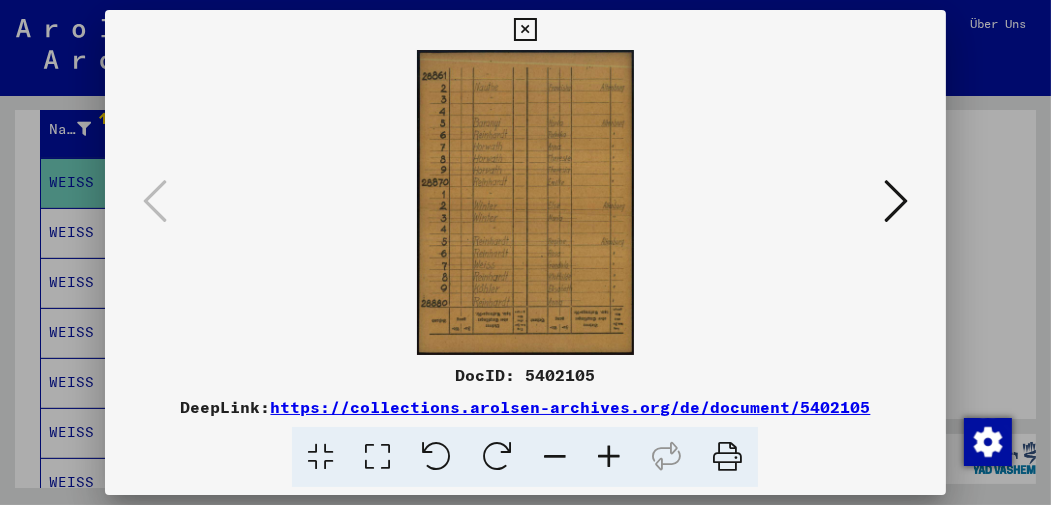 click at bounding box center (525, 30) 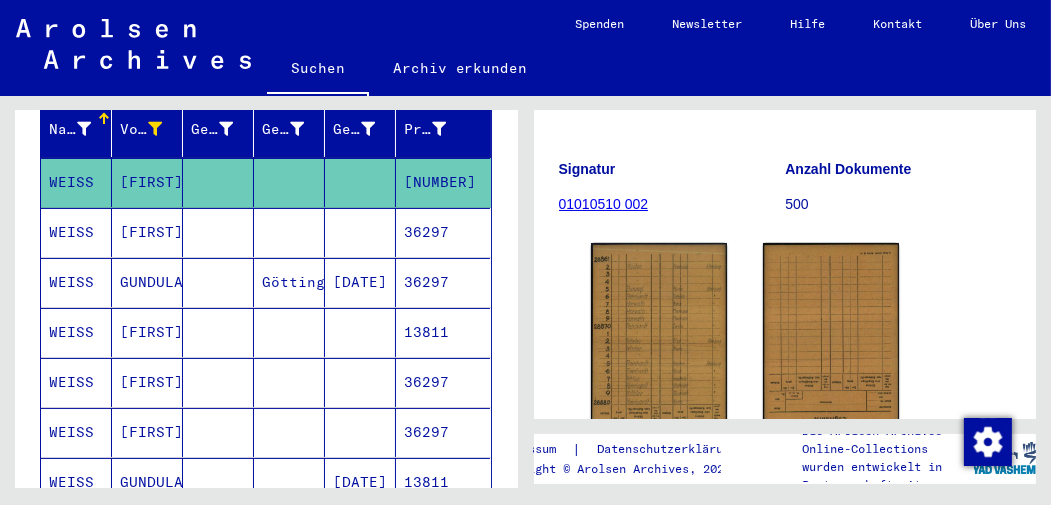 click on "[FIRST]" at bounding box center [147, 282] 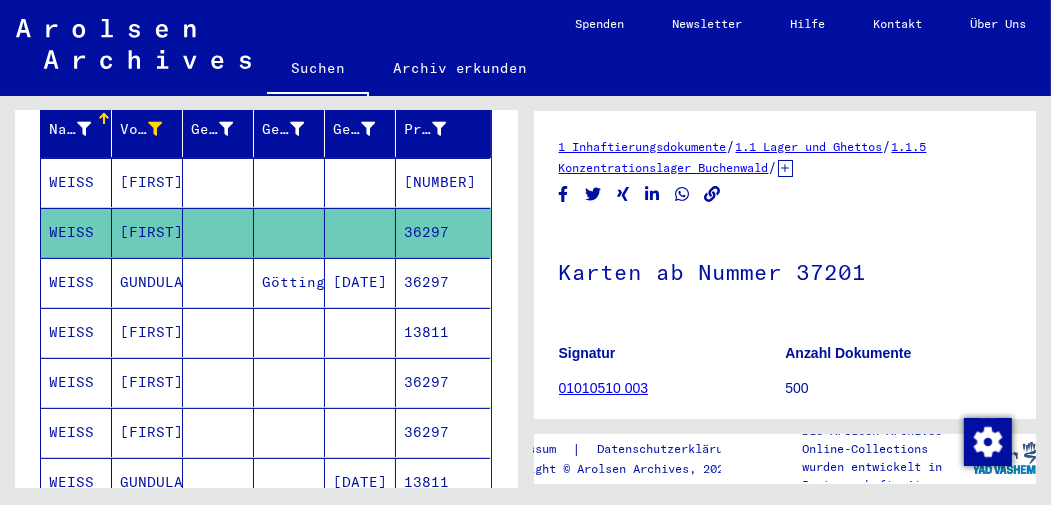 click on "GUNDULA" at bounding box center (147, 332) 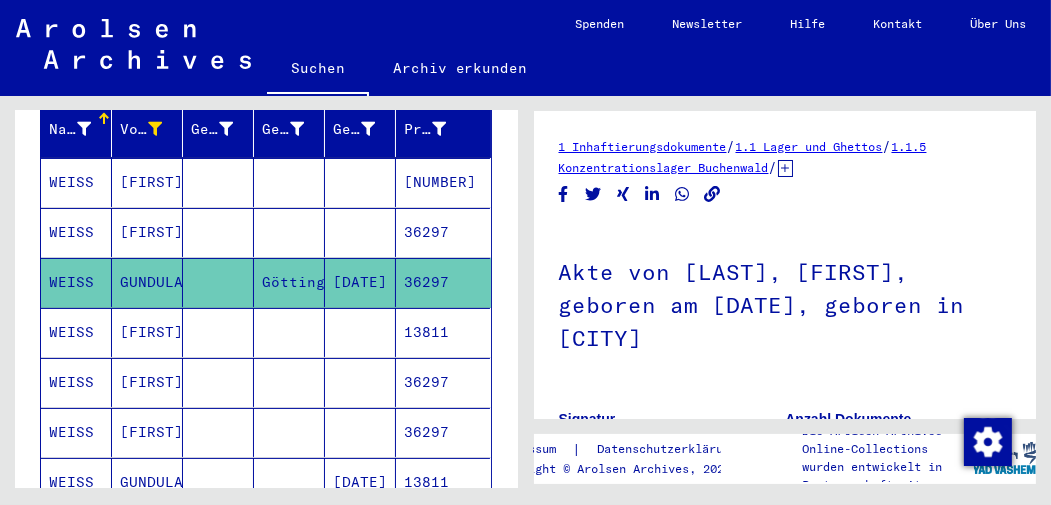 click on "[FIRST]" at bounding box center (147, 382) 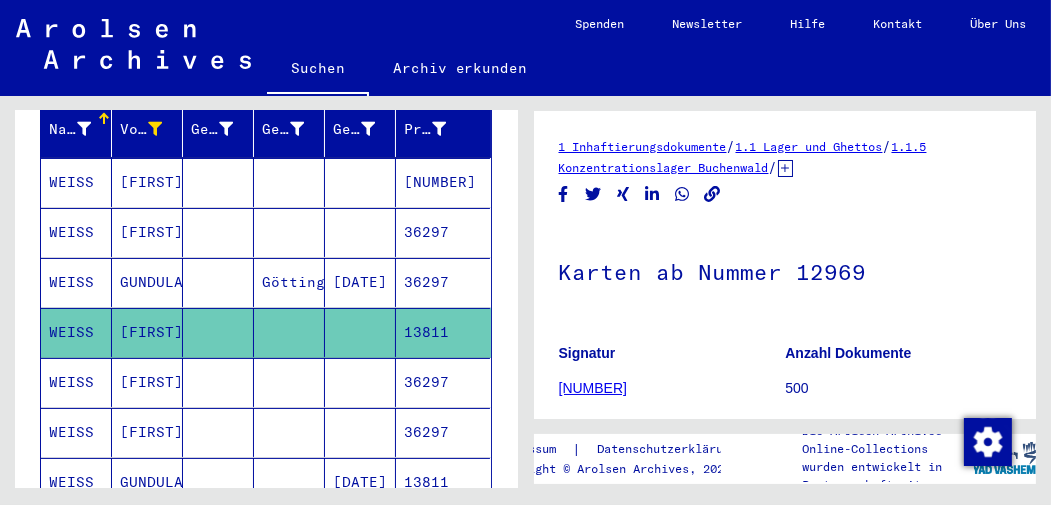 click on "[FIRST]" at bounding box center [147, 432] 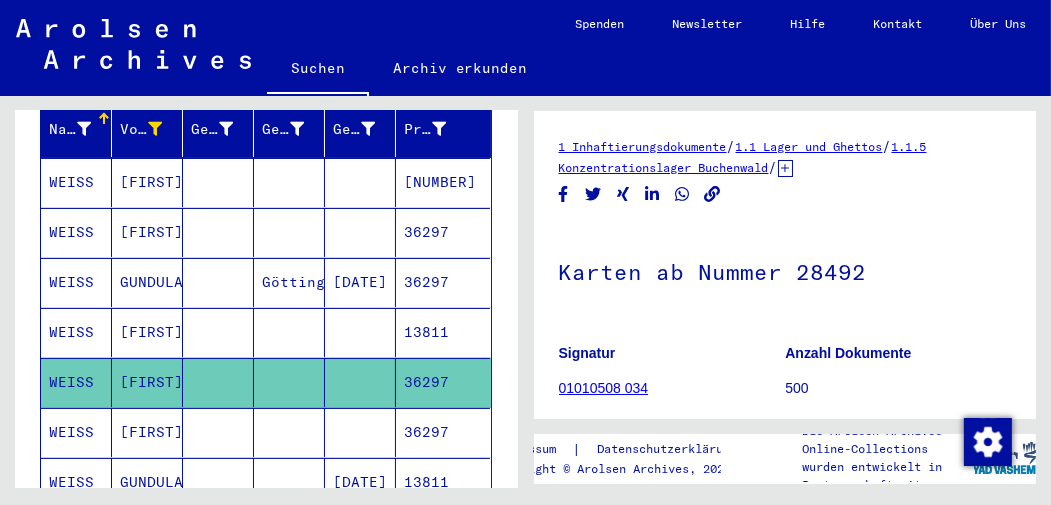 click on "[FIRST]" at bounding box center (147, 482) 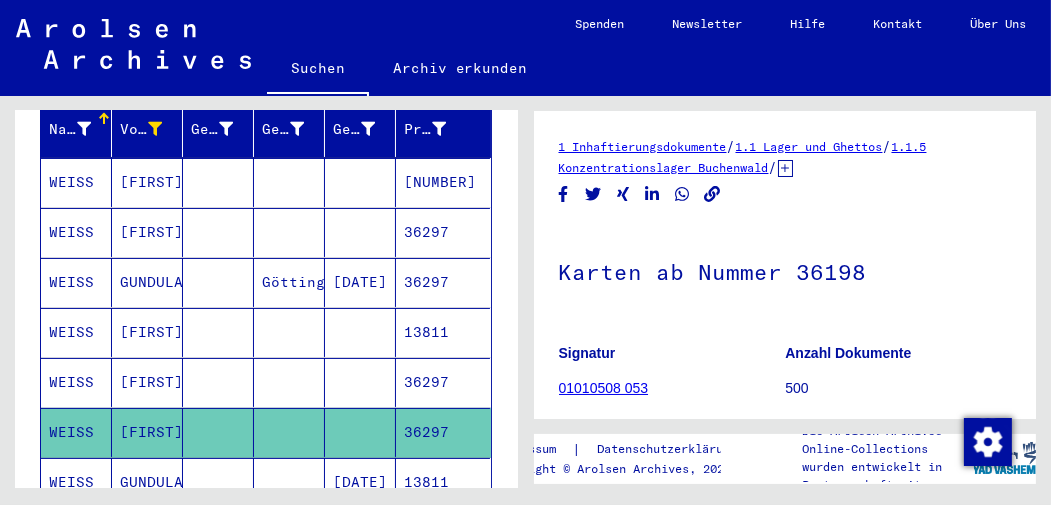 click on "GUNDULA" at bounding box center [147, 532] 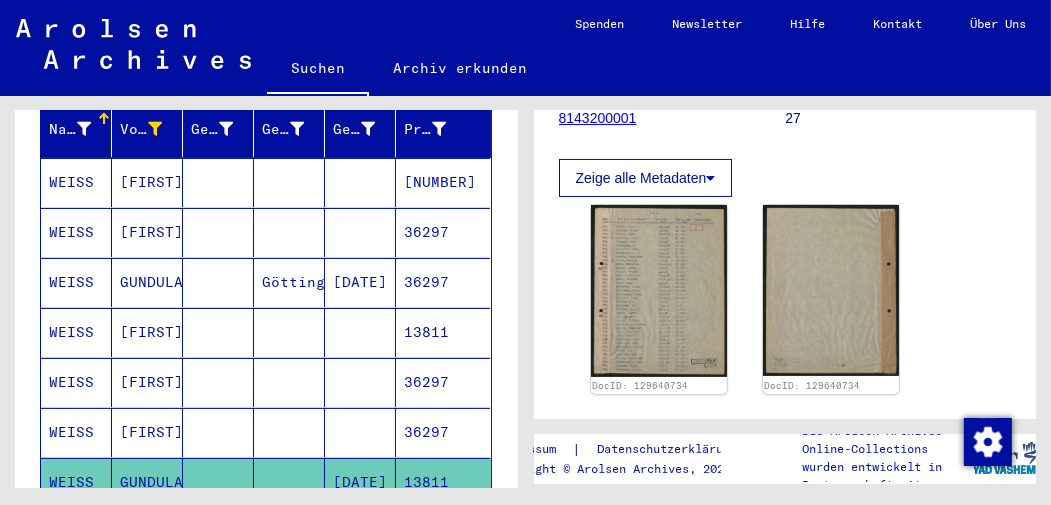 scroll, scrollTop: 403, scrollLeft: 0, axis: vertical 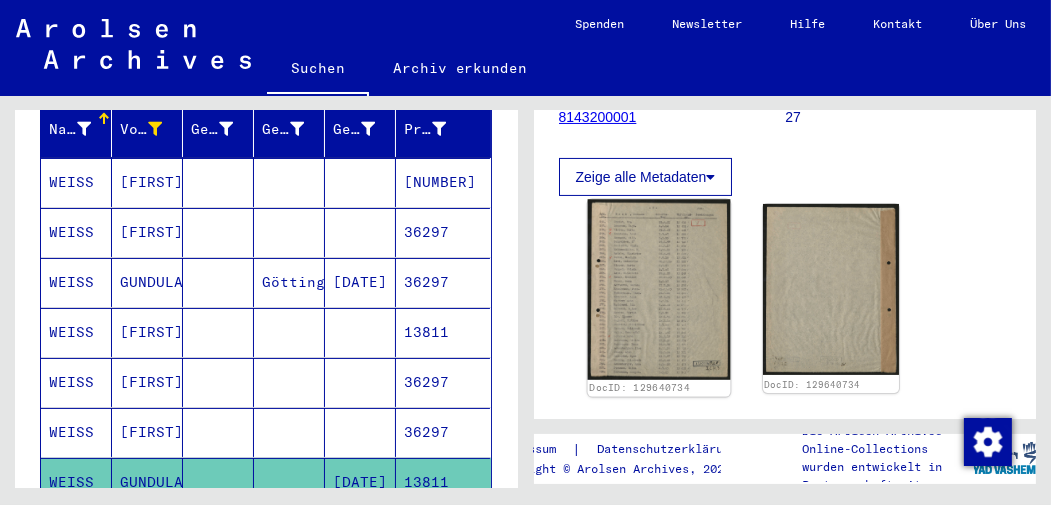 click 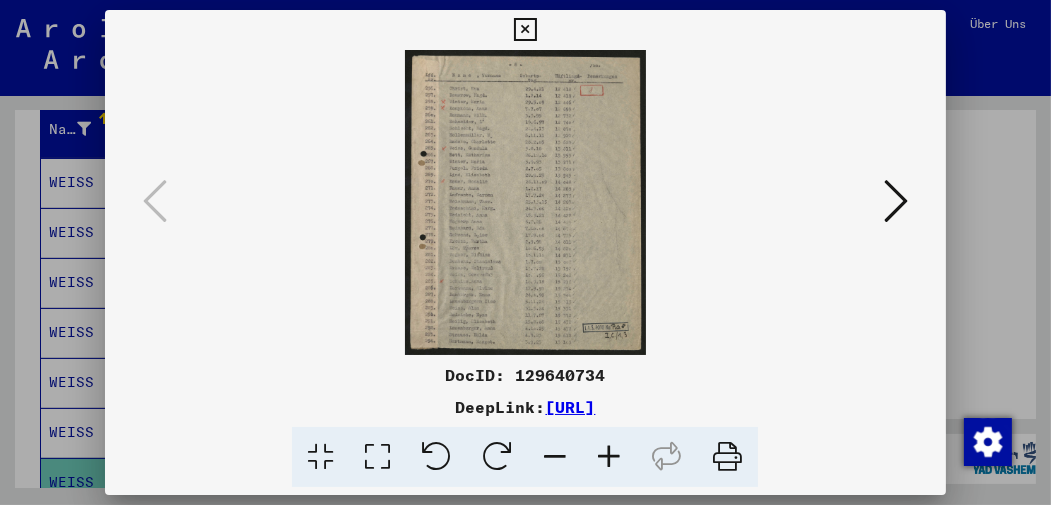 click at bounding box center [609, 457] 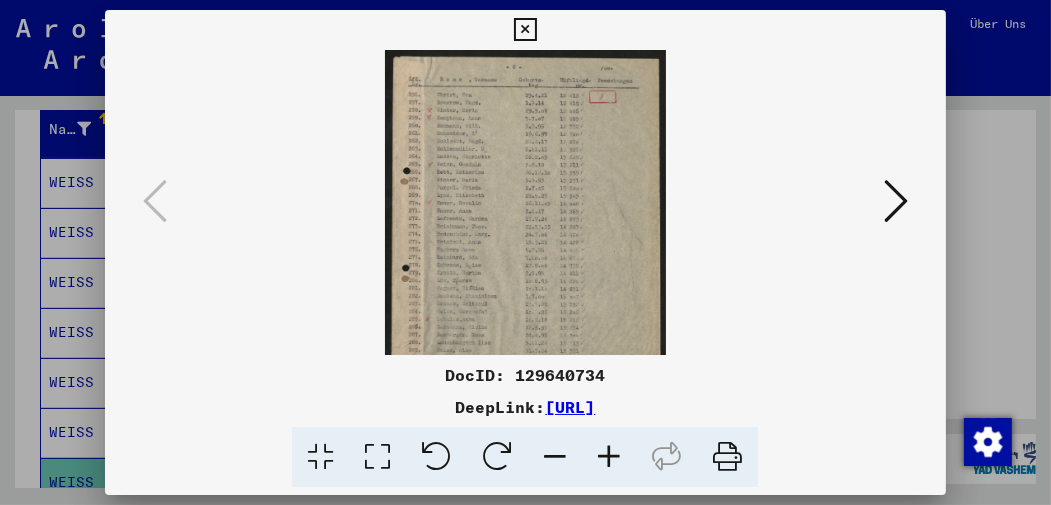 click at bounding box center (609, 457) 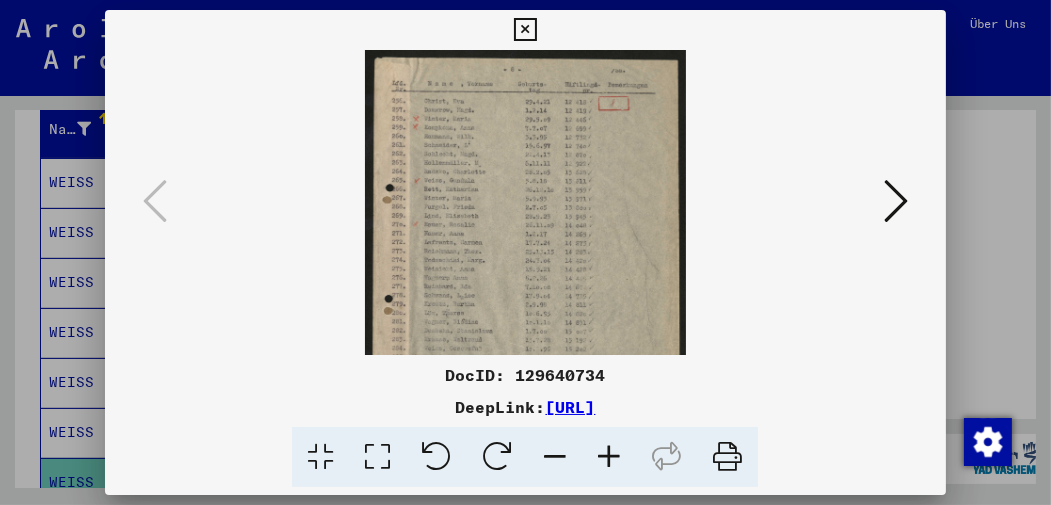 click at bounding box center [609, 457] 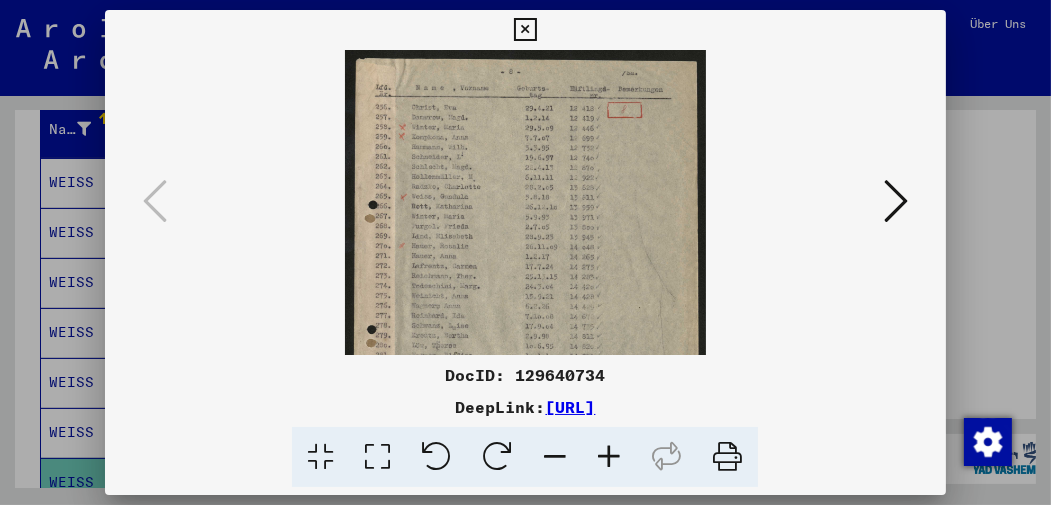 click at bounding box center (609, 457) 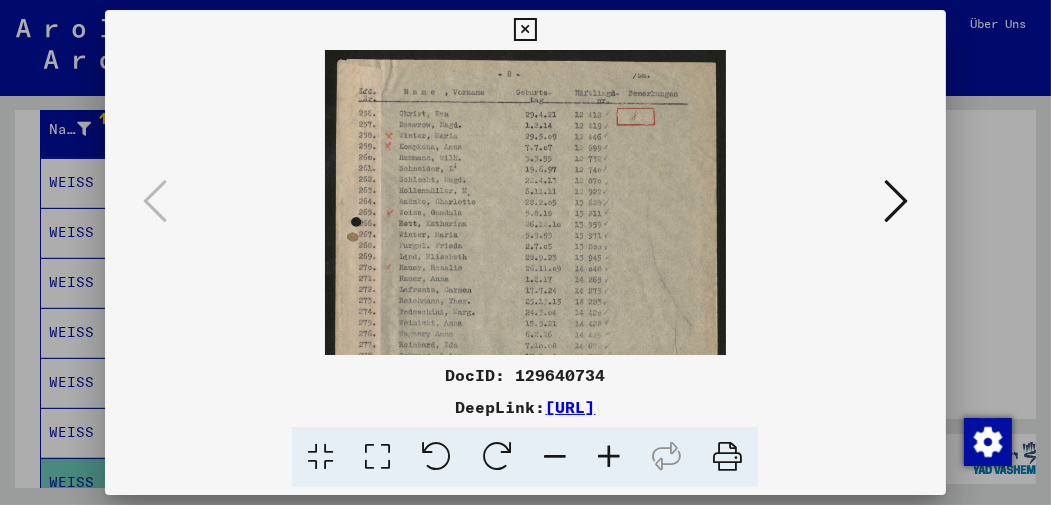 click at bounding box center (609, 457) 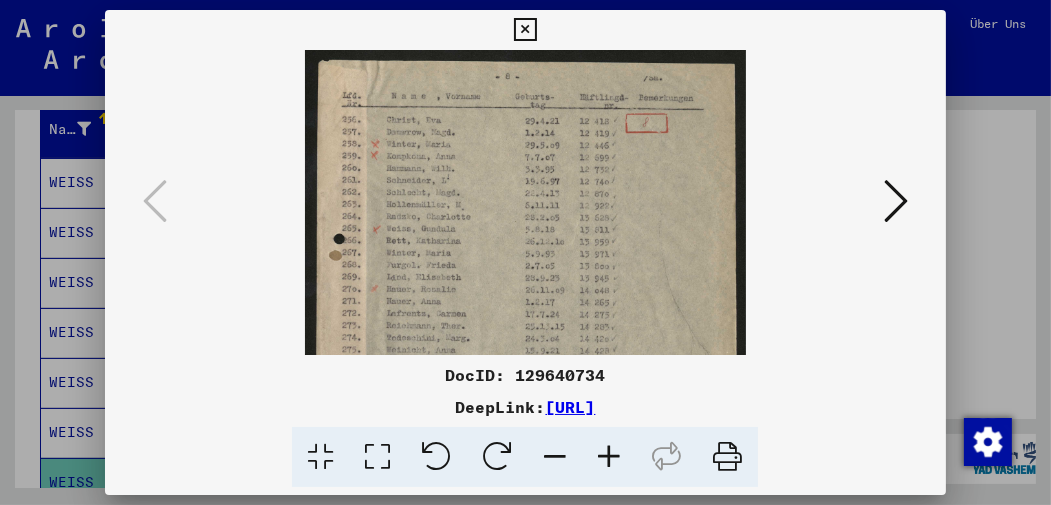 click at bounding box center (525, 30) 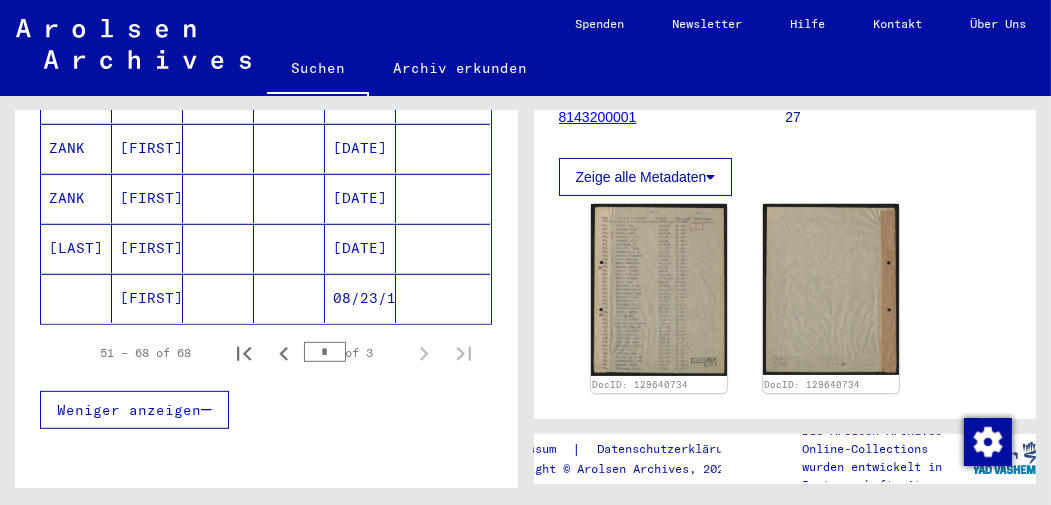 scroll, scrollTop: 1008, scrollLeft: 0, axis: vertical 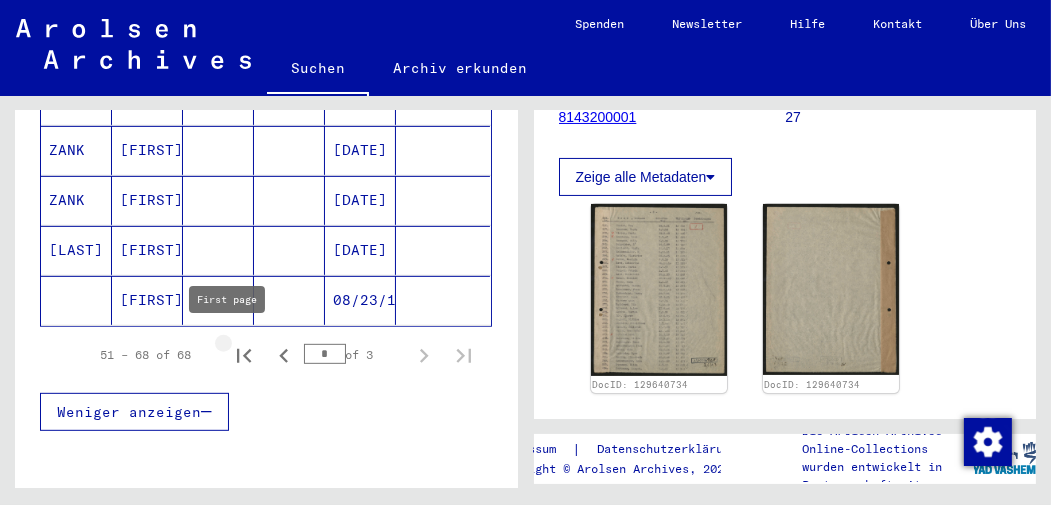 click 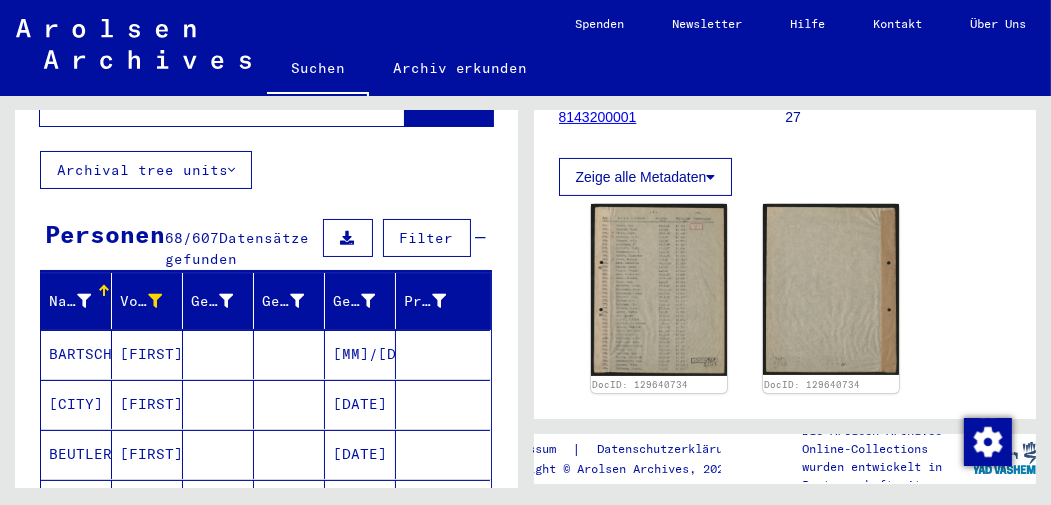 scroll, scrollTop: 116, scrollLeft: 0, axis: vertical 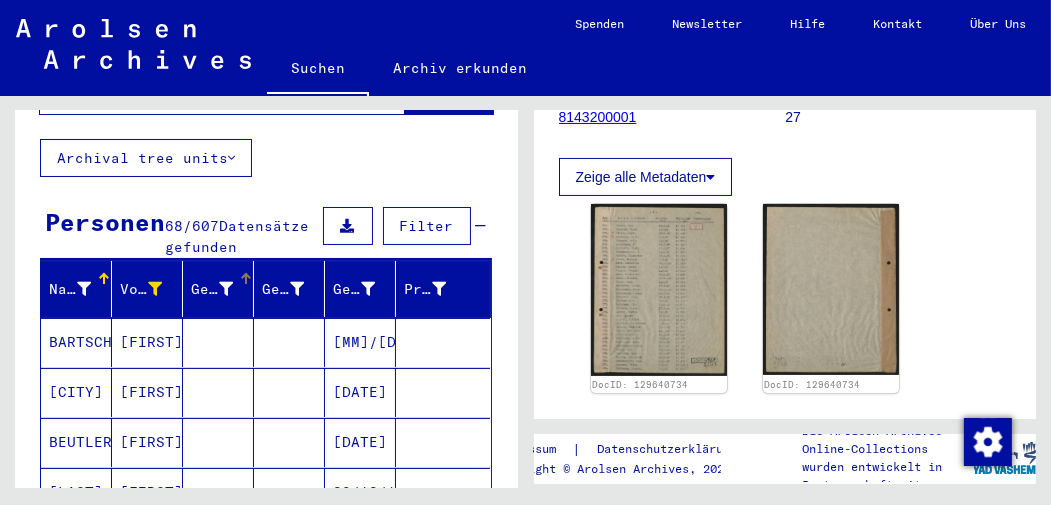 click at bounding box center (226, 289) 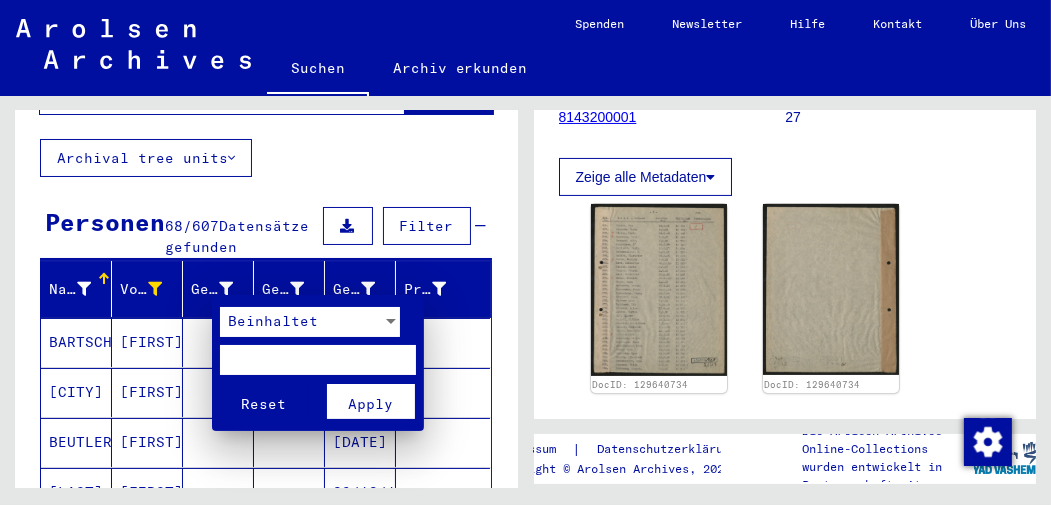 click at bounding box center (318, 360) 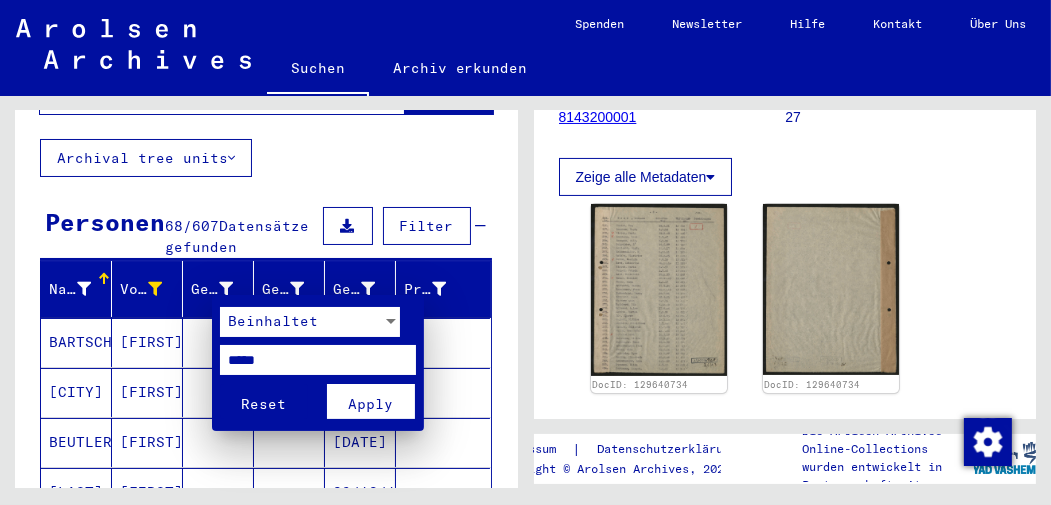 type on "*****" 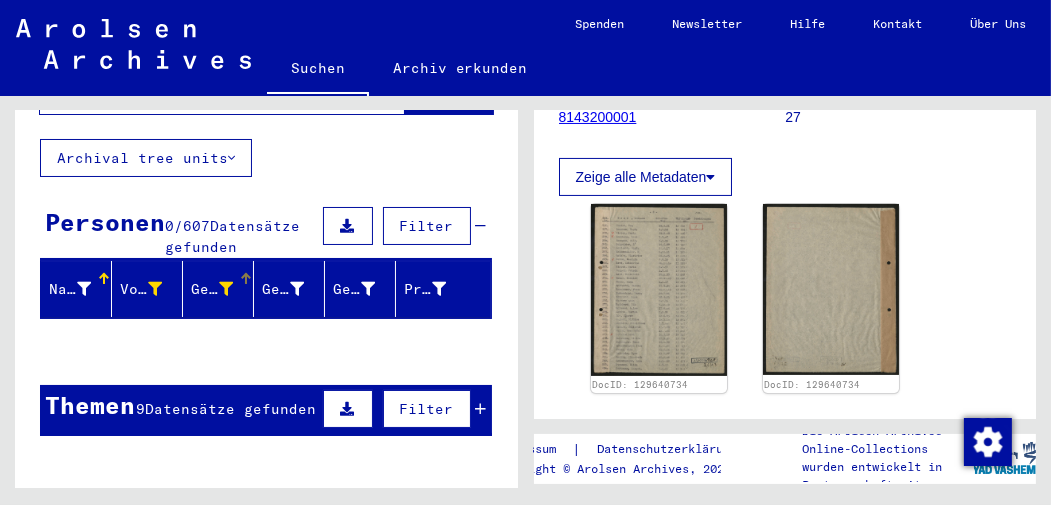 click at bounding box center [226, 289] 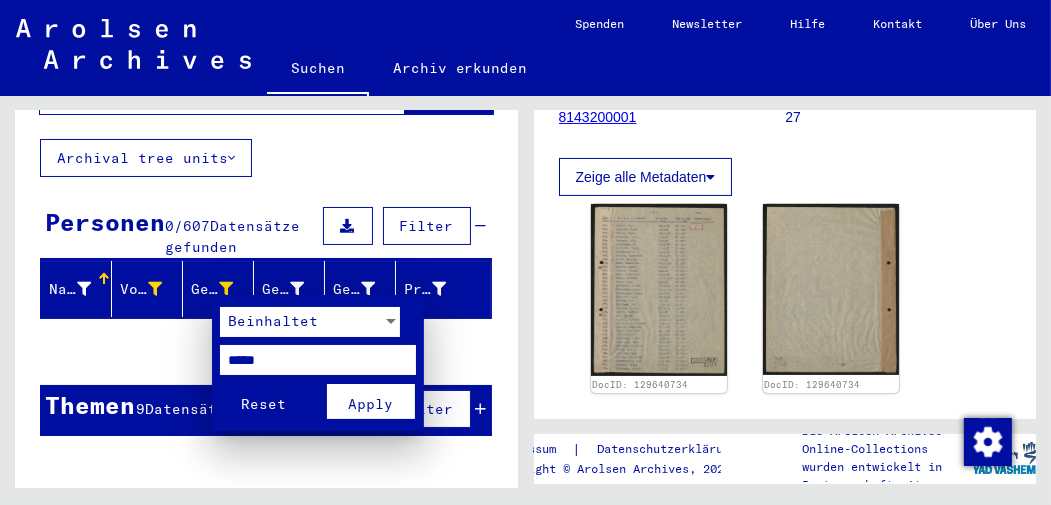 click on "*****" at bounding box center (318, 360) 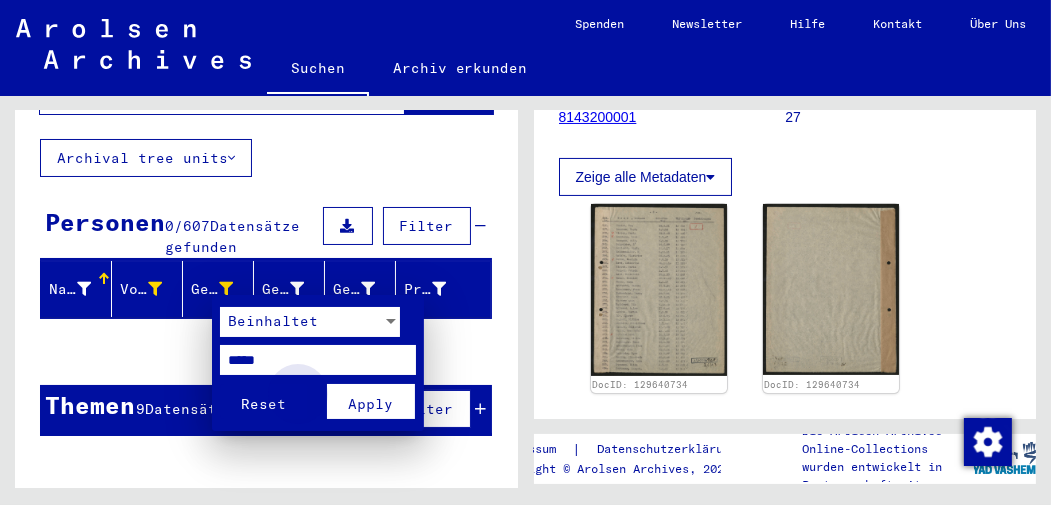 click on "Apply" at bounding box center (370, 404) 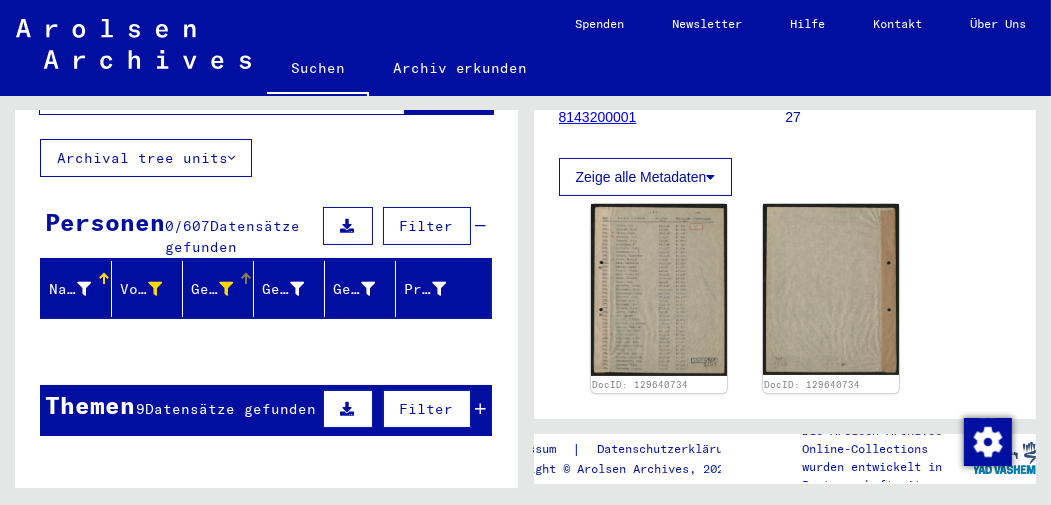 click at bounding box center (226, 289) 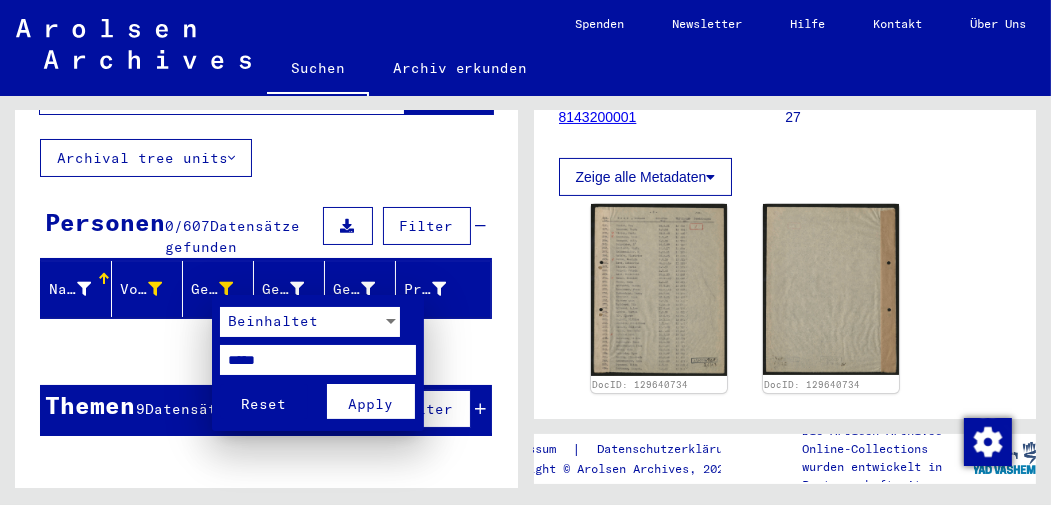 click on "*****" at bounding box center (318, 360) 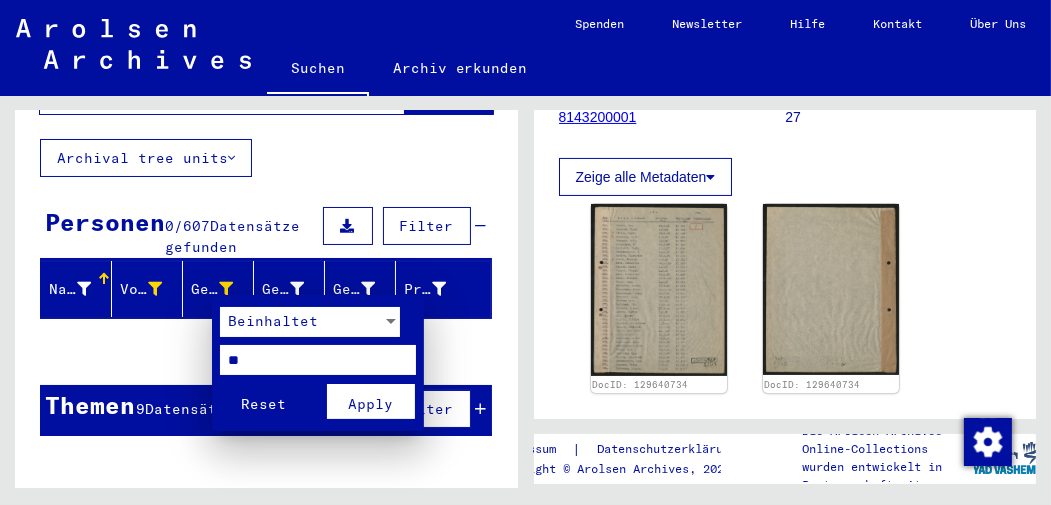 type on "*" 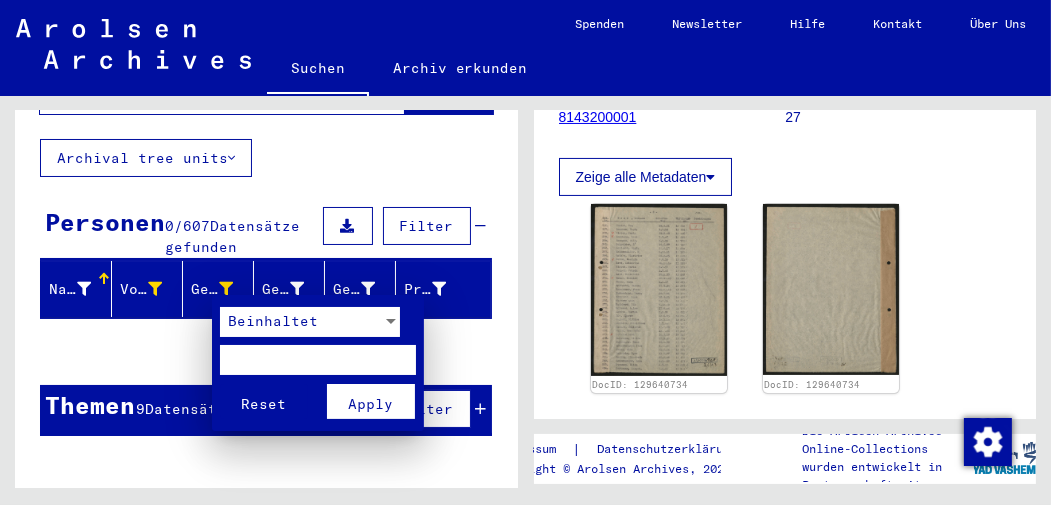 type 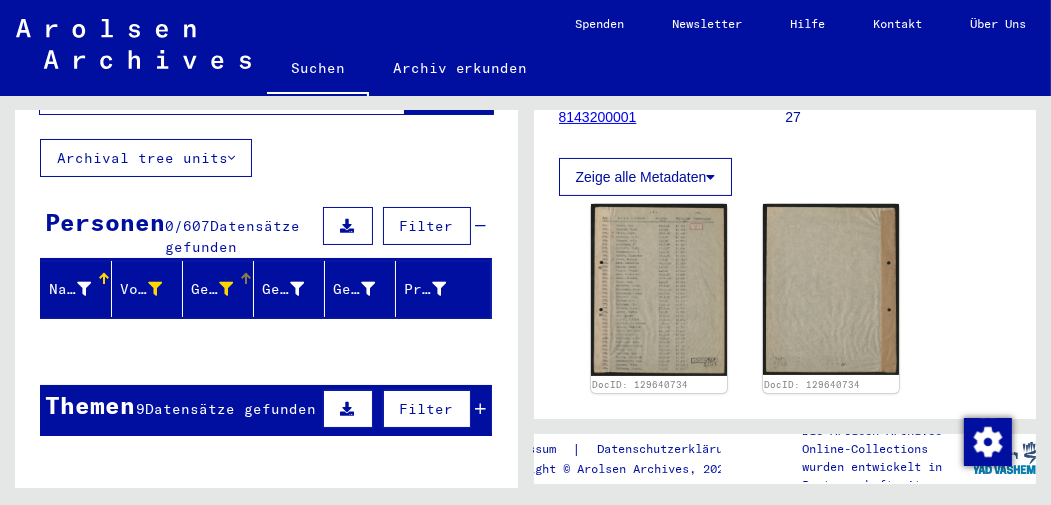click at bounding box center (84, 289) 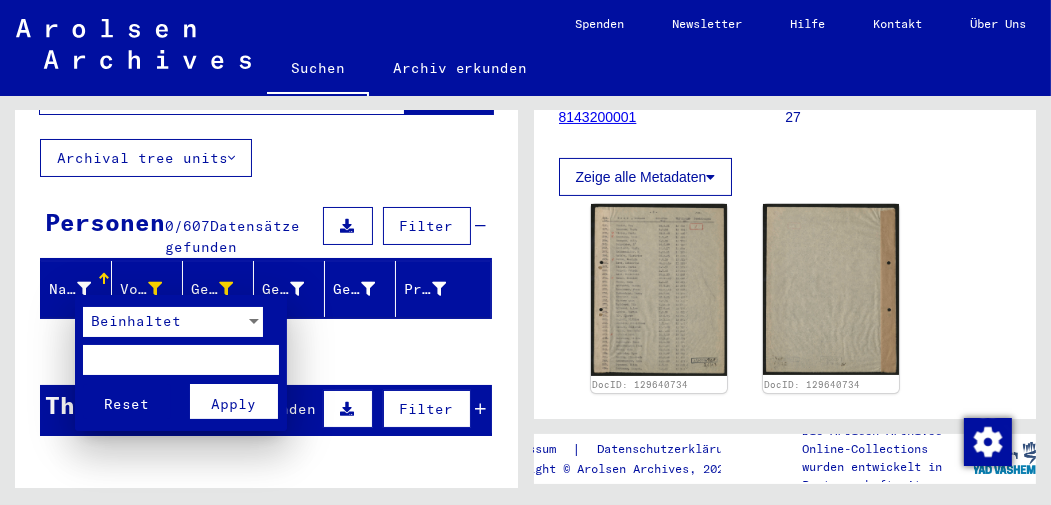 click at bounding box center [181, 360] 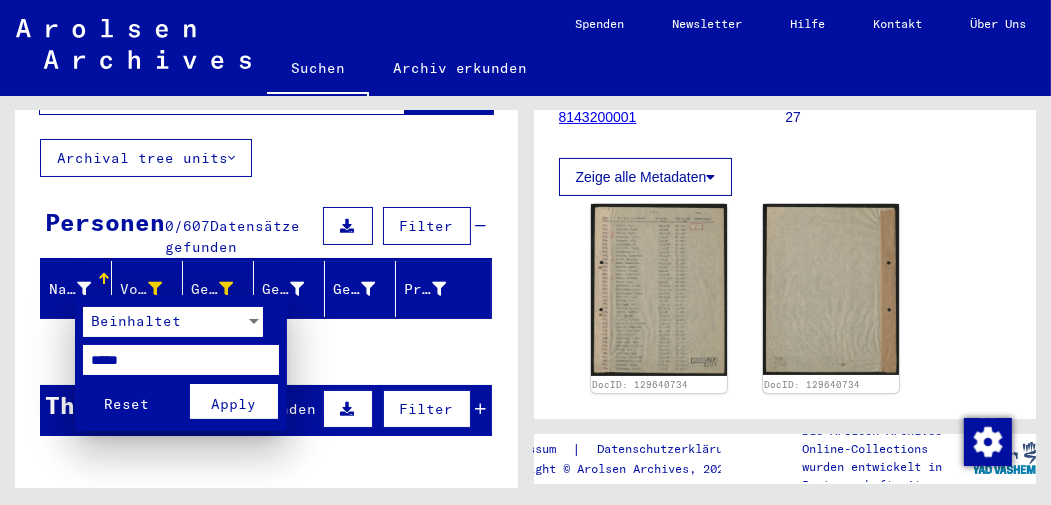 type on "*****" 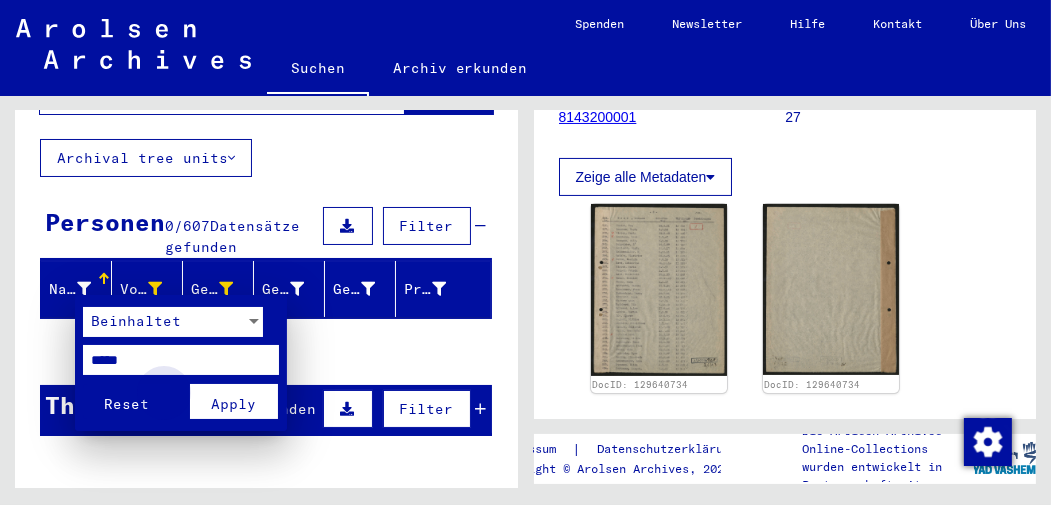 click on "Apply" at bounding box center [233, 404] 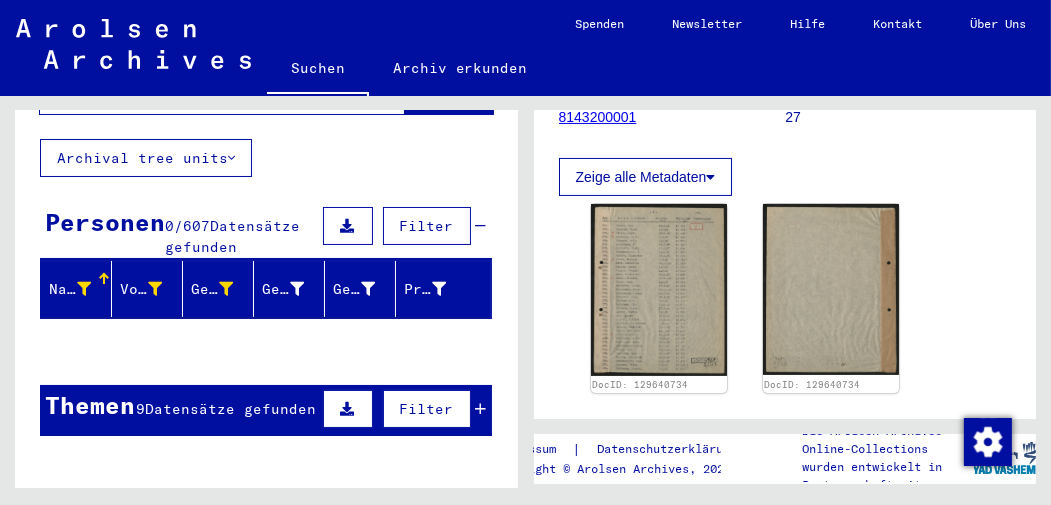 click at bounding box center (84, 289) 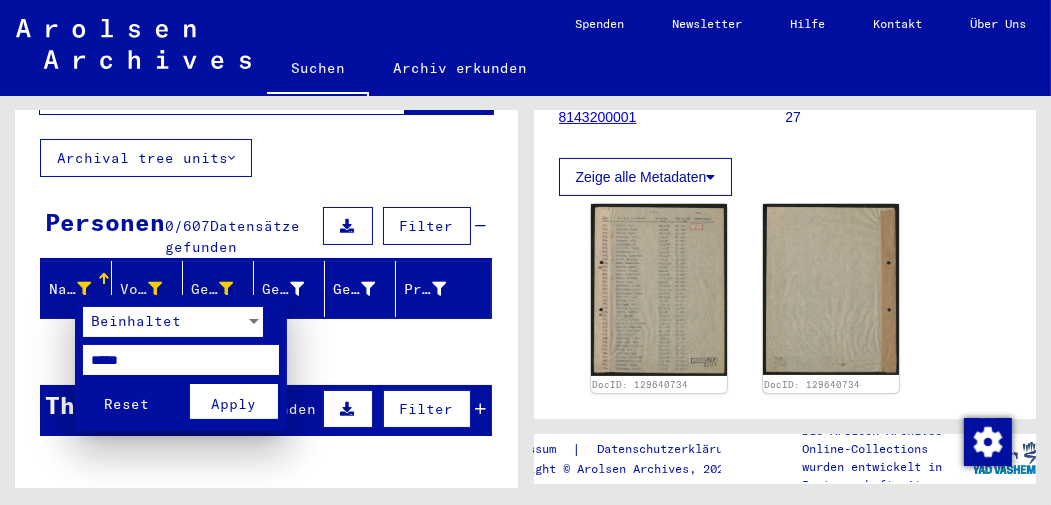 click on "*****" at bounding box center (181, 360) 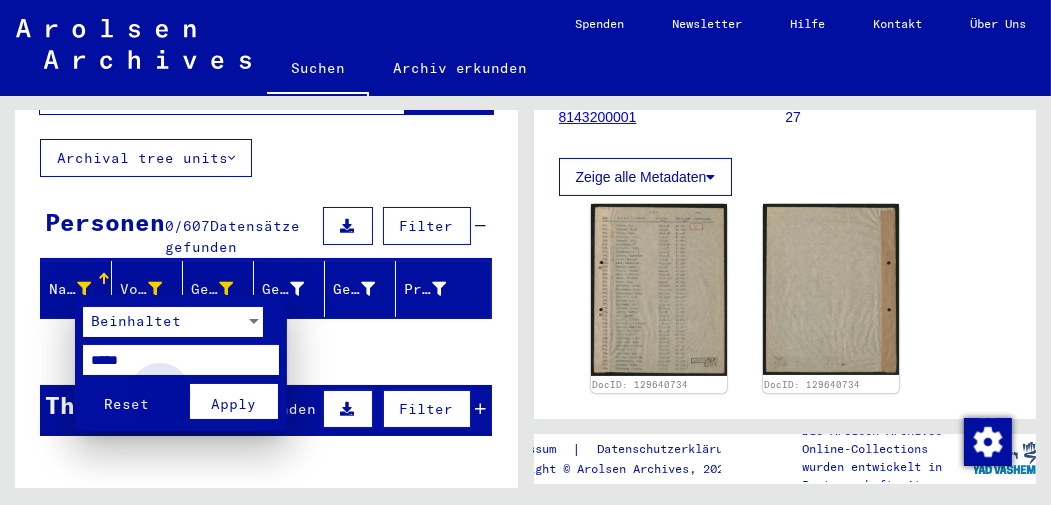 click on "Apply" at bounding box center (233, 404) 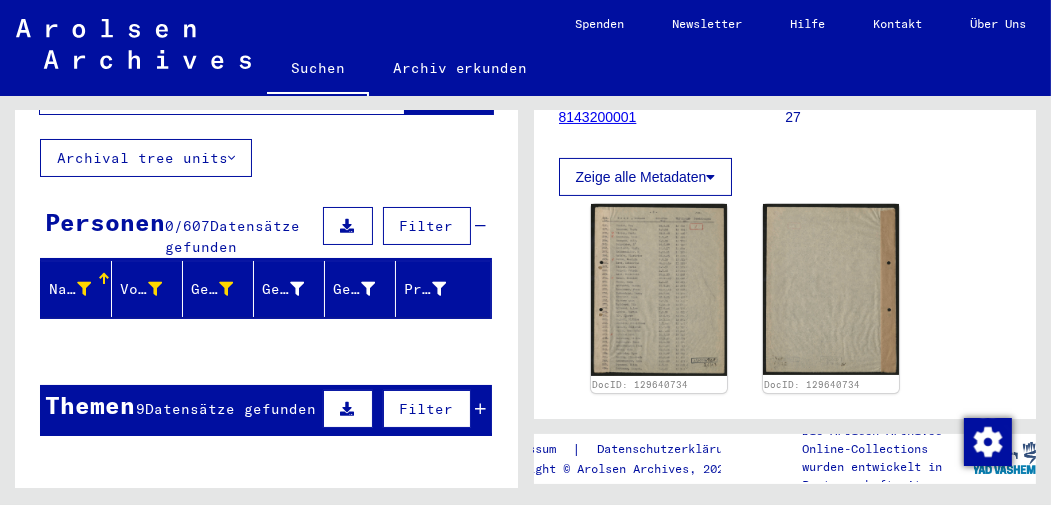 click at bounding box center (84, 289) 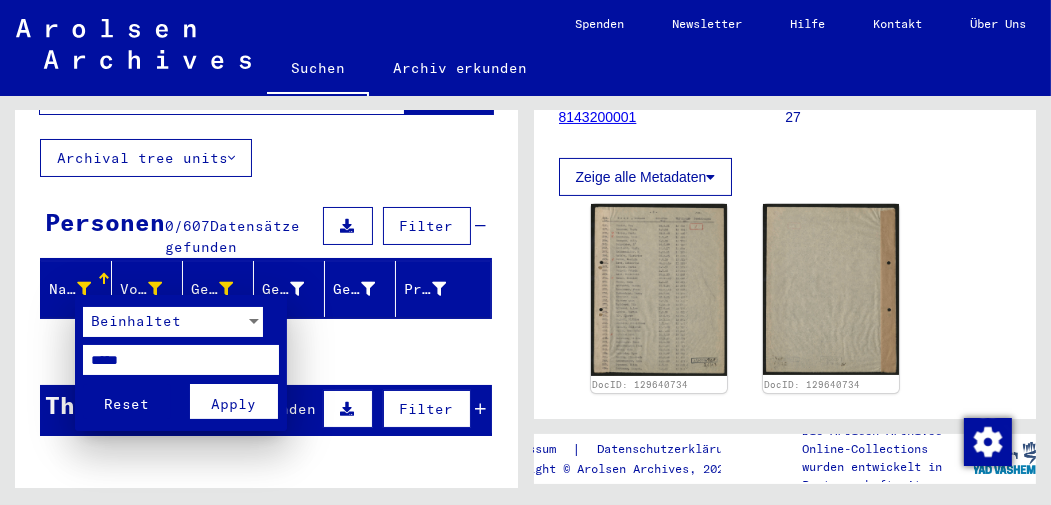 click on "*****" at bounding box center (181, 360) 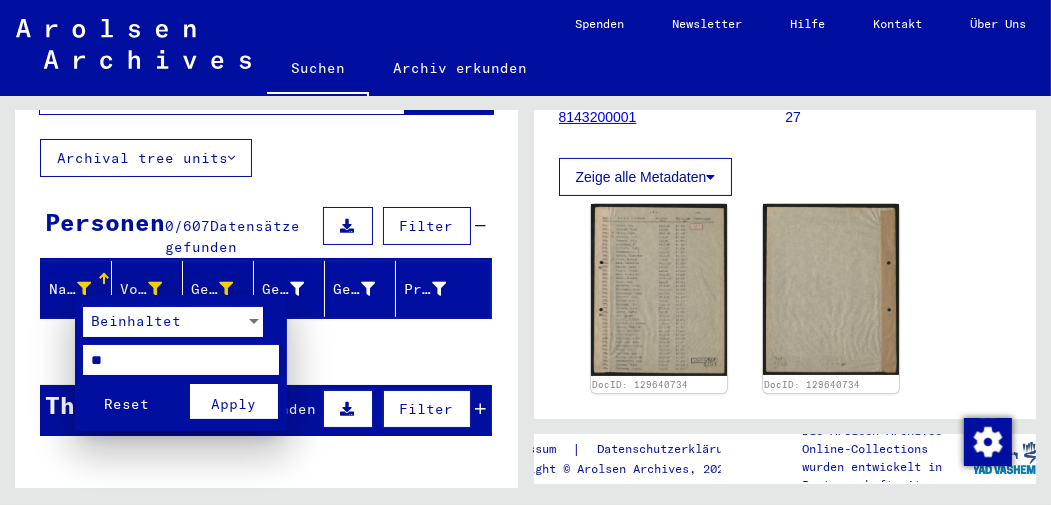 type on "*" 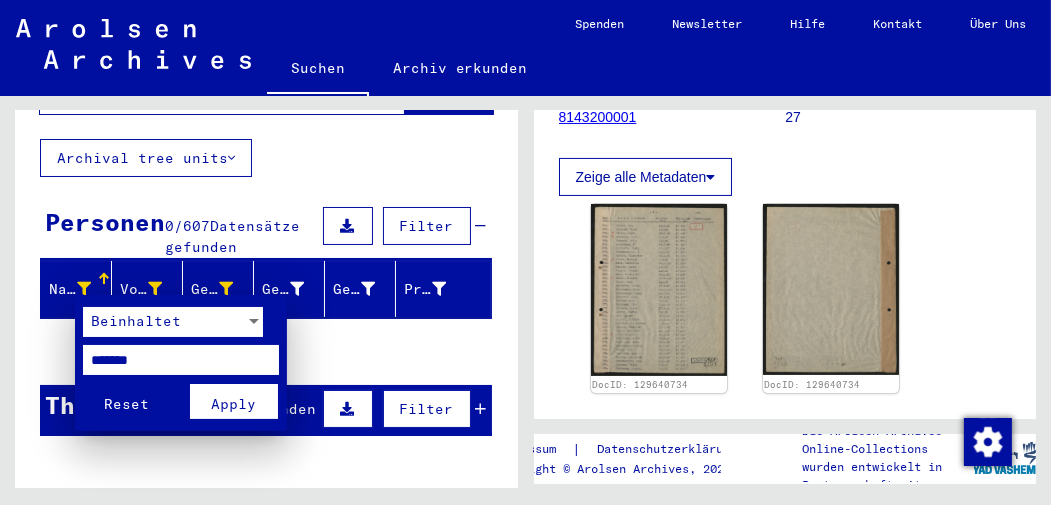 type on "*******" 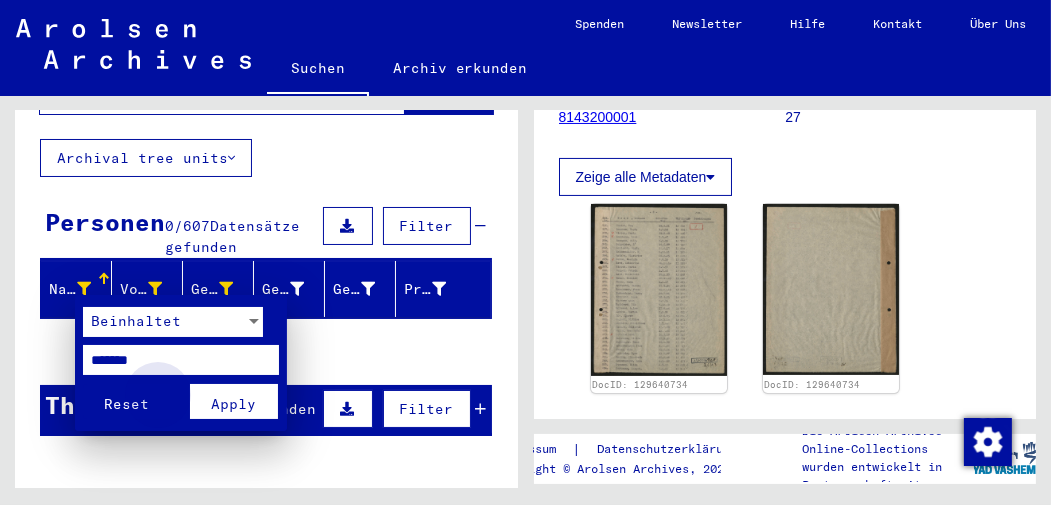 click on "Apply" at bounding box center (233, 404) 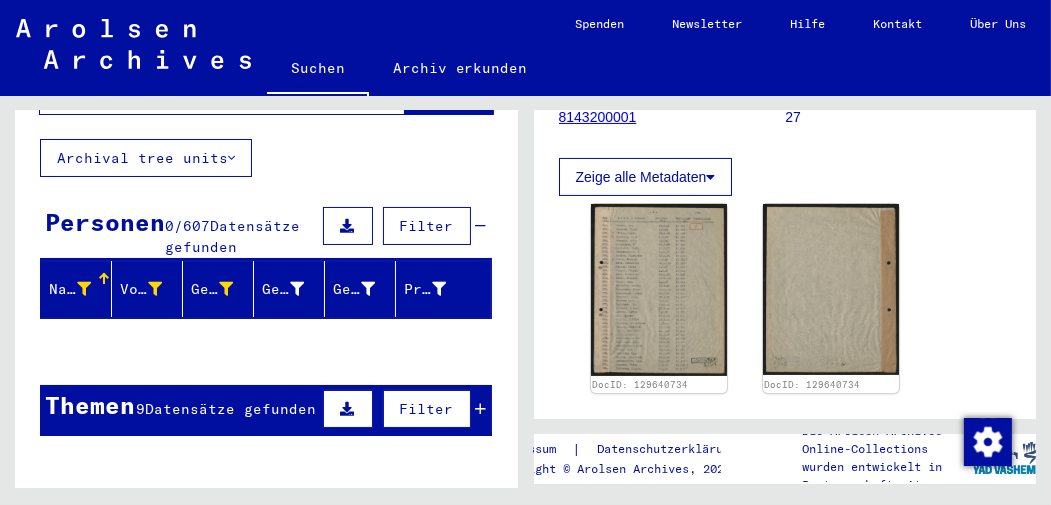 click at bounding box center [84, 289] 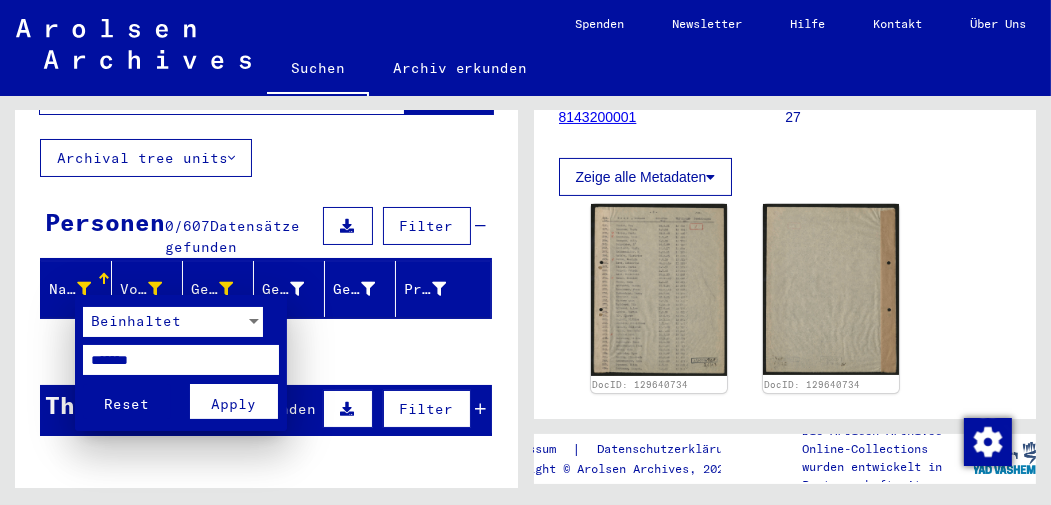 click on "*******" at bounding box center [181, 360] 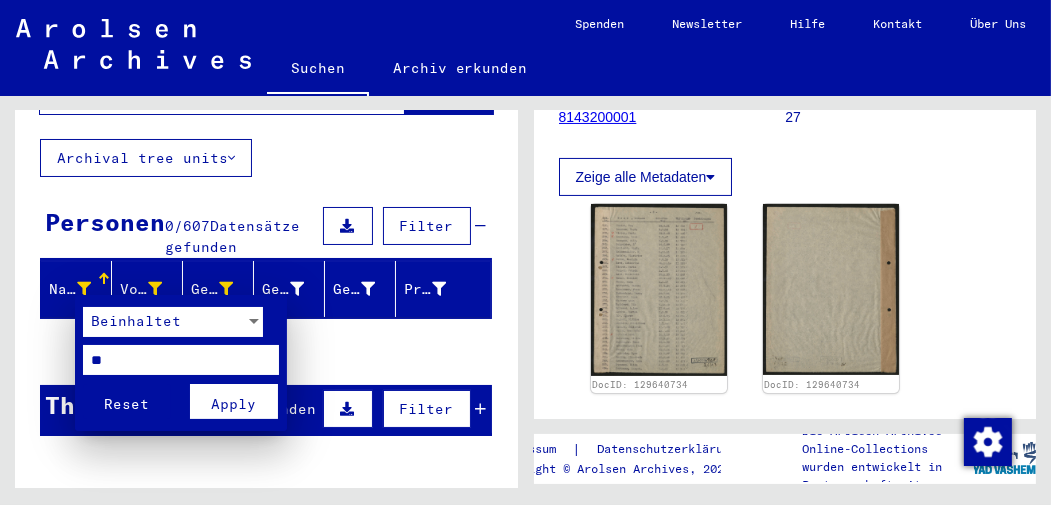 type on "*" 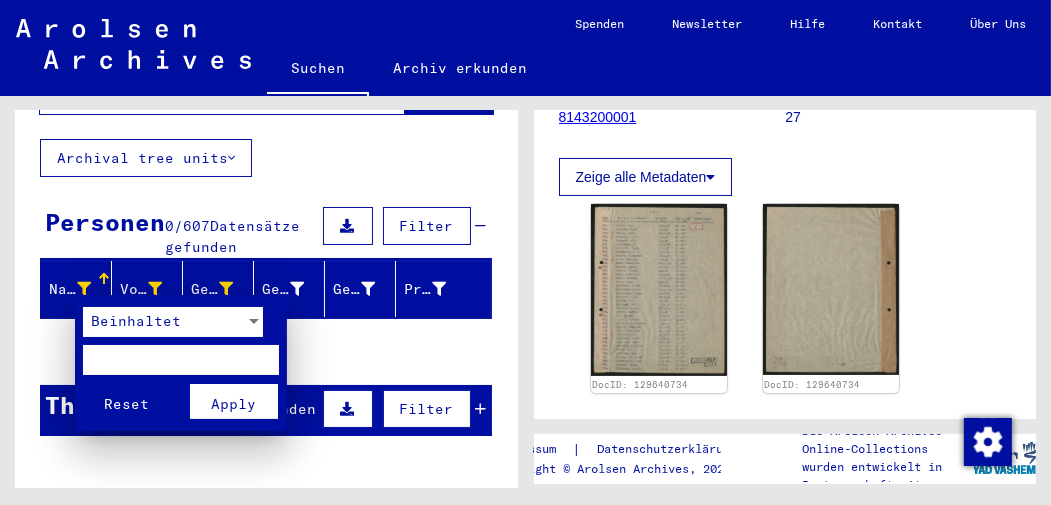 type 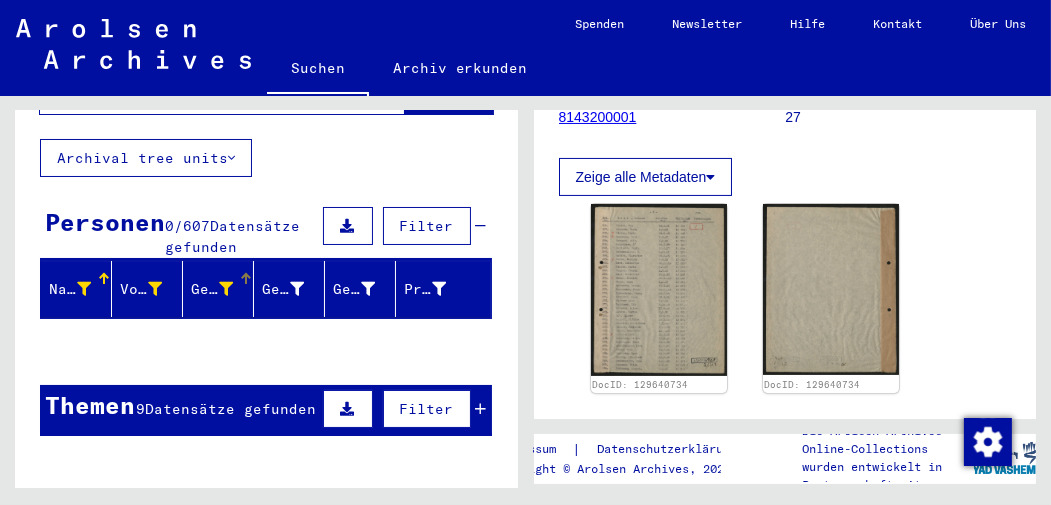 click at bounding box center (226, 289) 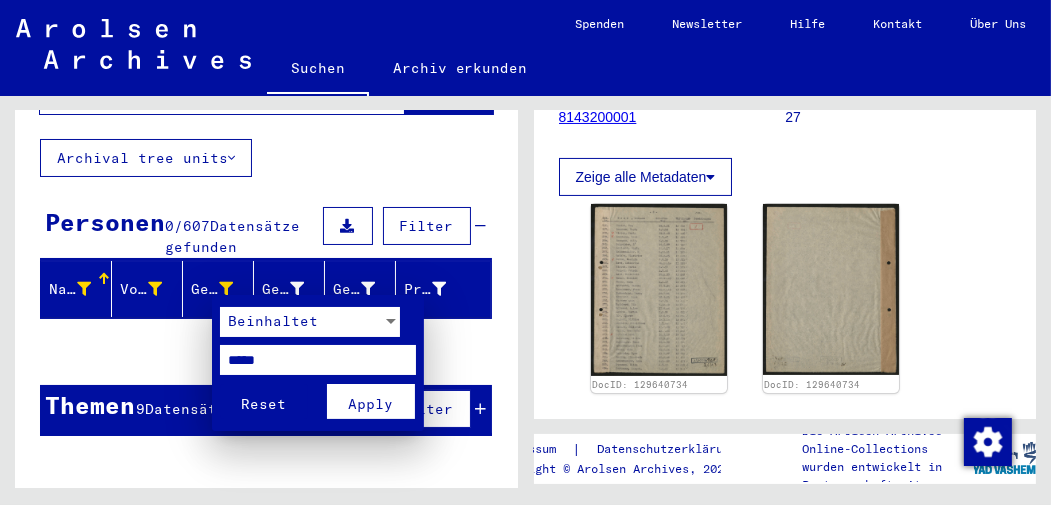 click on "*****" at bounding box center [318, 360] 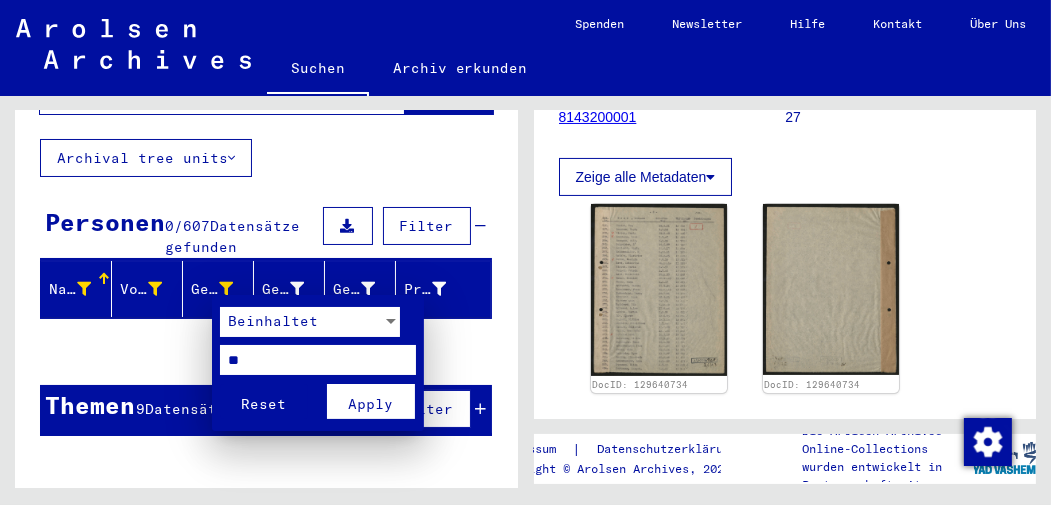 type on "*" 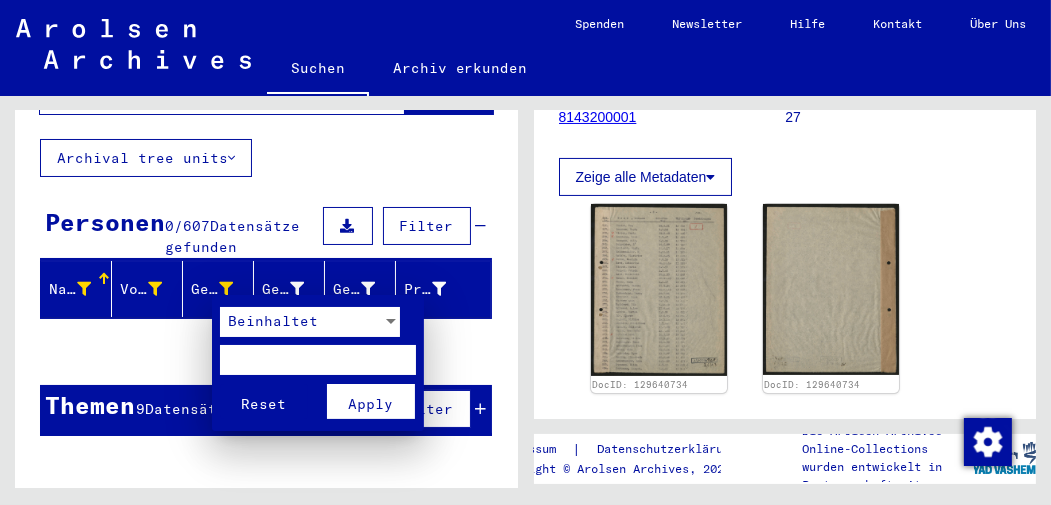 type 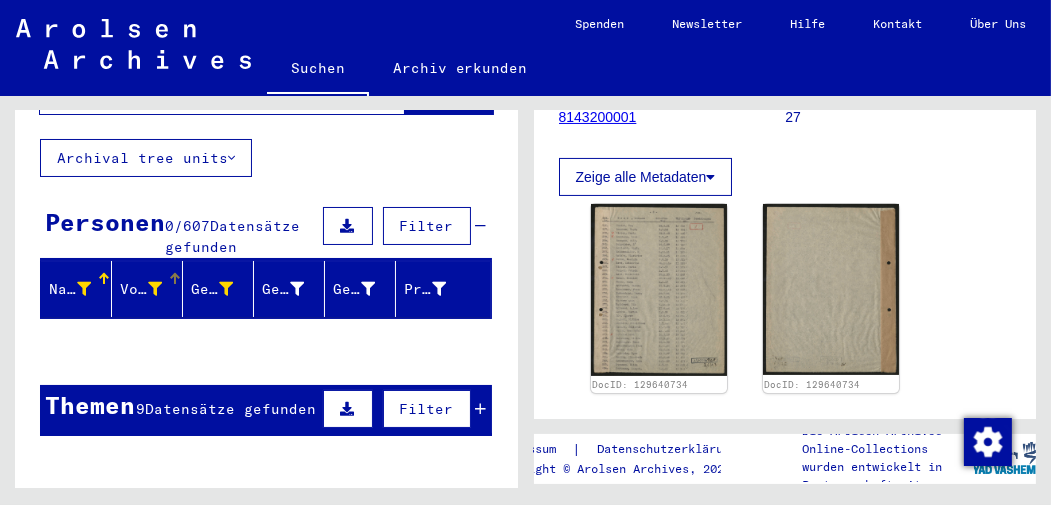 click at bounding box center [155, 289] 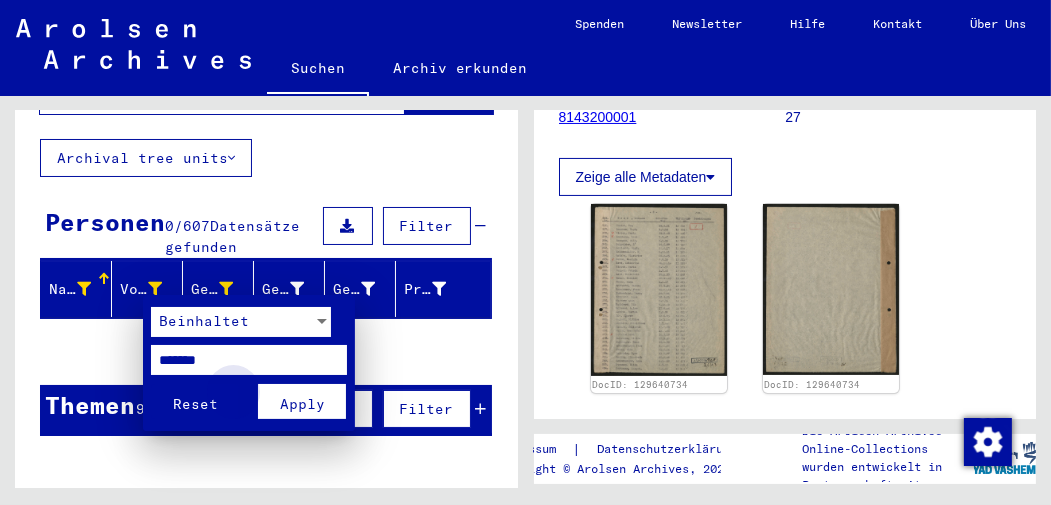 click on "Apply" at bounding box center (302, 404) 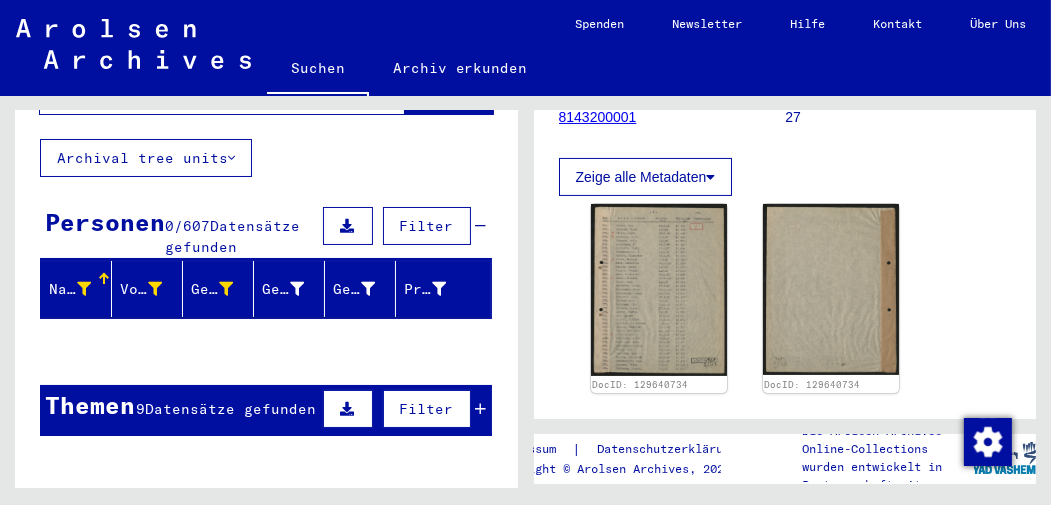 click at bounding box center (84, 289) 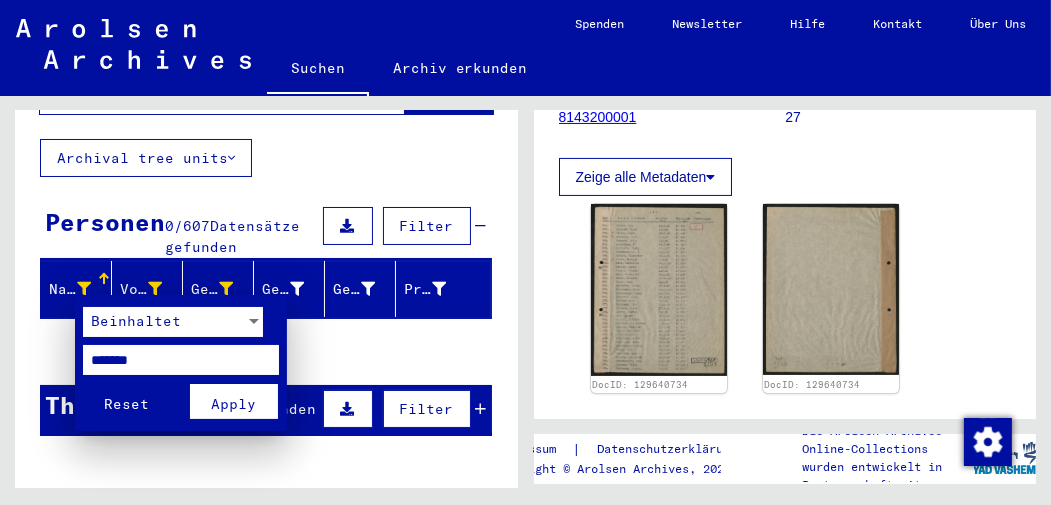 click on "*******" at bounding box center (181, 360) 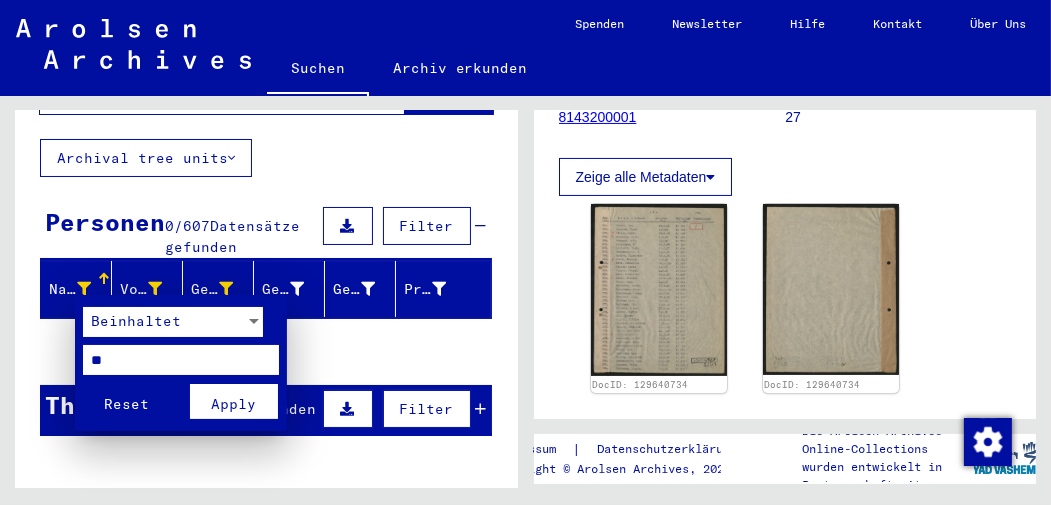 type on "*" 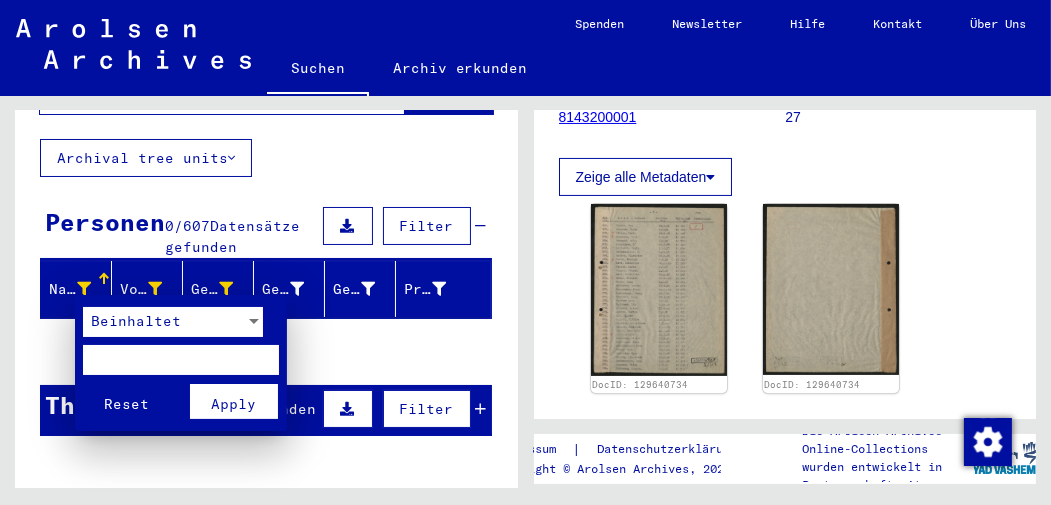 type 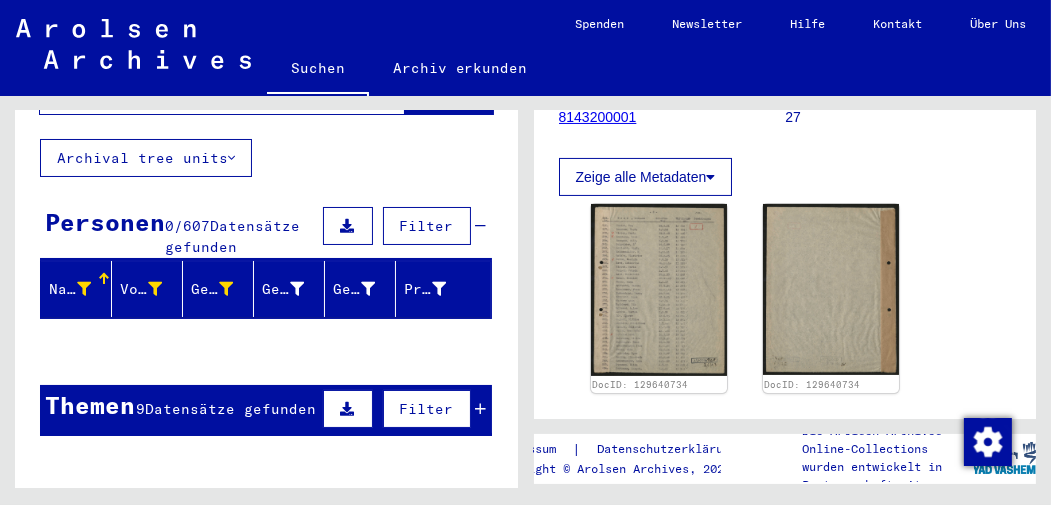 click at bounding box center [84, 289] 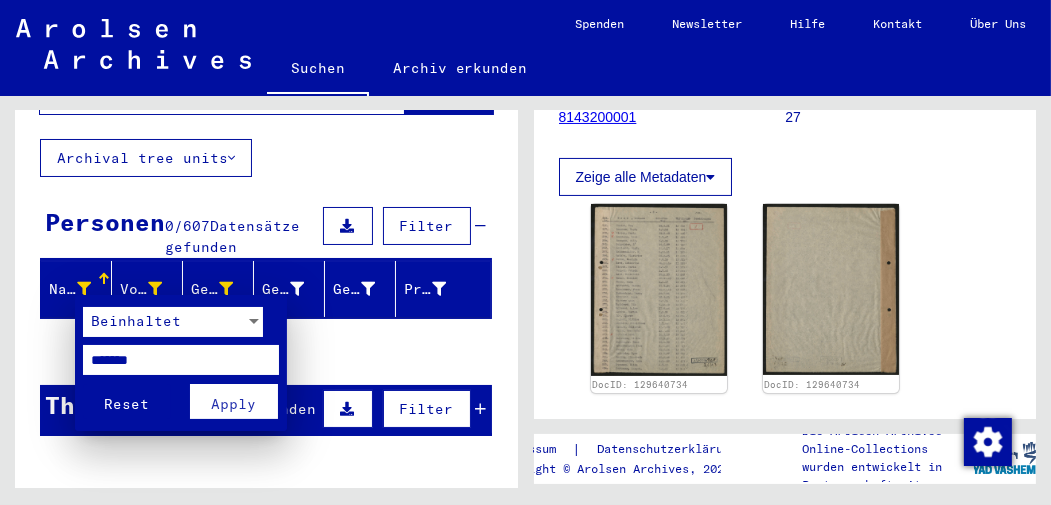 click on "Reset" at bounding box center [126, 404] 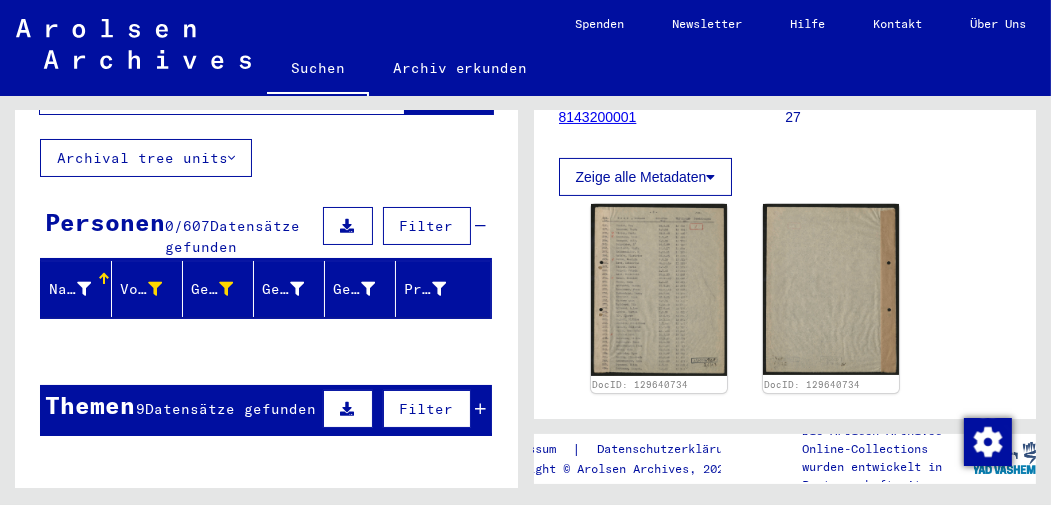 click 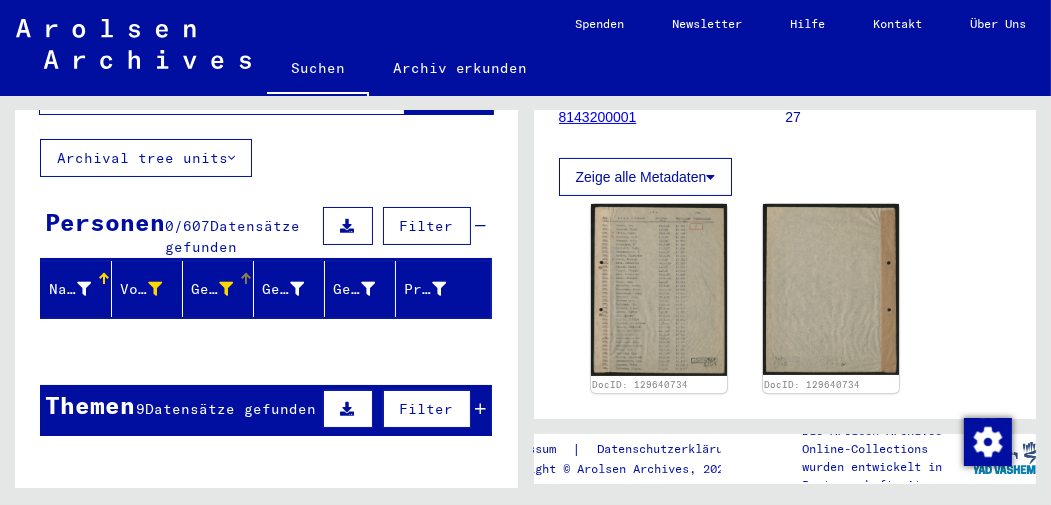 click at bounding box center [226, 289] 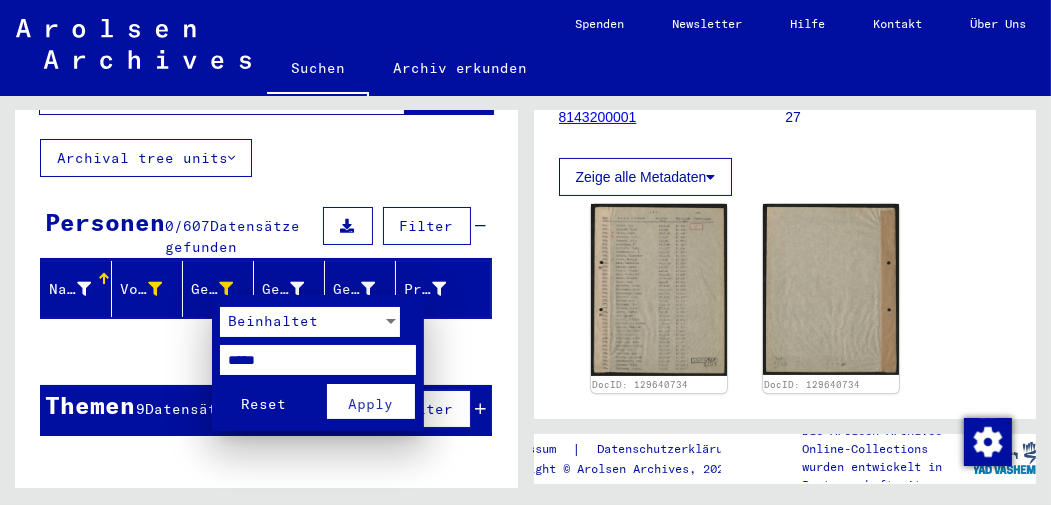 click on "Reset" at bounding box center (263, 404) 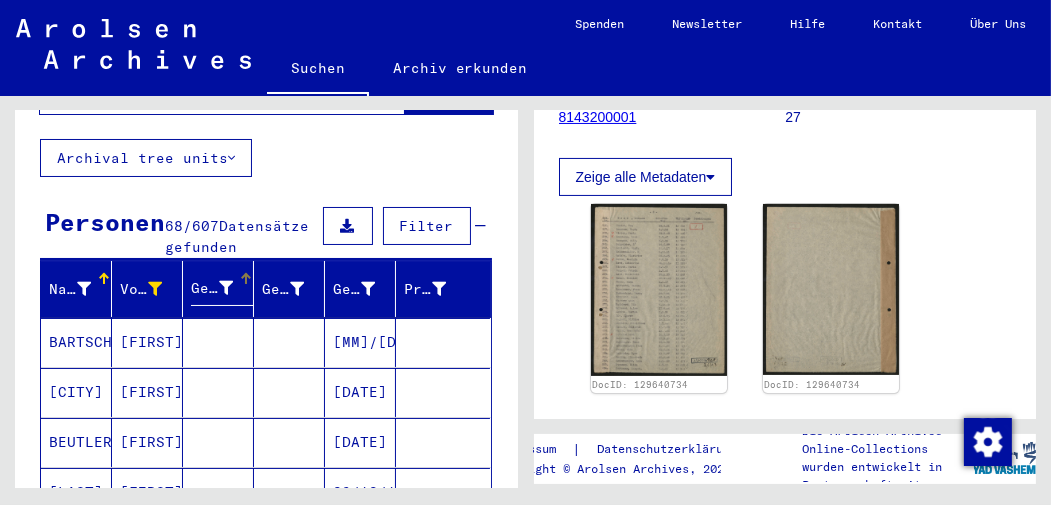 click on "[FIRST]" at bounding box center [147, 392] 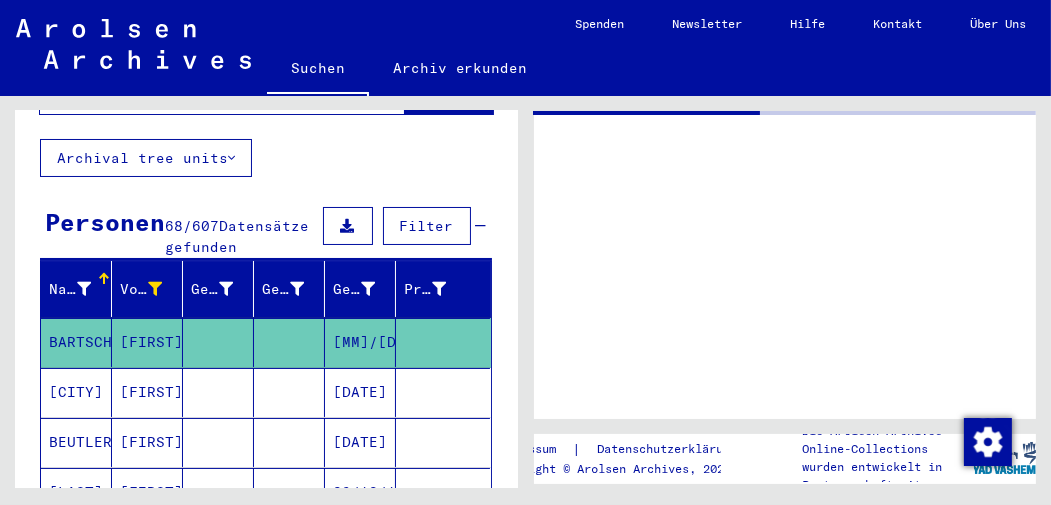 scroll, scrollTop: 0, scrollLeft: 0, axis: both 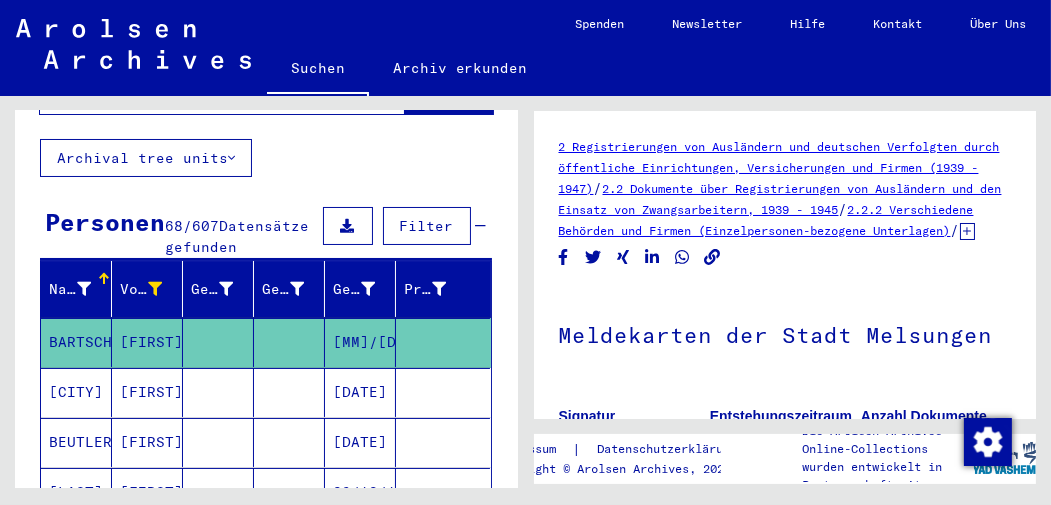 click on "[FIRST]" at bounding box center (147, 442) 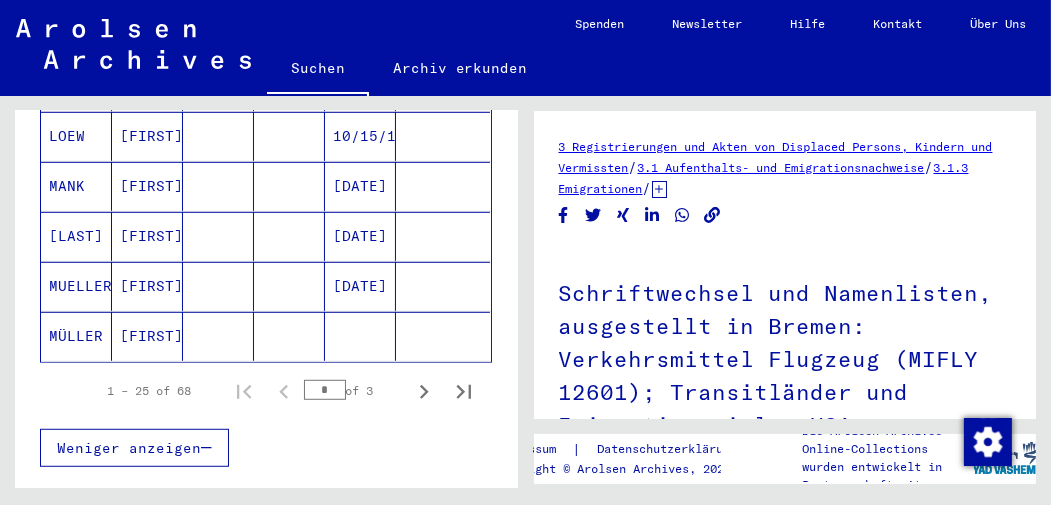 scroll, scrollTop: 1328, scrollLeft: 0, axis: vertical 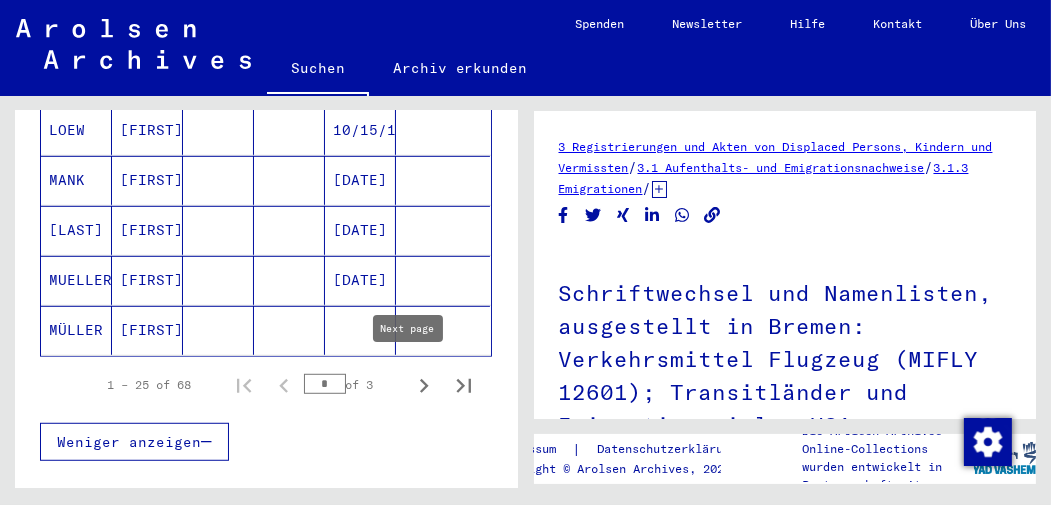 click 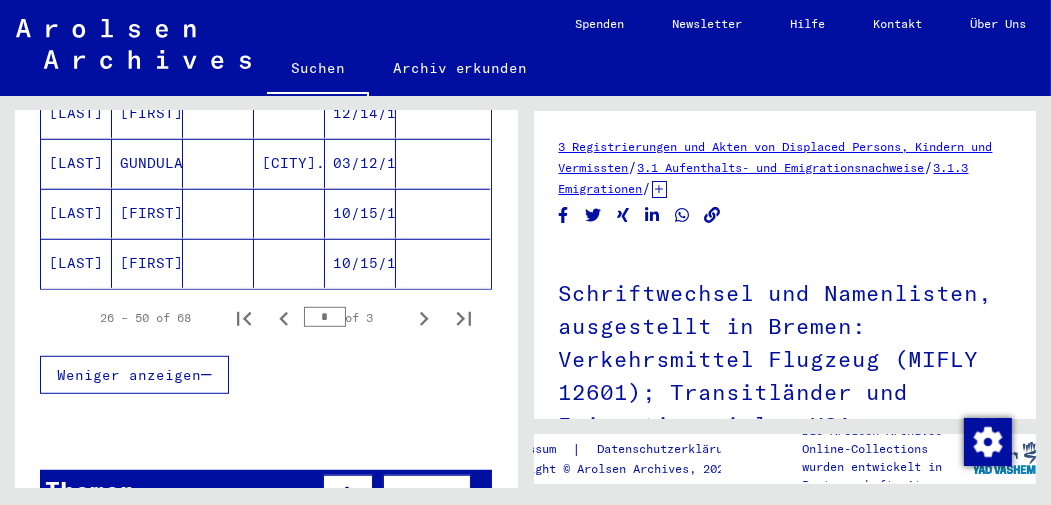 scroll, scrollTop: 1399, scrollLeft: 0, axis: vertical 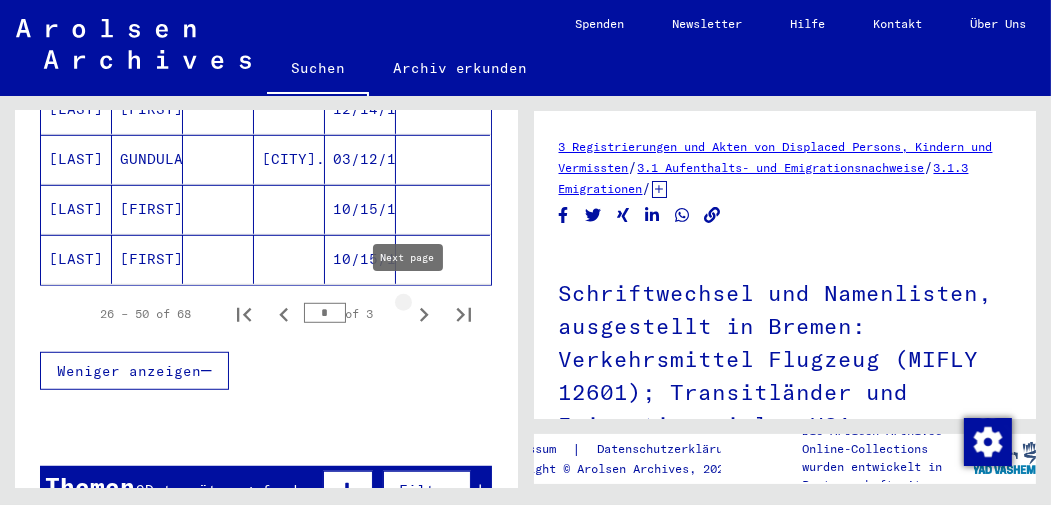 click 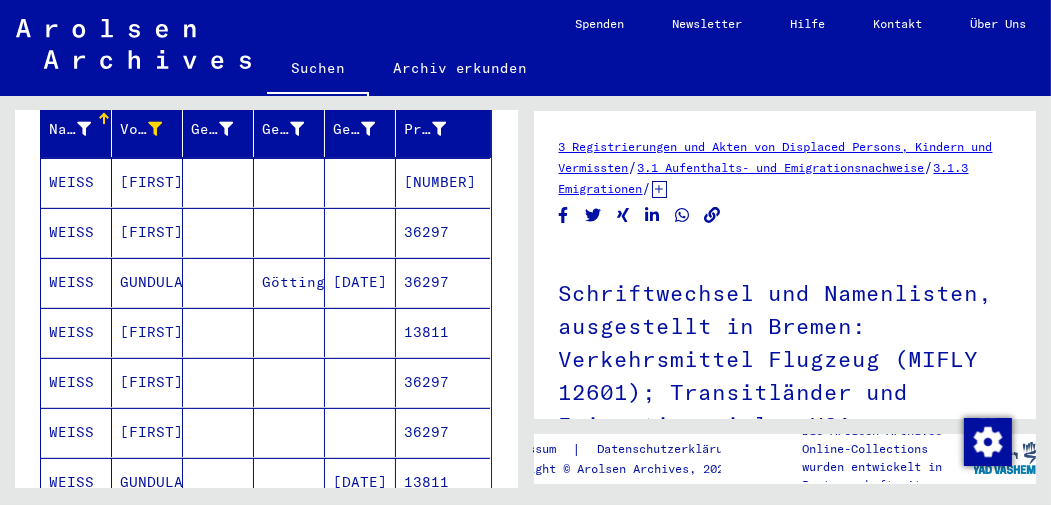 scroll, scrollTop: 291, scrollLeft: 0, axis: vertical 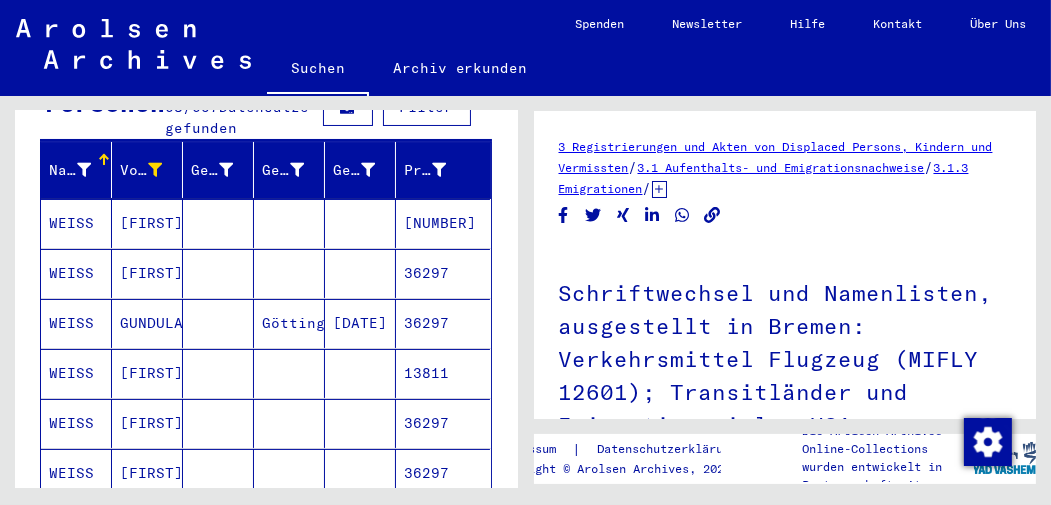 click at bounding box center [84, 170] 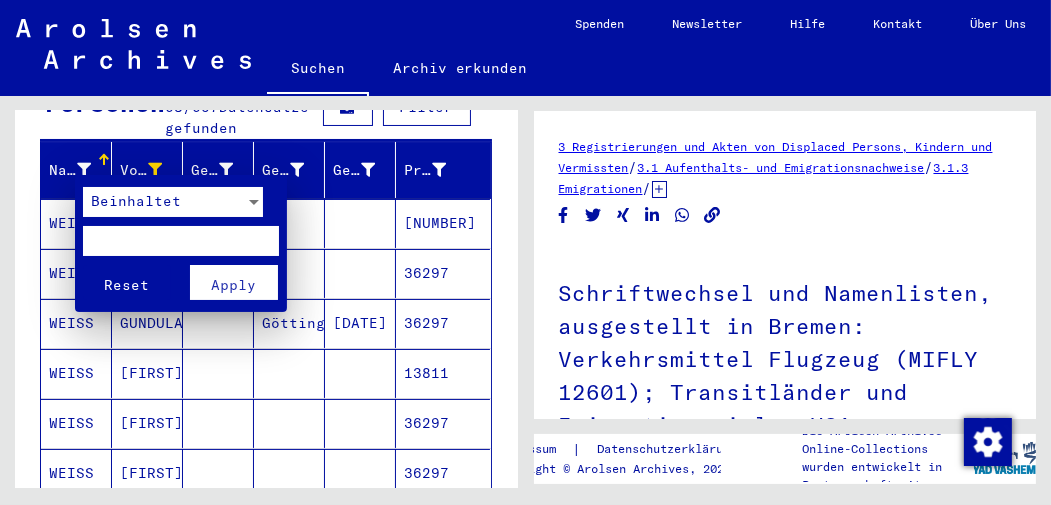 click at bounding box center (181, 241) 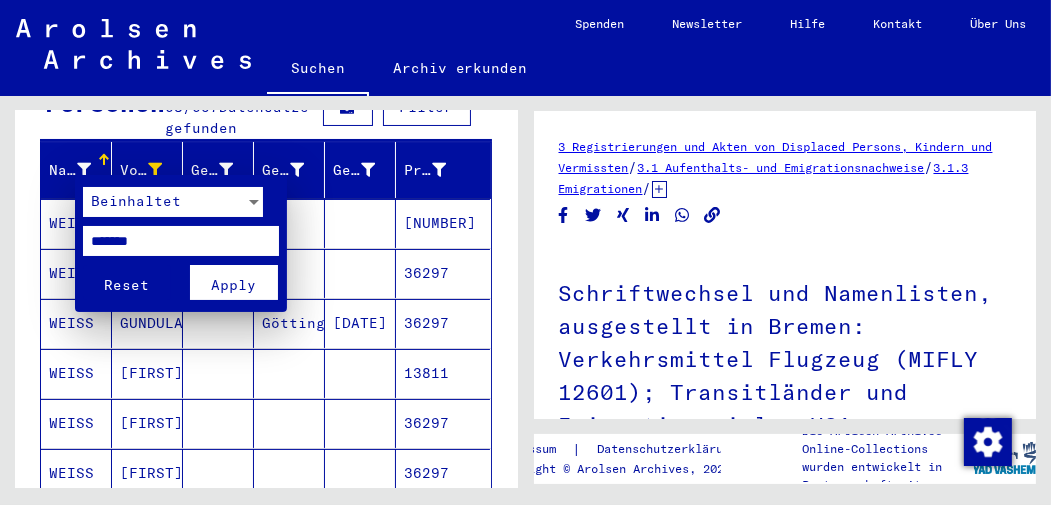 type on "*******" 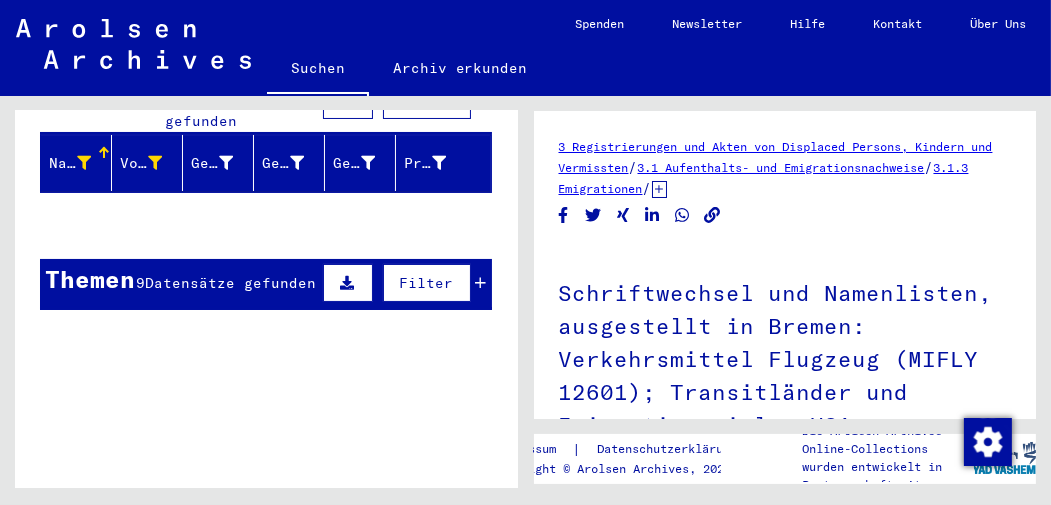 scroll, scrollTop: 235, scrollLeft: 0, axis: vertical 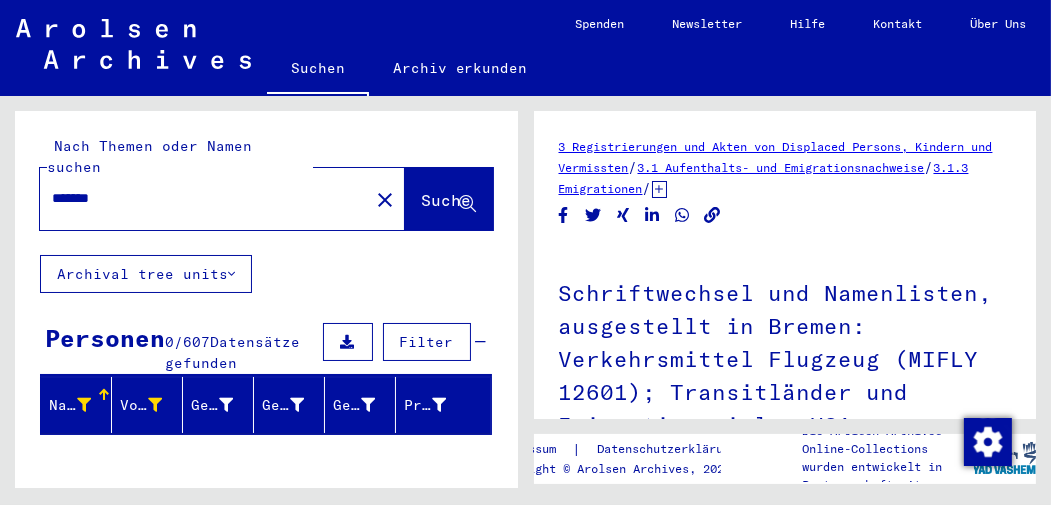click on "*******" at bounding box center (204, 198) 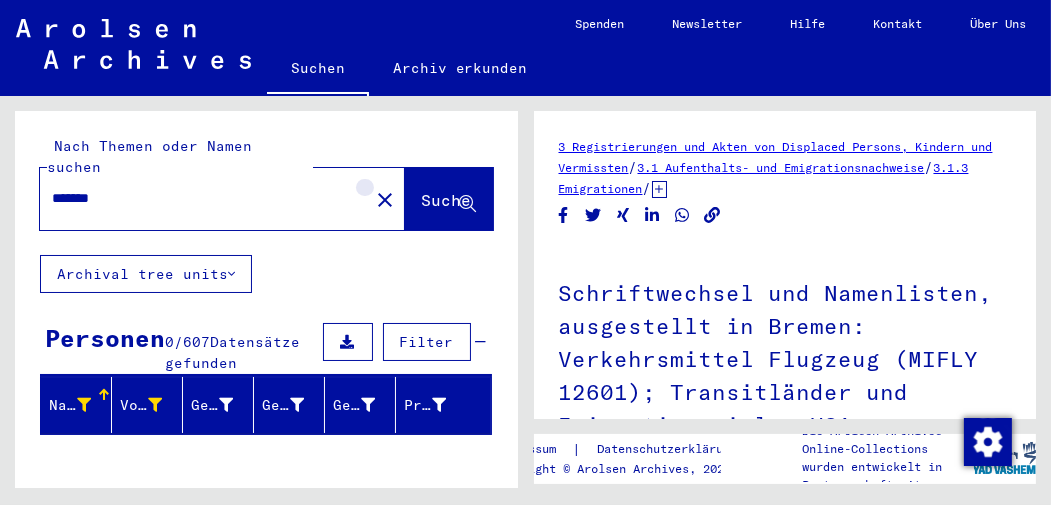 click on "close" 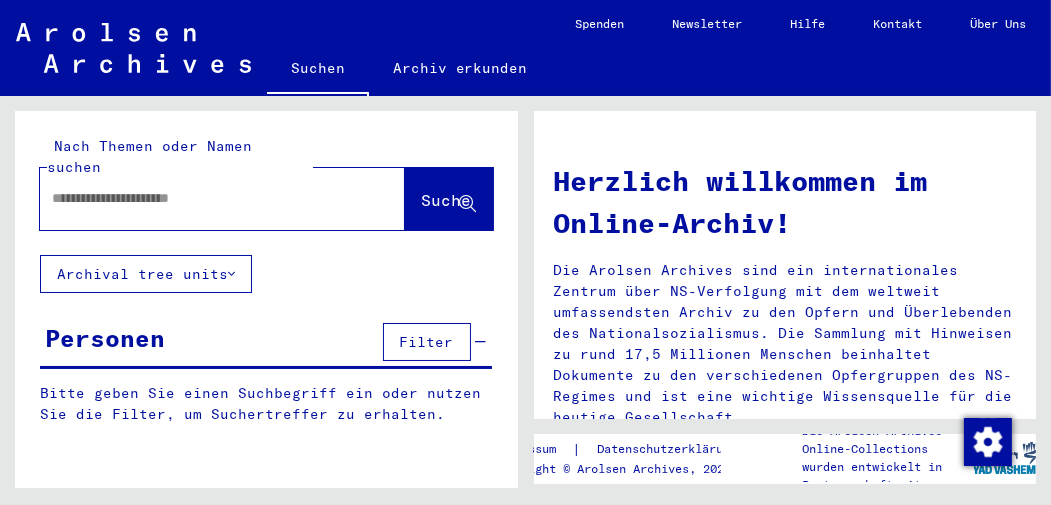 click at bounding box center (198, 198) 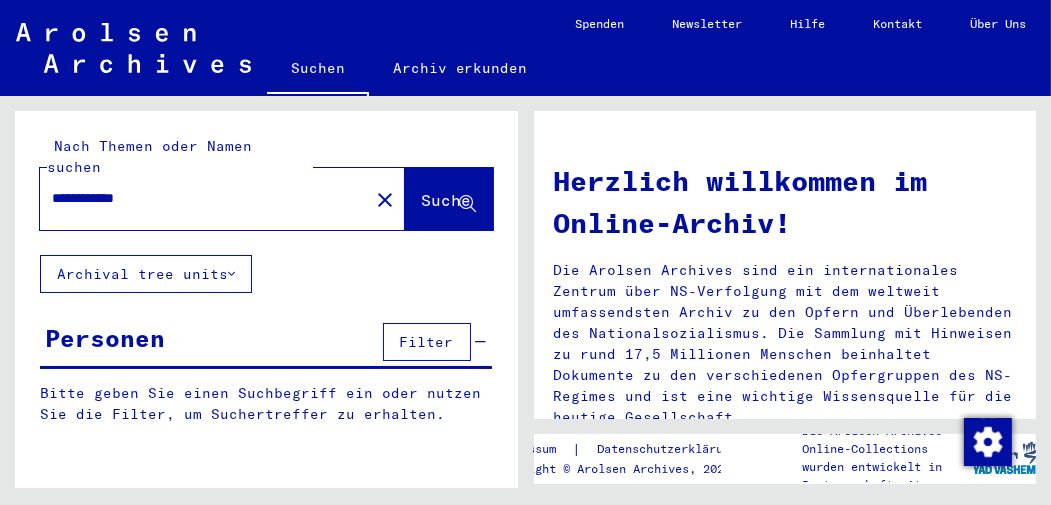 type on "**********" 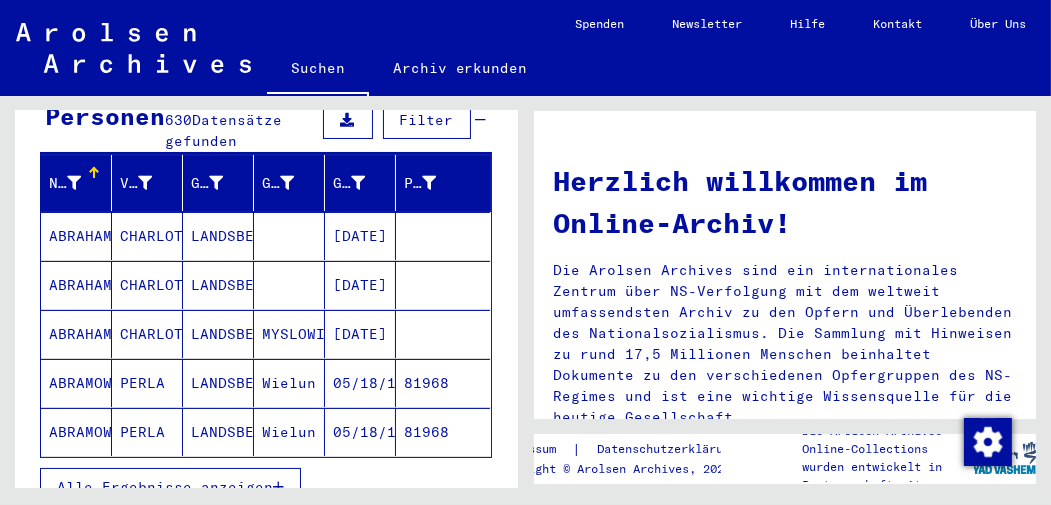 scroll, scrollTop: 272, scrollLeft: 0, axis: vertical 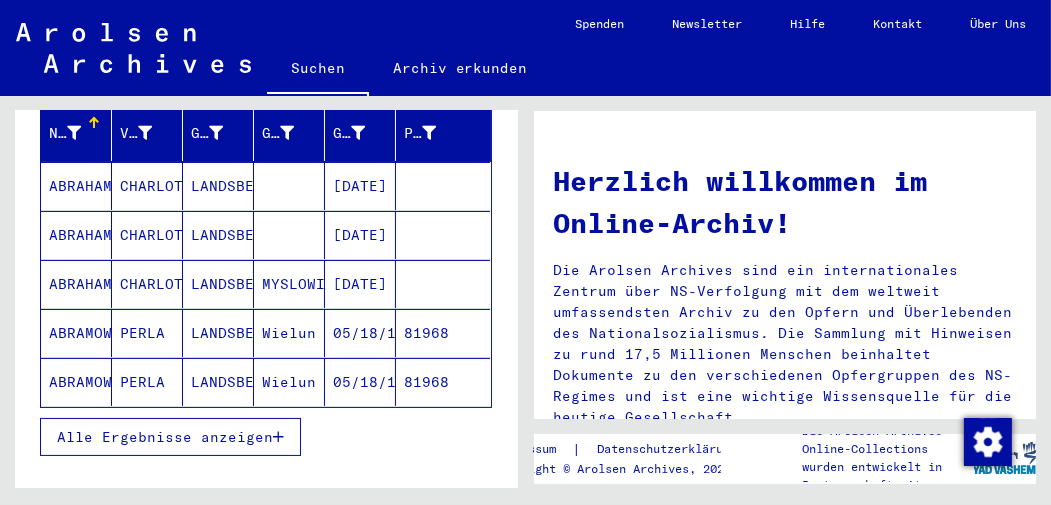 click on "Alle Ergebnisse anzeigen" at bounding box center (165, 437) 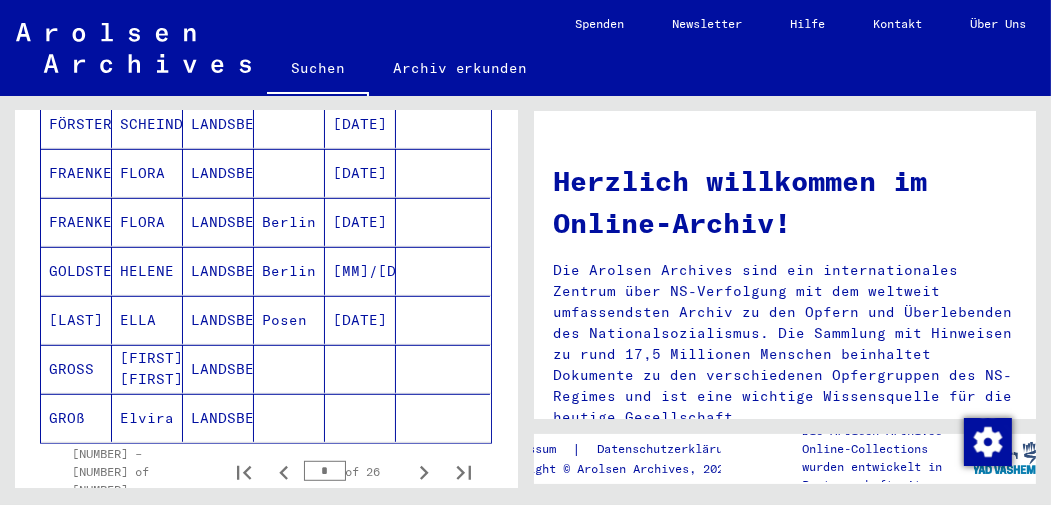 scroll, scrollTop: 1218, scrollLeft: 0, axis: vertical 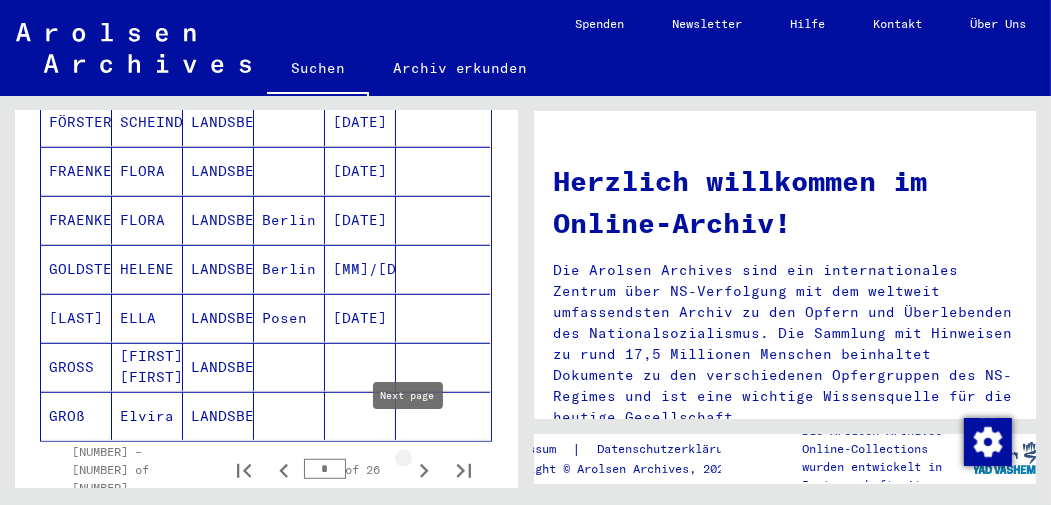 click 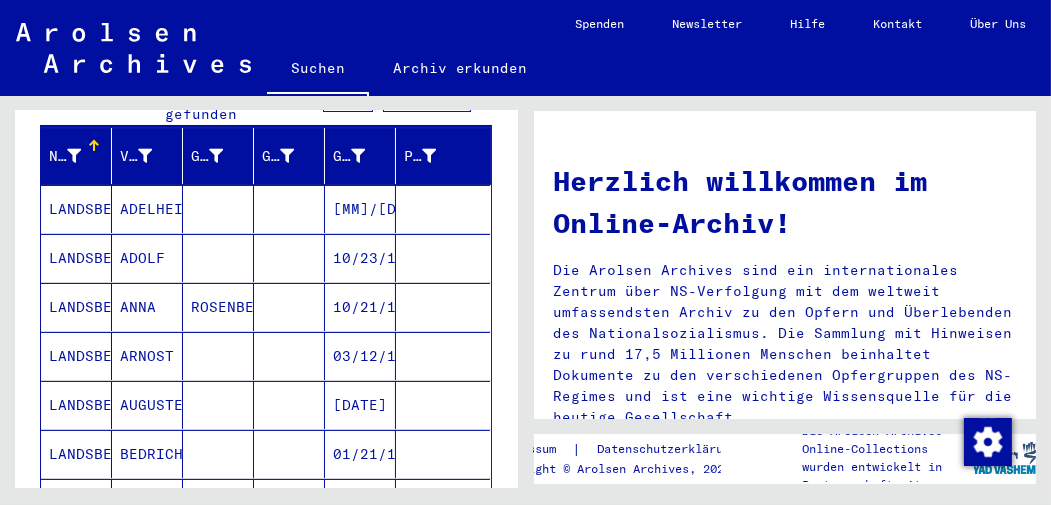 scroll, scrollTop: 251, scrollLeft: 0, axis: vertical 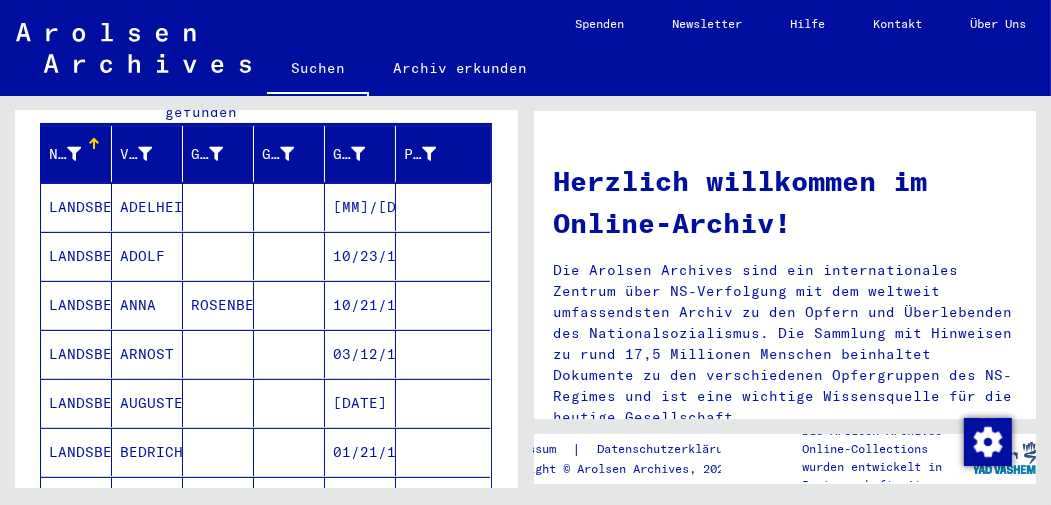 click on "ANNA" at bounding box center (147, 354) 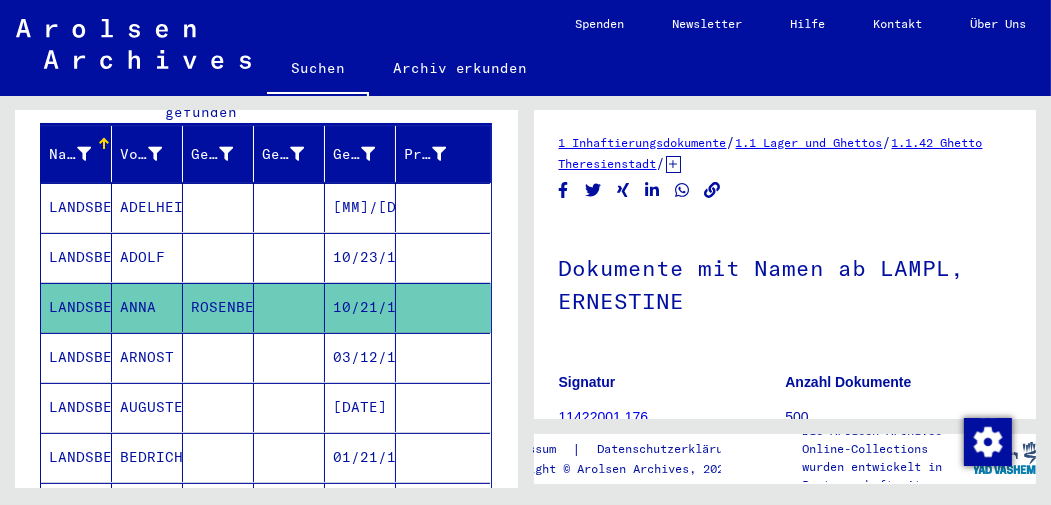 scroll, scrollTop: 0, scrollLeft: 0, axis: both 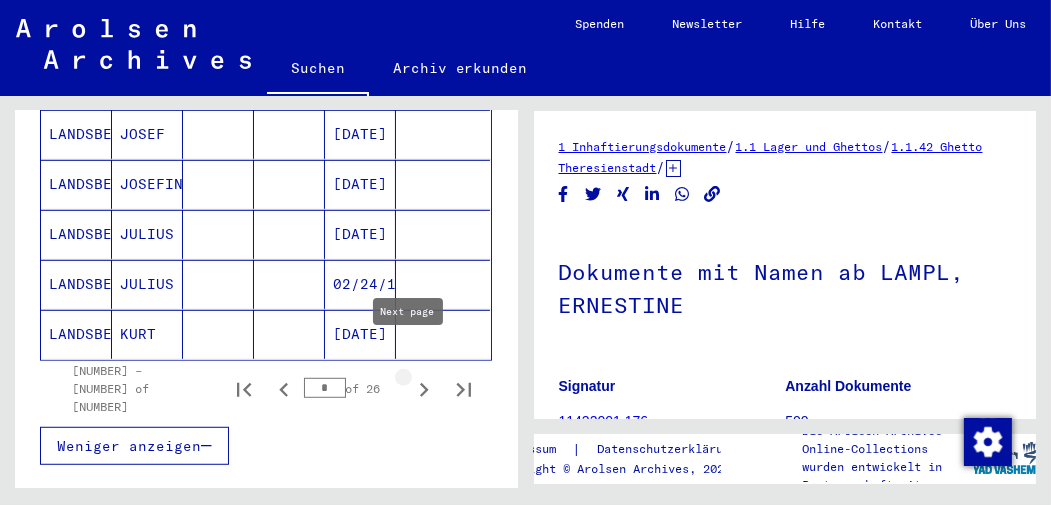 click 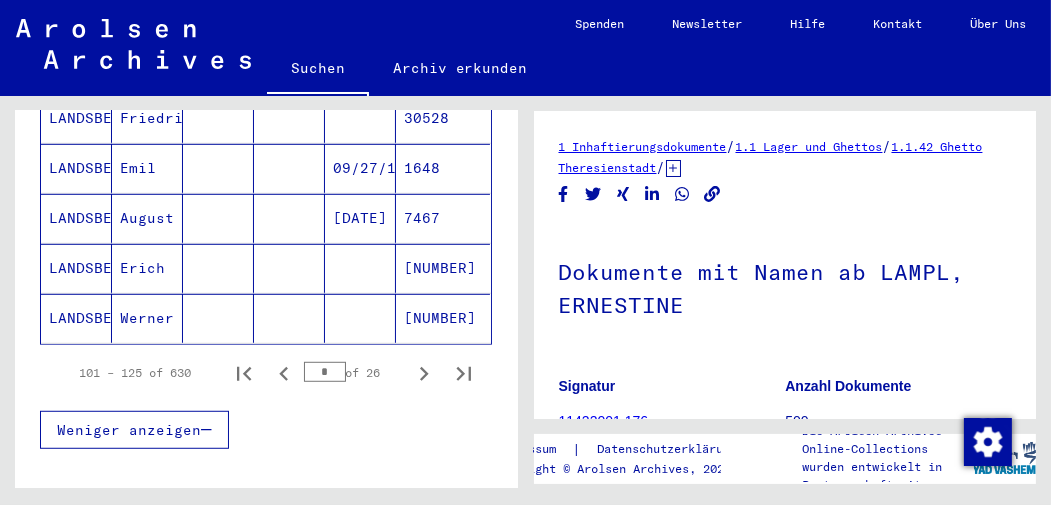 scroll, scrollTop: 1319, scrollLeft: 0, axis: vertical 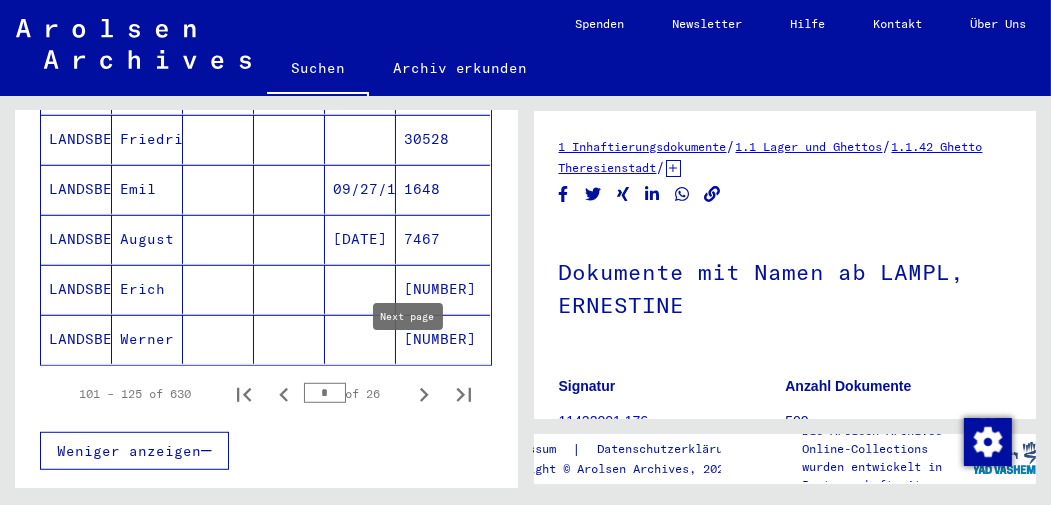 click 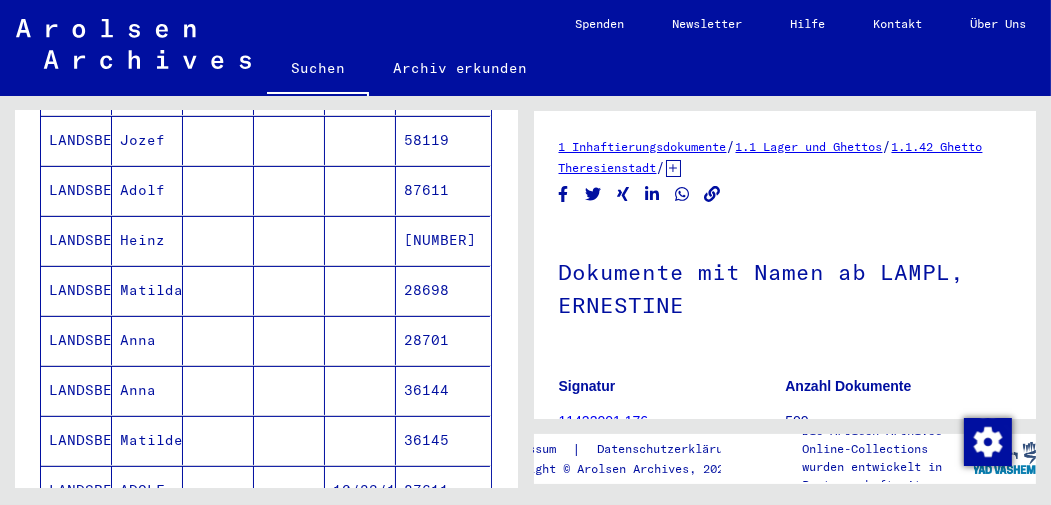 scroll, scrollTop: 362, scrollLeft: 0, axis: vertical 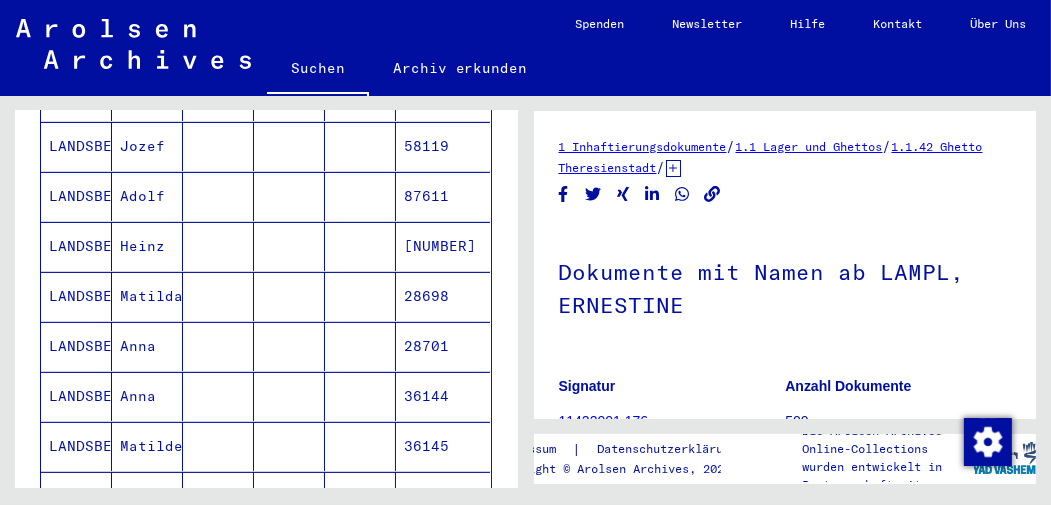 click on "Anna" at bounding box center (147, 396) 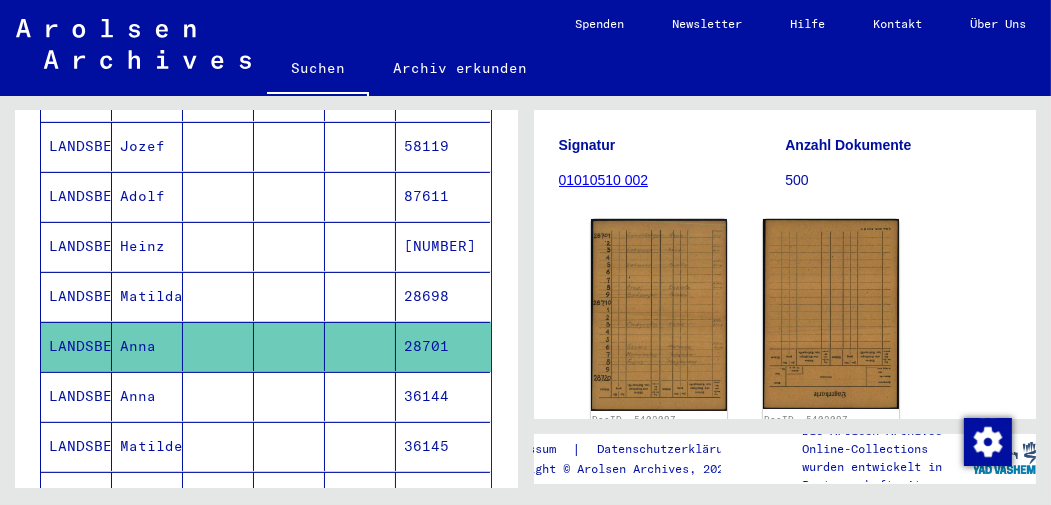 scroll, scrollTop: 214, scrollLeft: 0, axis: vertical 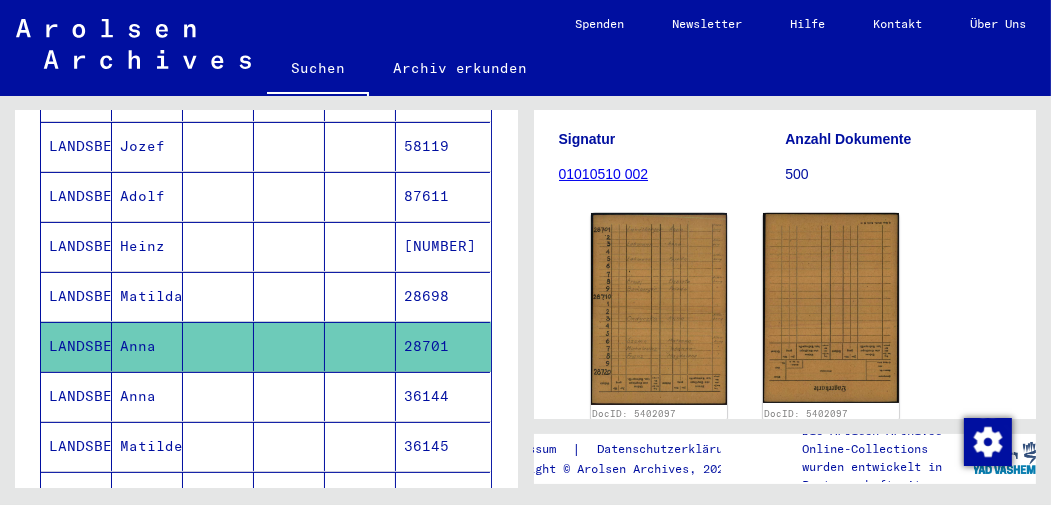 click on "Anna" at bounding box center (147, 446) 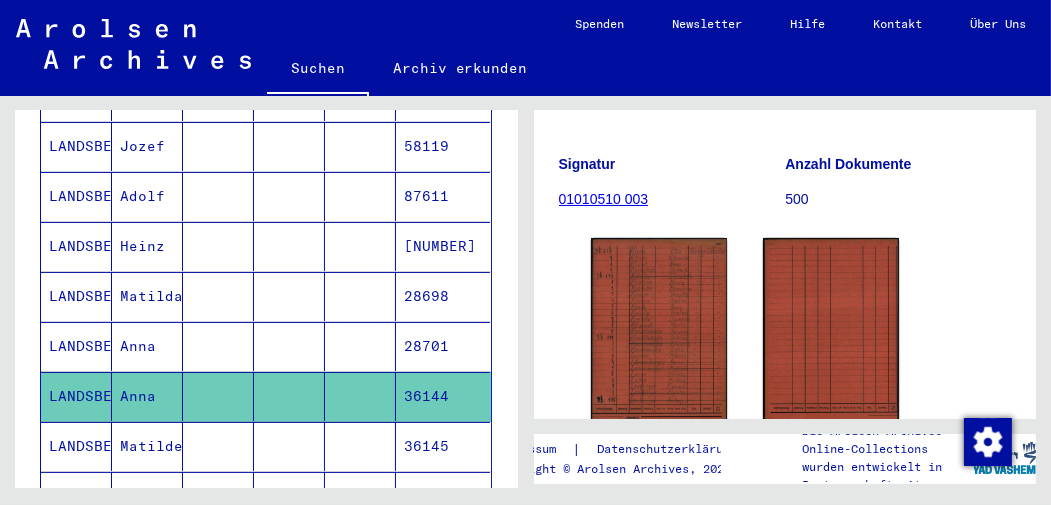 scroll, scrollTop: 200, scrollLeft: 0, axis: vertical 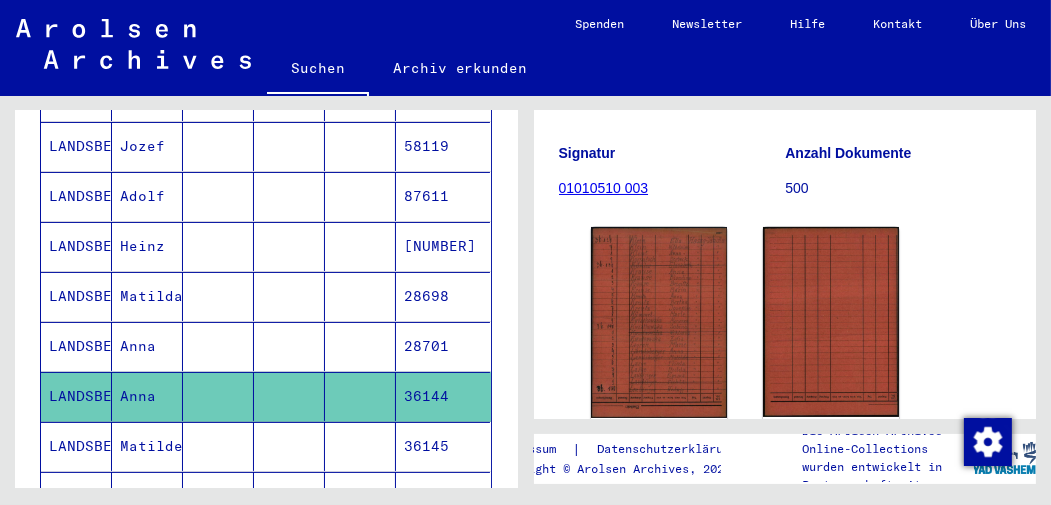 click on "Anna" at bounding box center [147, 396] 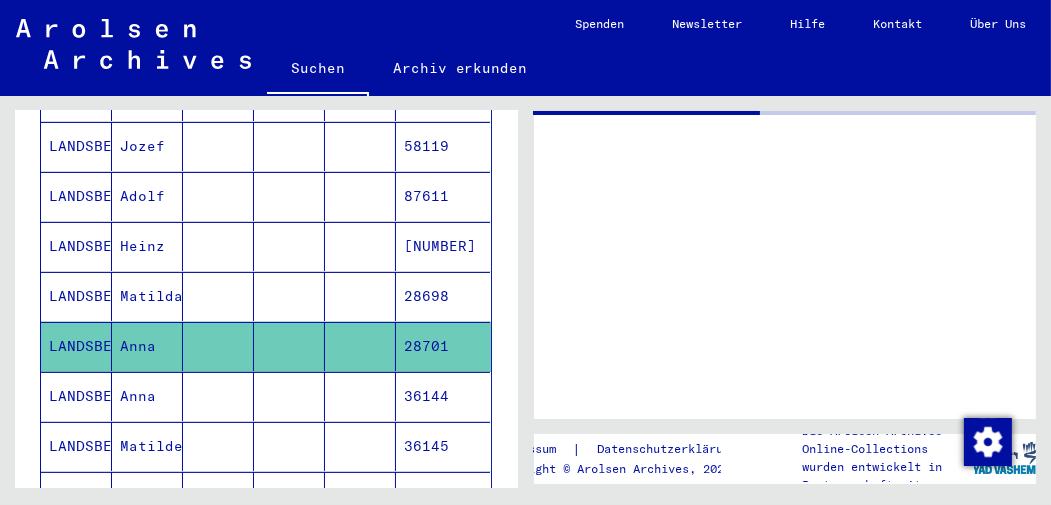 scroll, scrollTop: 0, scrollLeft: 0, axis: both 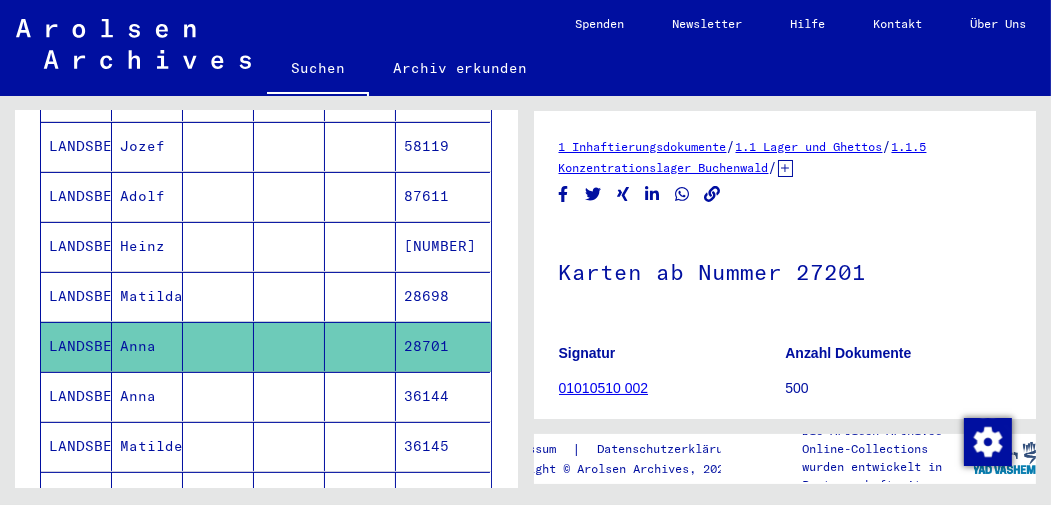 click on "Anna" at bounding box center [147, 446] 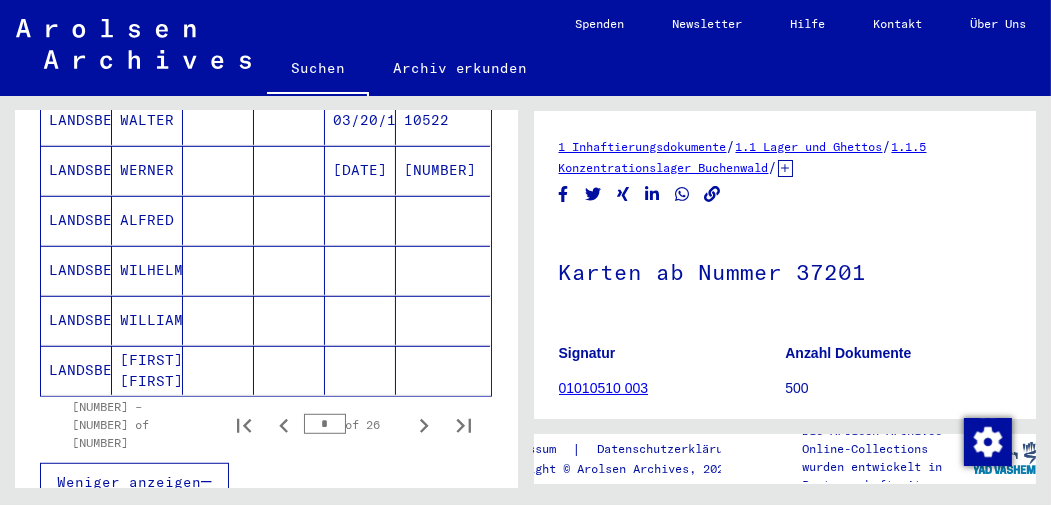 scroll, scrollTop: 1294, scrollLeft: 0, axis: vertical 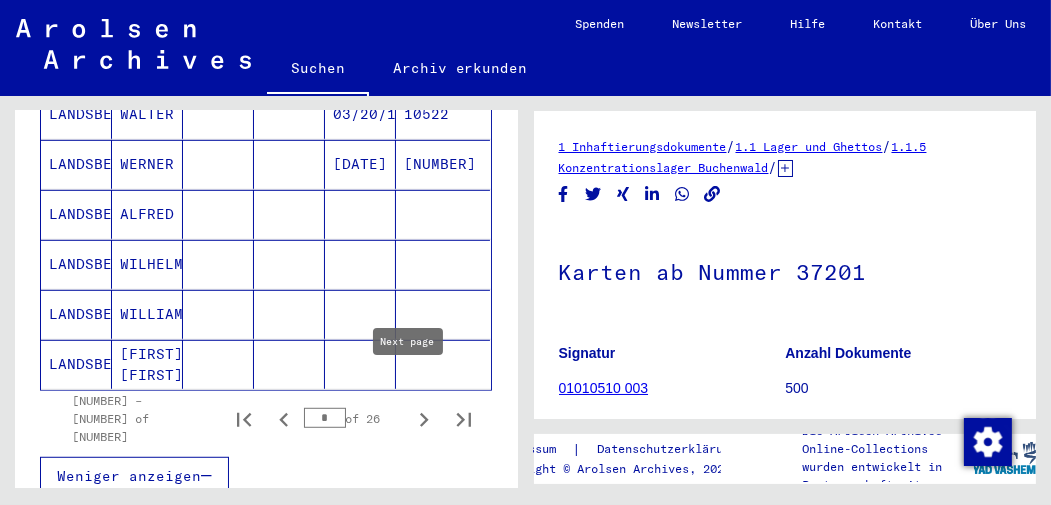 click 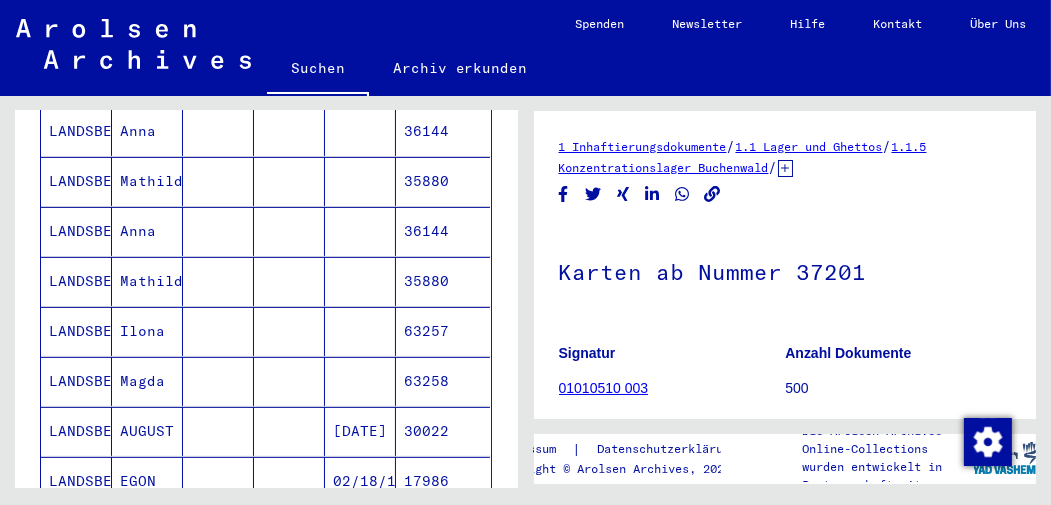 scroll, scrollTop: 607, scrollLeft: 0, axis: vertical 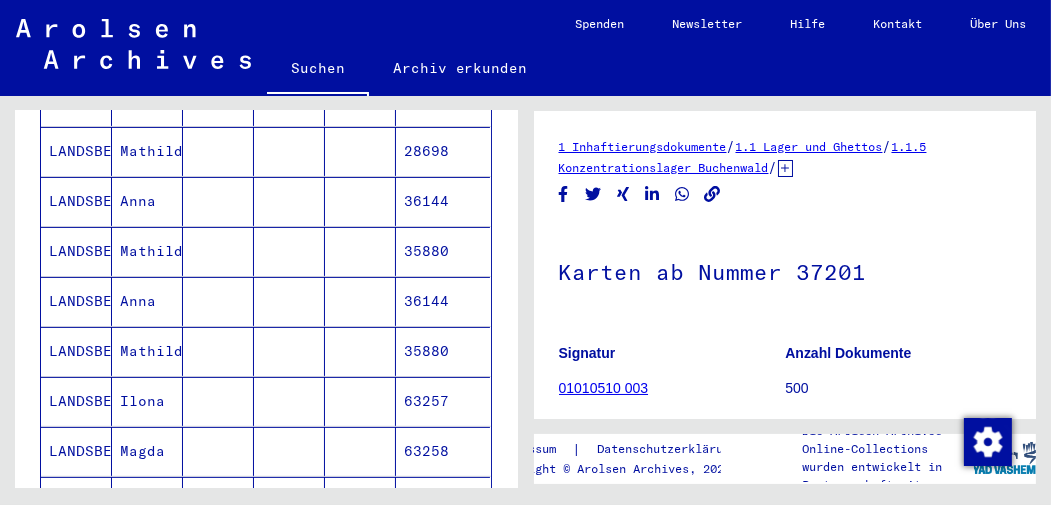 click on "Anna" at bounding box center [147, 351] 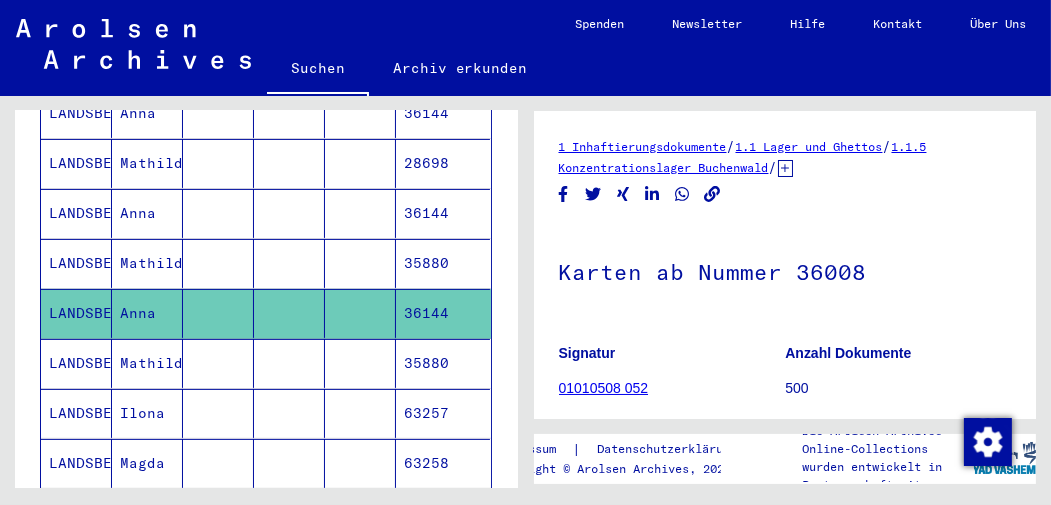scroll, scrollTop: 587, scrollLeft: 0, axis: vertical 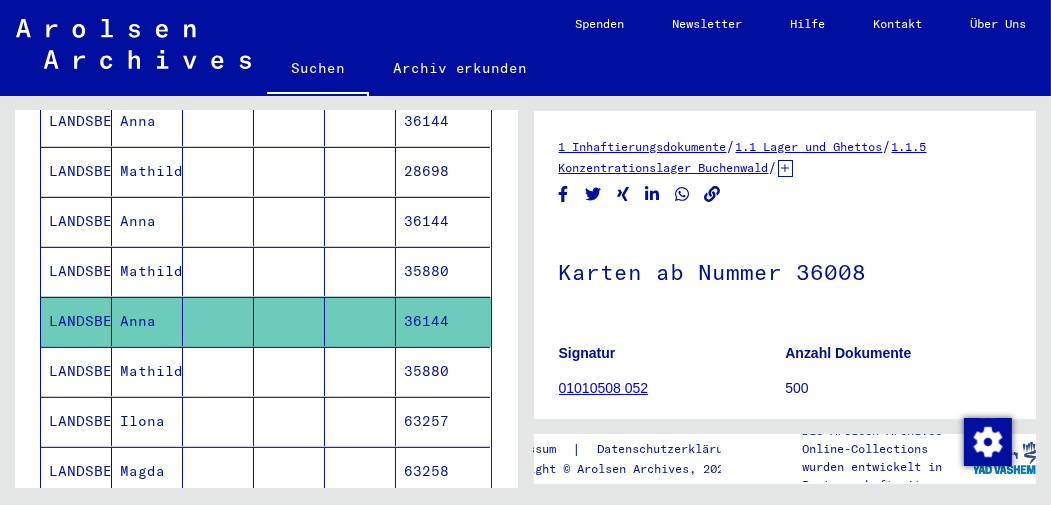 click on "Anna" at bounding box center (147, 271) 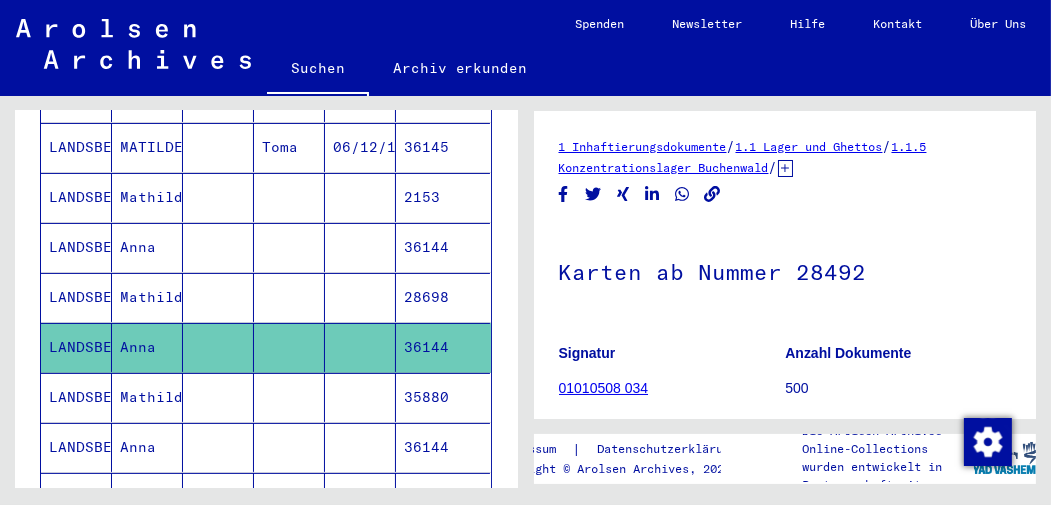 scroll, scrollTop: 449, scrollLeft: 0, axis: vertical 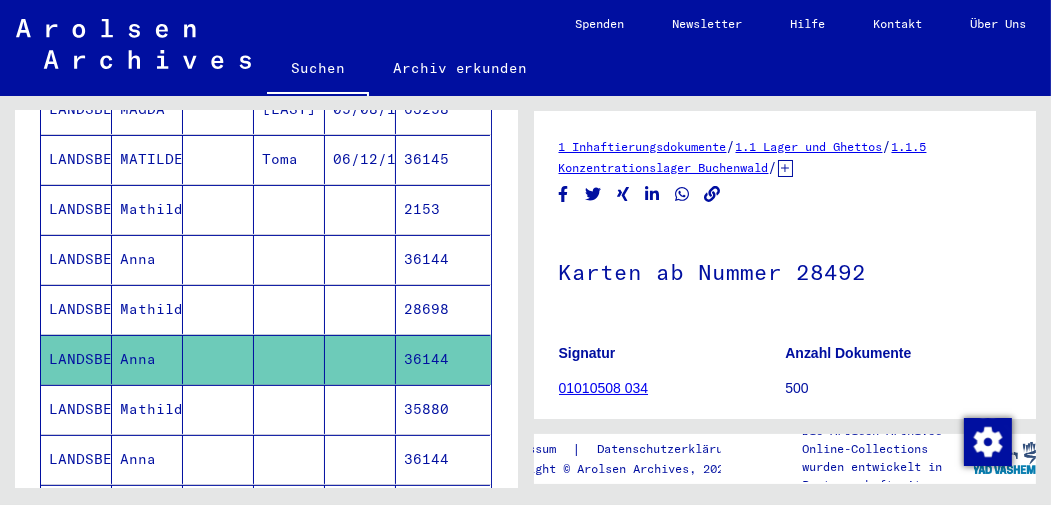 click on "Anna" at bounding box center [147, 309] 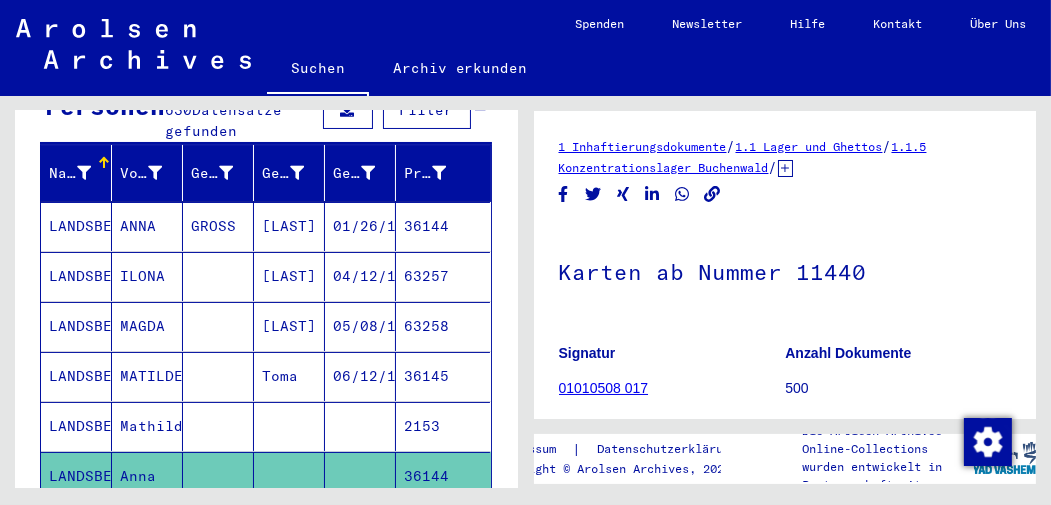 scroll, scrollTop: 212, scrollLeft: 0, axis: vertical 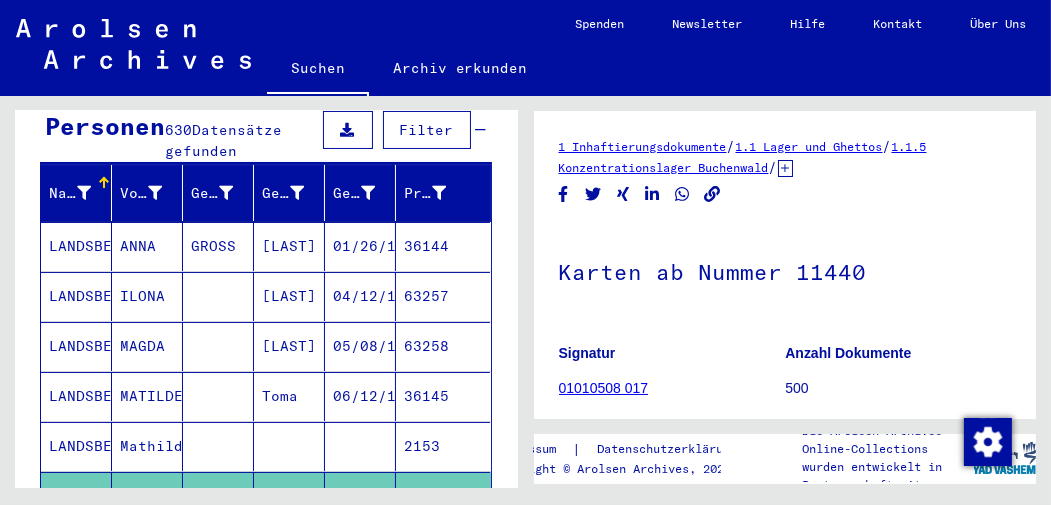 click on "ANNA" at bounding box center (147, 296) 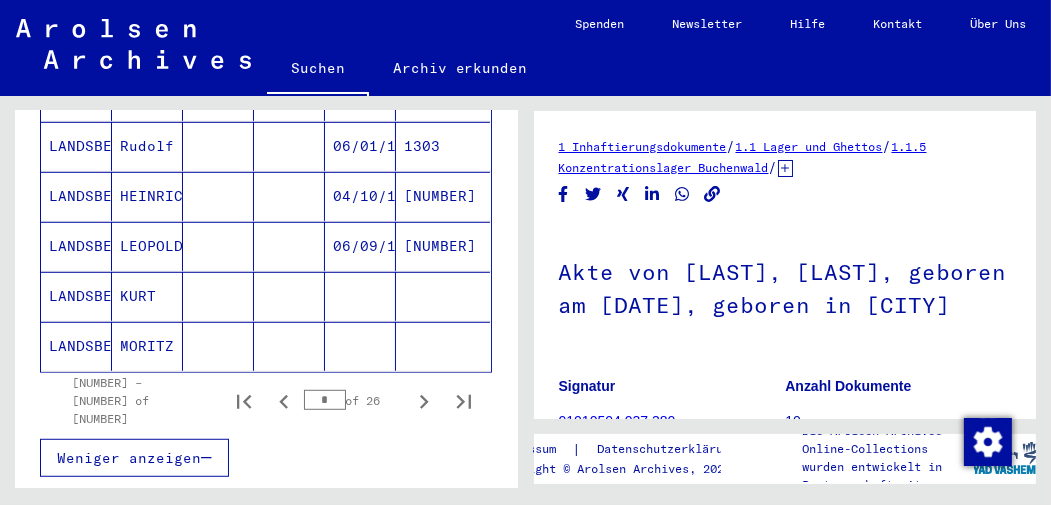 scroll, scrollTop: 1285, scrollLeft: 0, axis: vertical 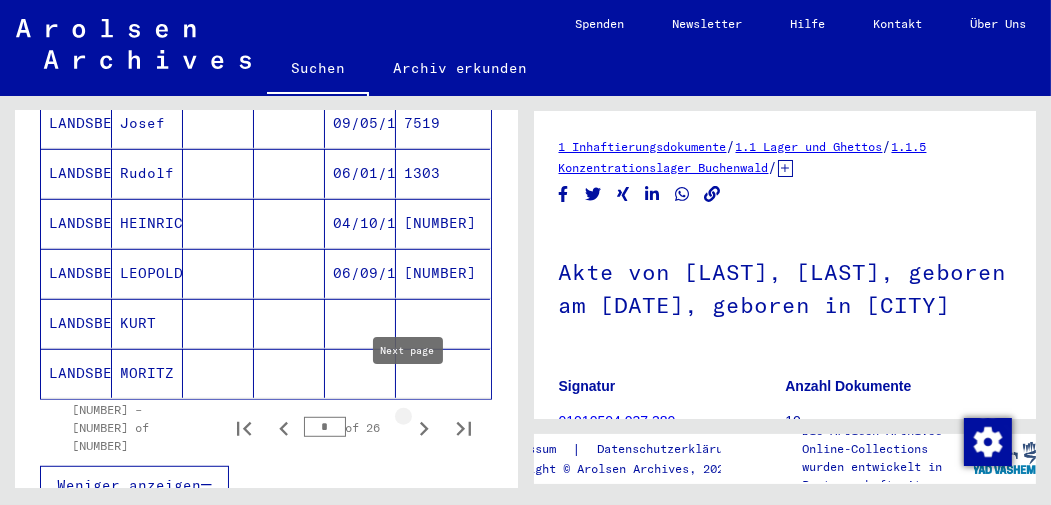 click 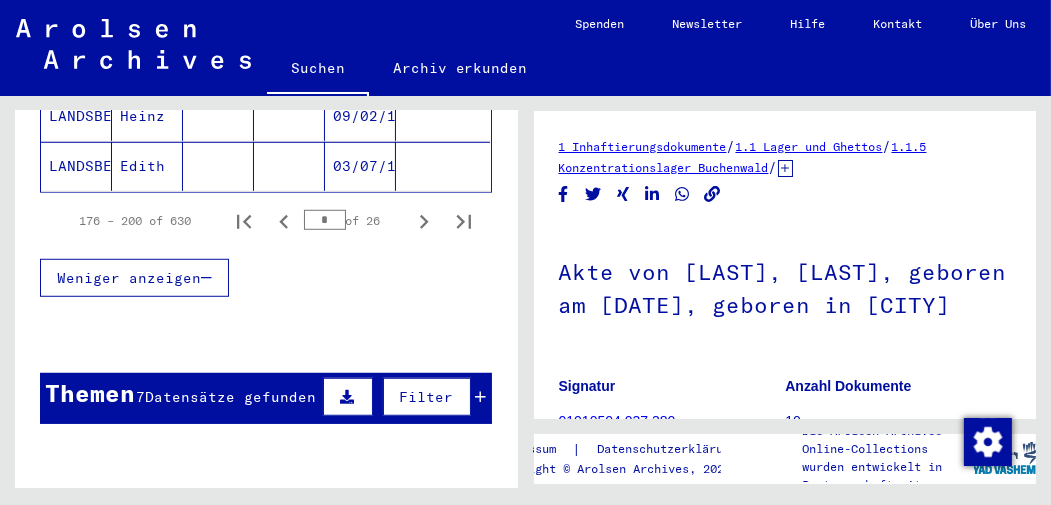 scroll, scrollTop: 1473, scrollLeft: 0, axis: vertical 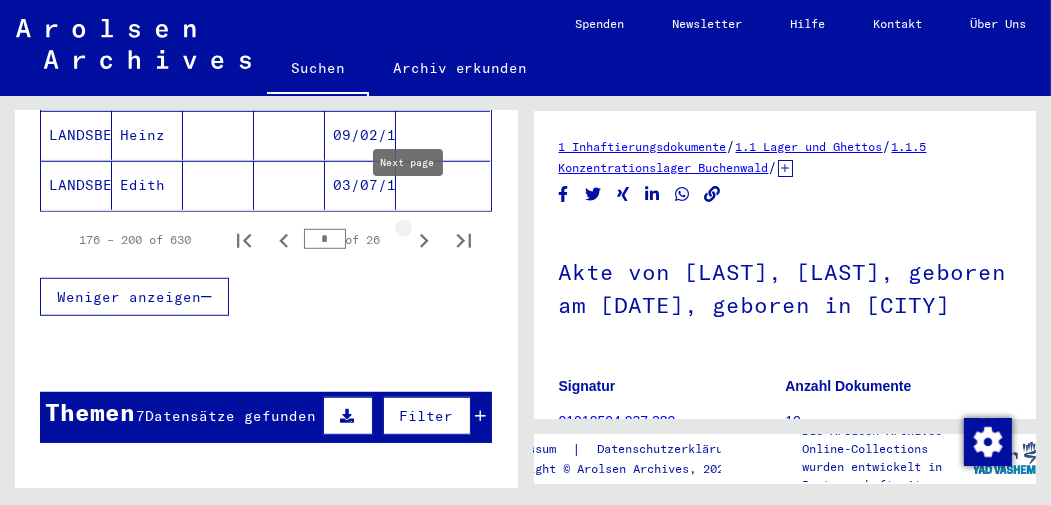 click 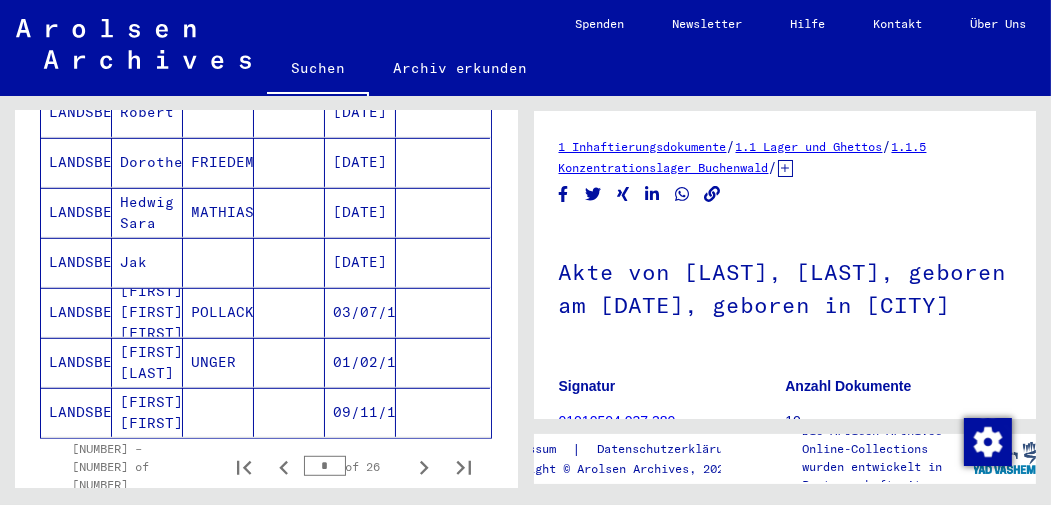 scroll, scrollTop: 1240, scrollLeft: 0, axis: vertical 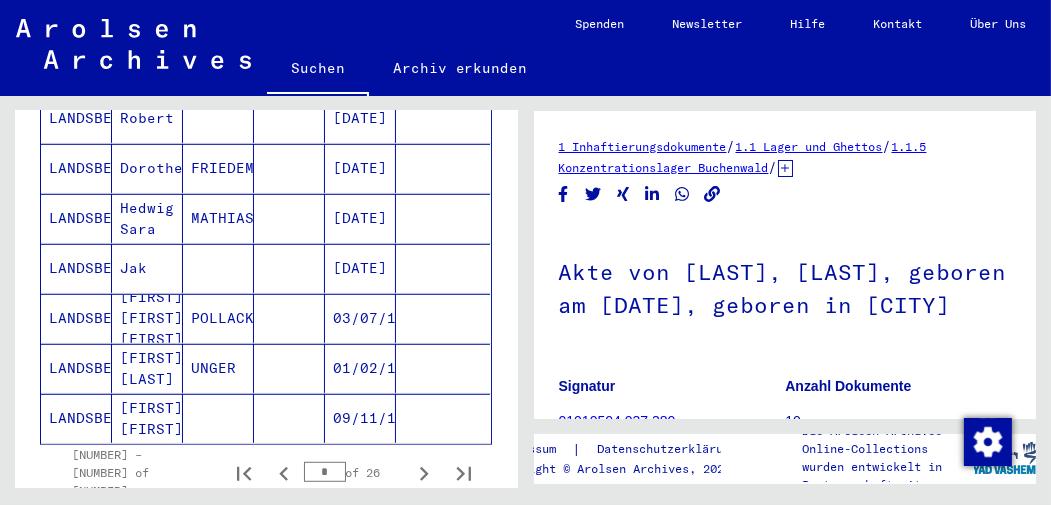 click on "LANDSBERGER" at bounding box center [76, 368] 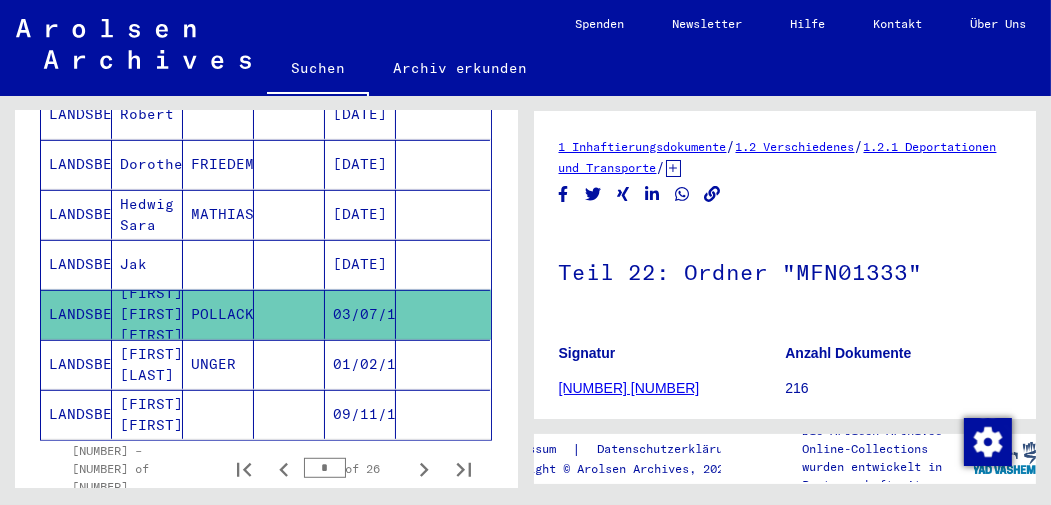scroll, scrollTop: 1375, scrollLeft: 0, axis: vertical 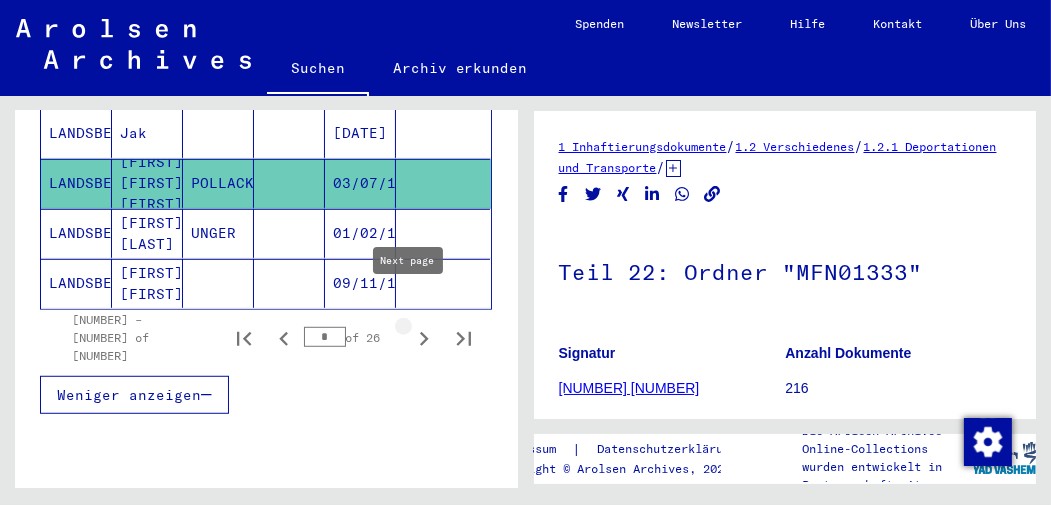 click 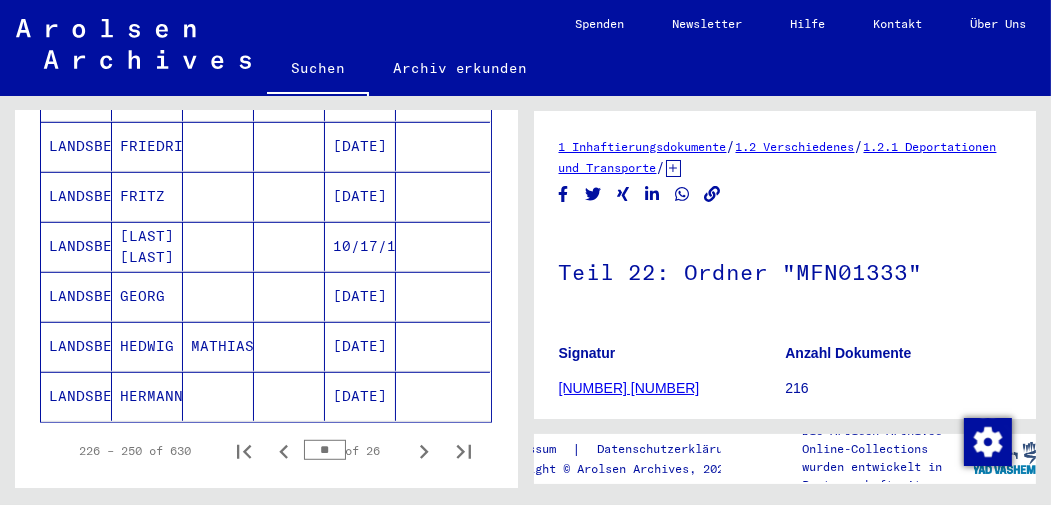 scroll, scrollTop: 1266, scrollLeft: 0, axis: vertical 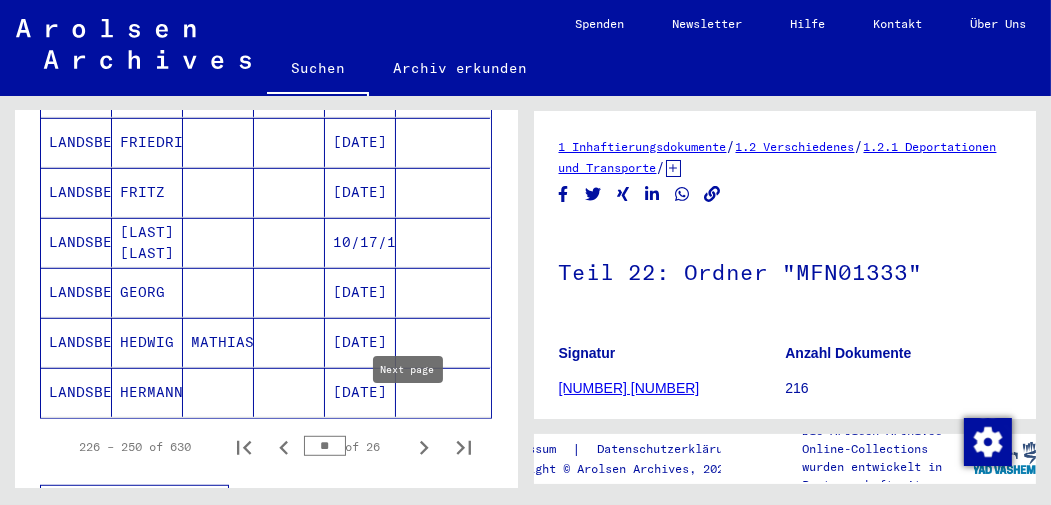 click 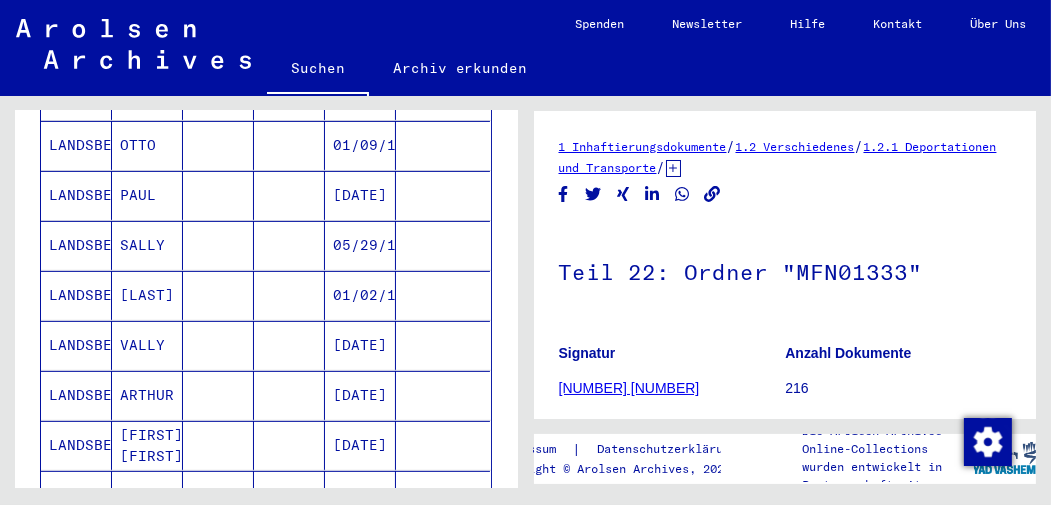 scroll, scrollTop: 678, scrollLeft: 0, axis: vertical 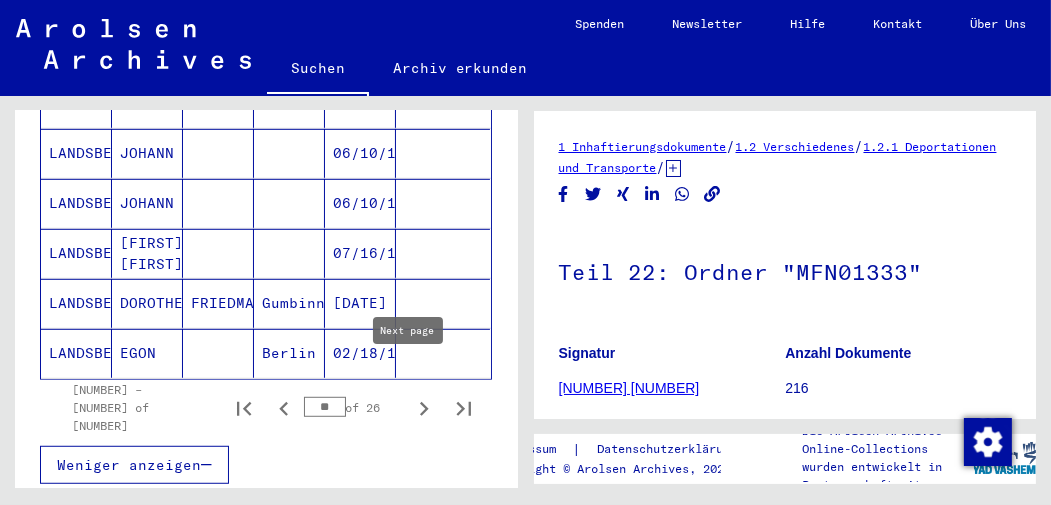 click 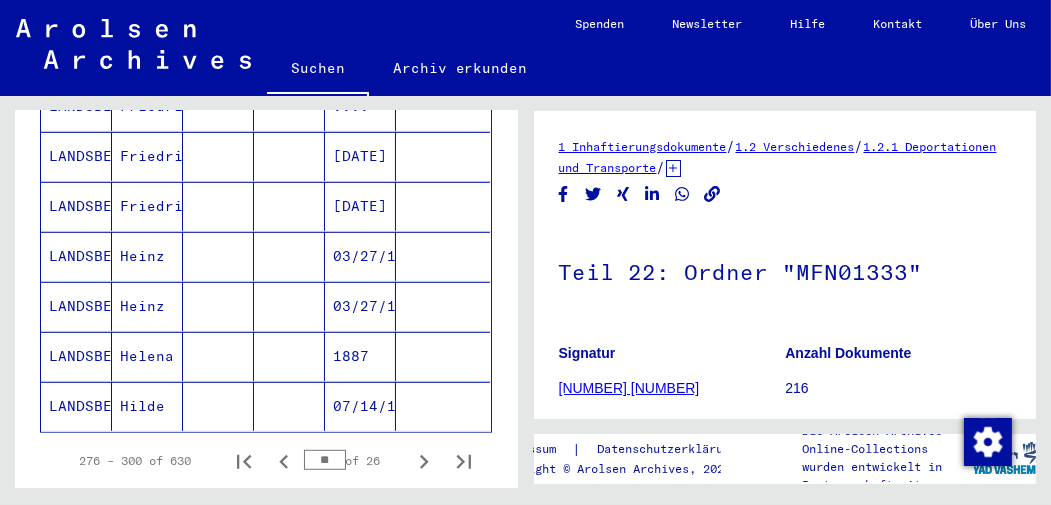 scroll, scrollTop: 1258, scrollLeft: 0, axis: vertical 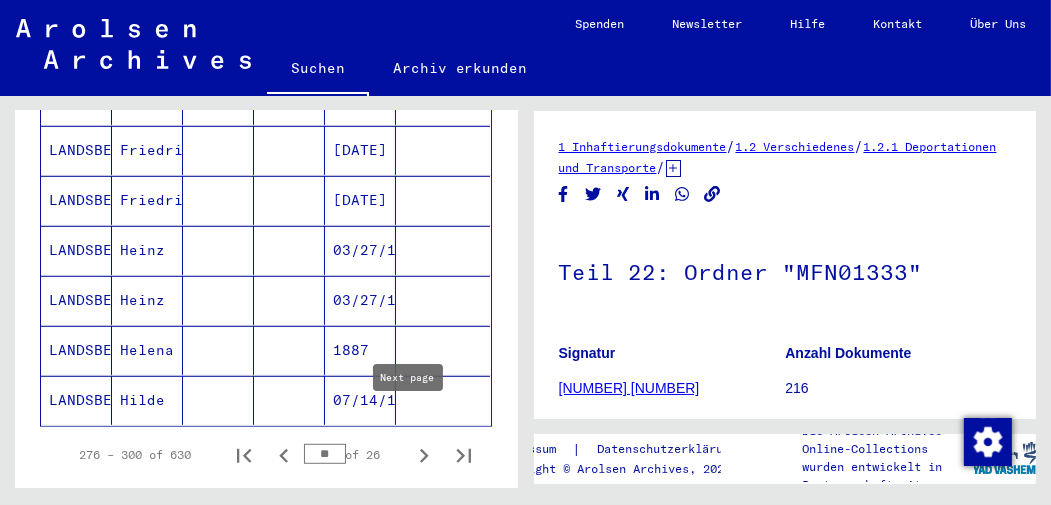 click 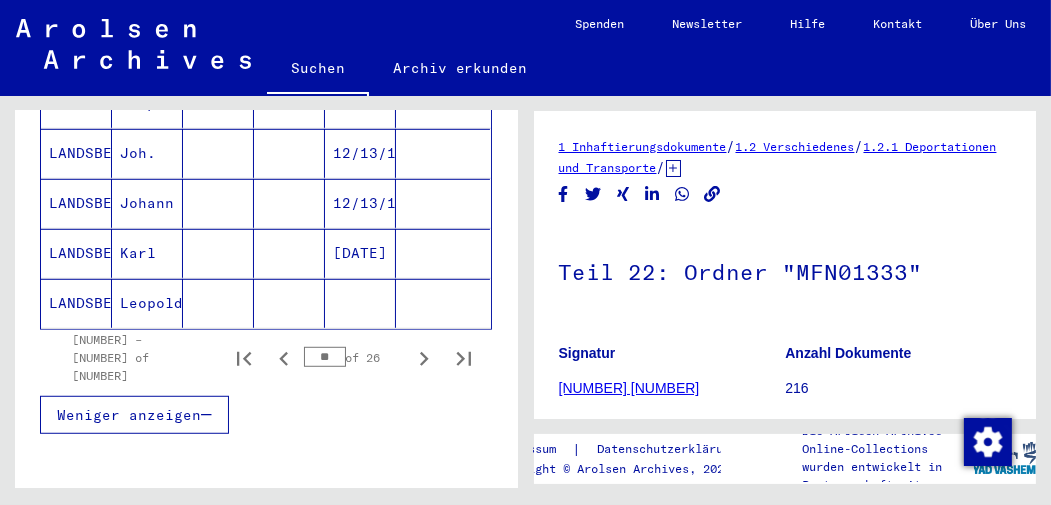 scroll, scrollTop: 1348, scrollLeft: 0, axis: vertical 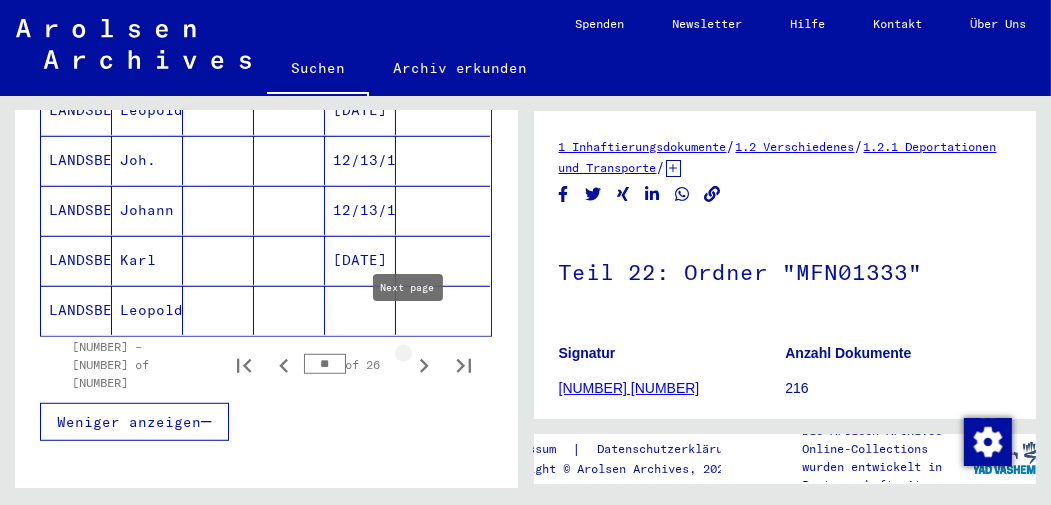 click 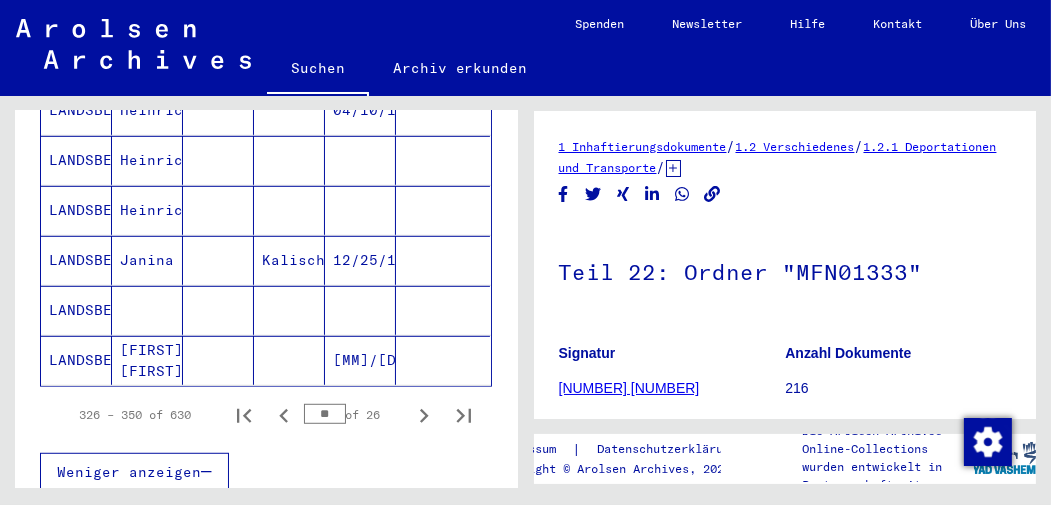 scroll, scrollTop: 1300, scrollLeft: 0, axis: vertical 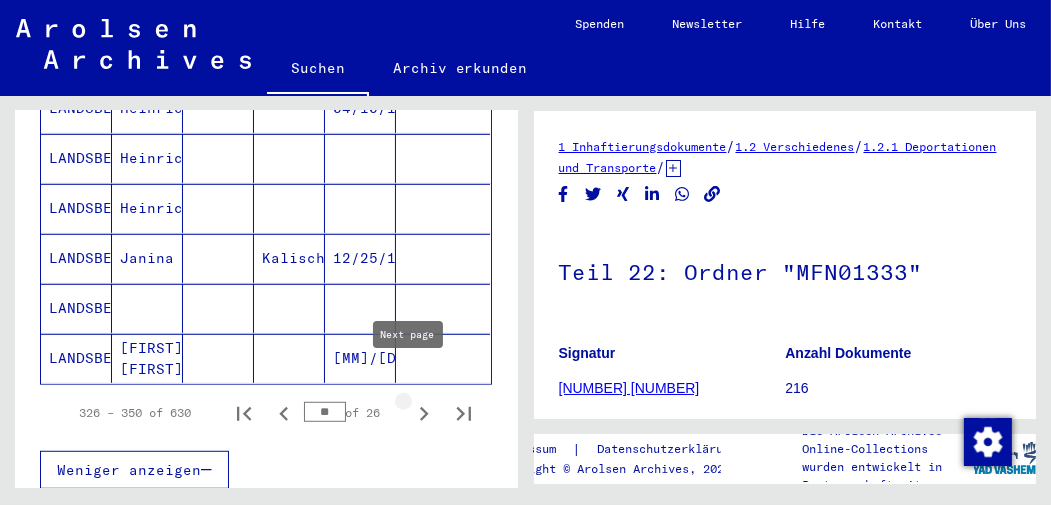 click 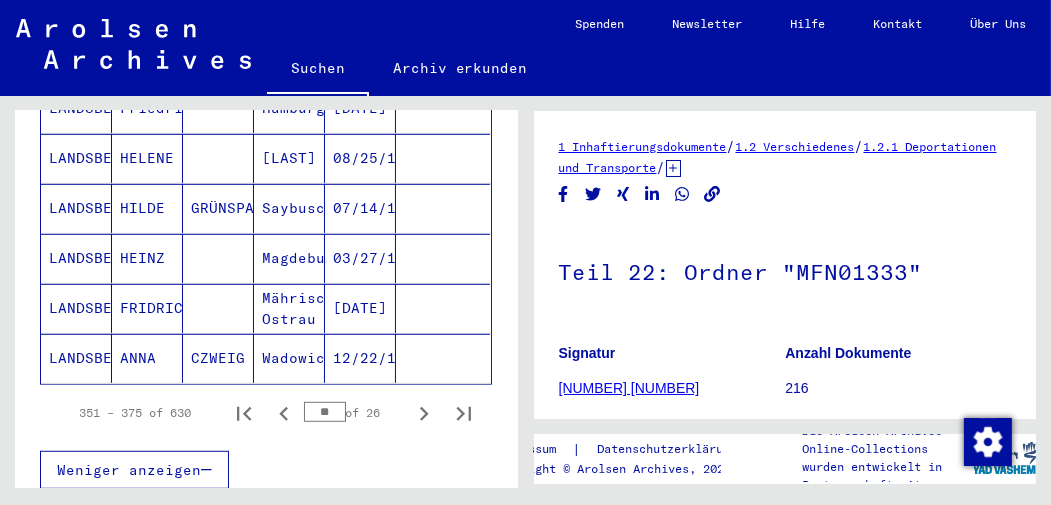 click on "ANNA" 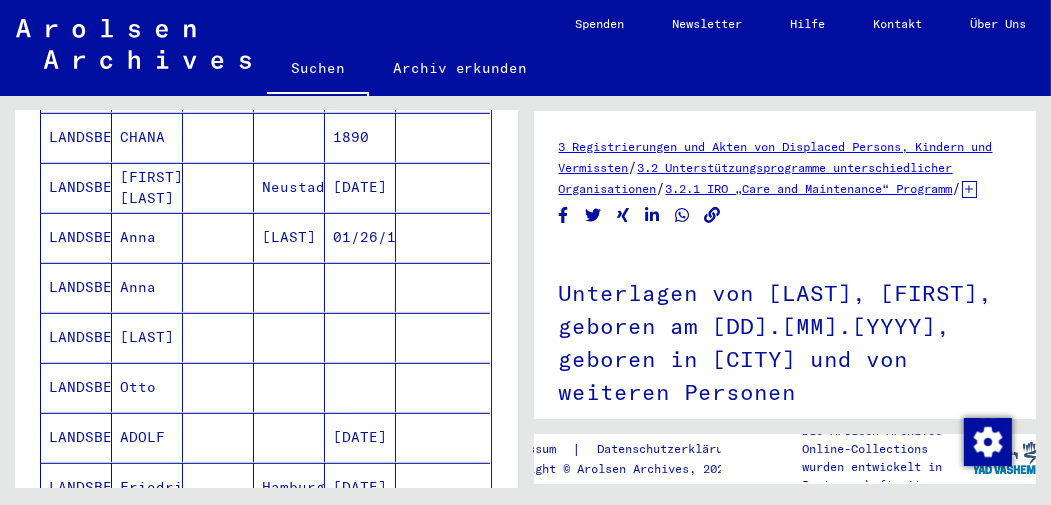 scroll, scrollTop: 910, scrollLeft: 0, axis: vertical 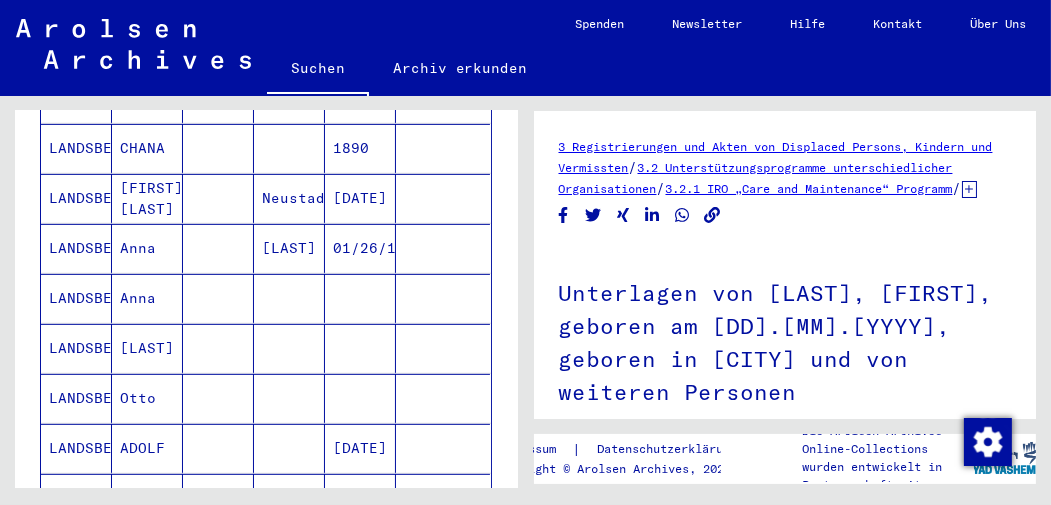click on "Anna" at bounding box center (147, 298) 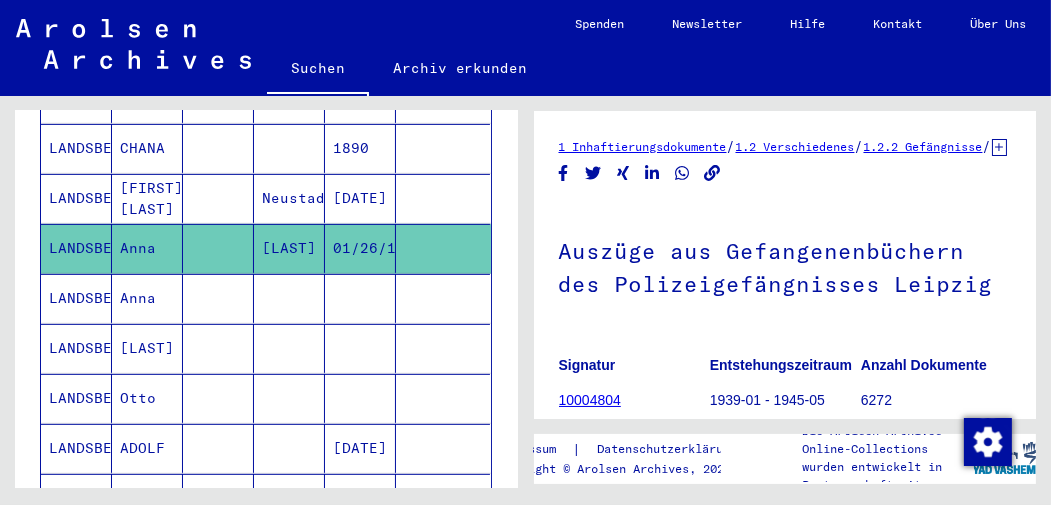 click on "Anna" at bounding box center (147, 348) 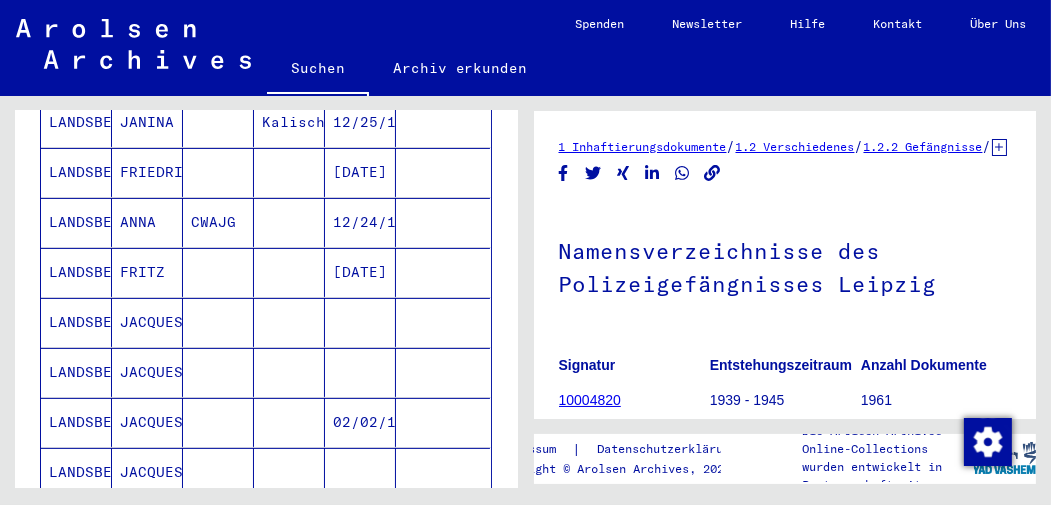 scroll, scrollTop: 453, scrollLeft: 0, axis: vertical 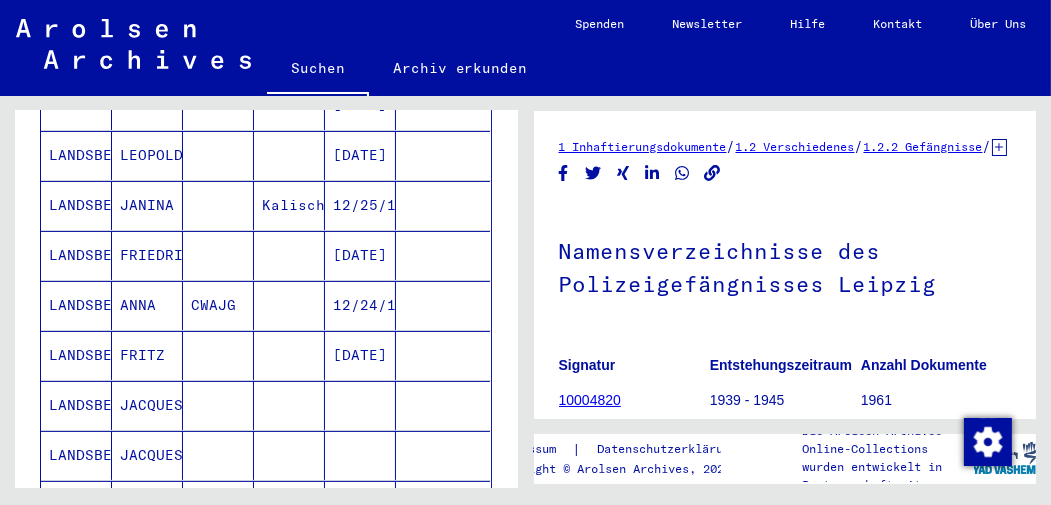 click on "ANNA" at bounding box center (147, 355) 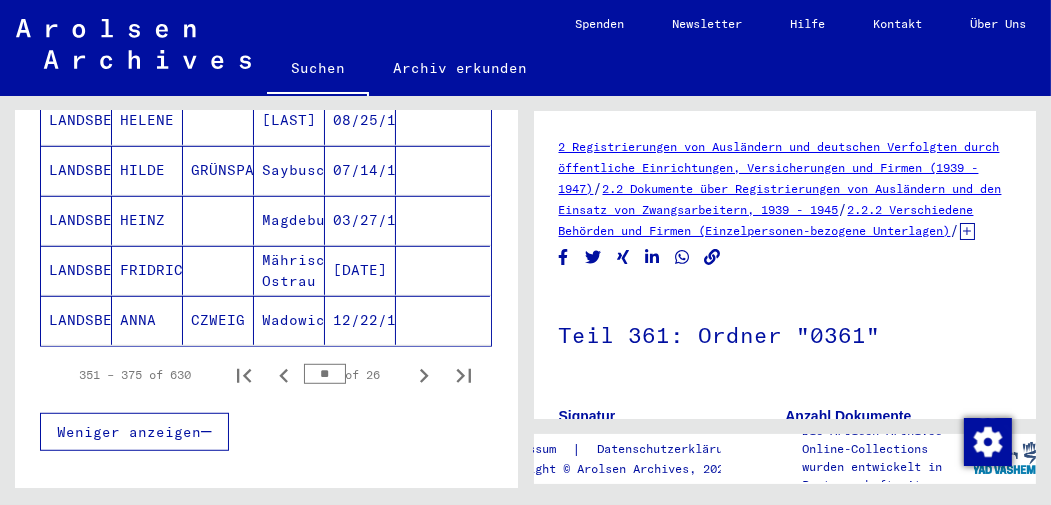 scroll, scrollTop: 1336, scrollLeft: 0, axis: vertical 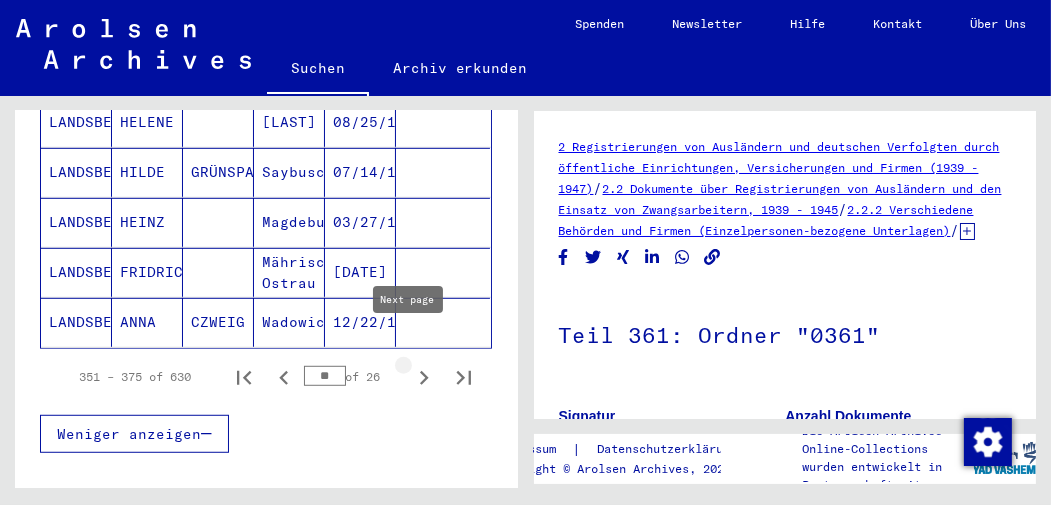 click 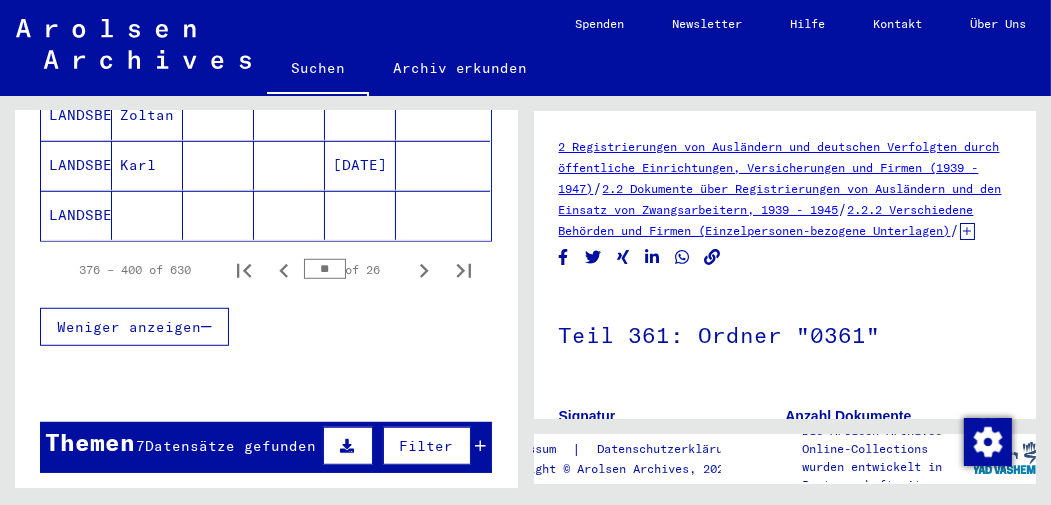 scroll, scrollTop: 1362, scrollLeft: 0, axis: vertical 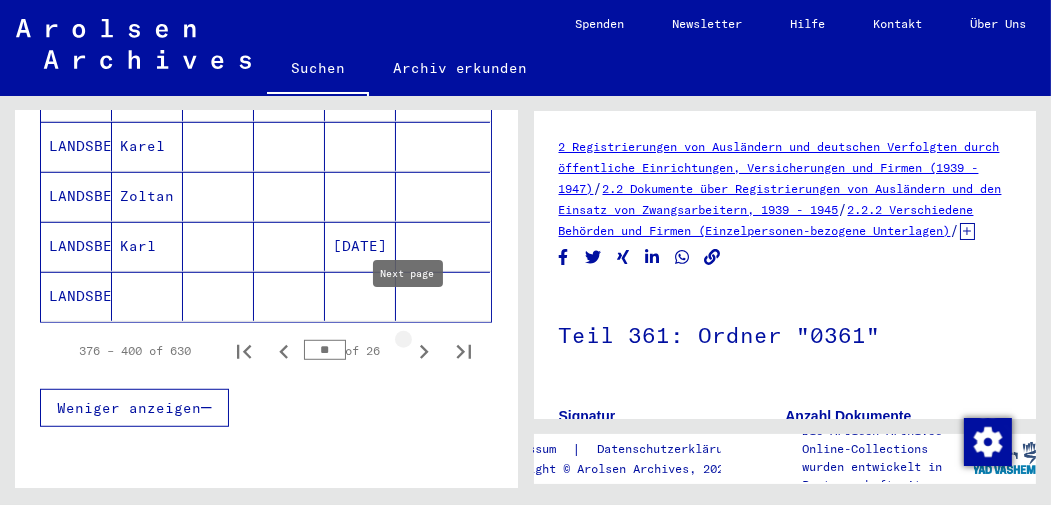 click 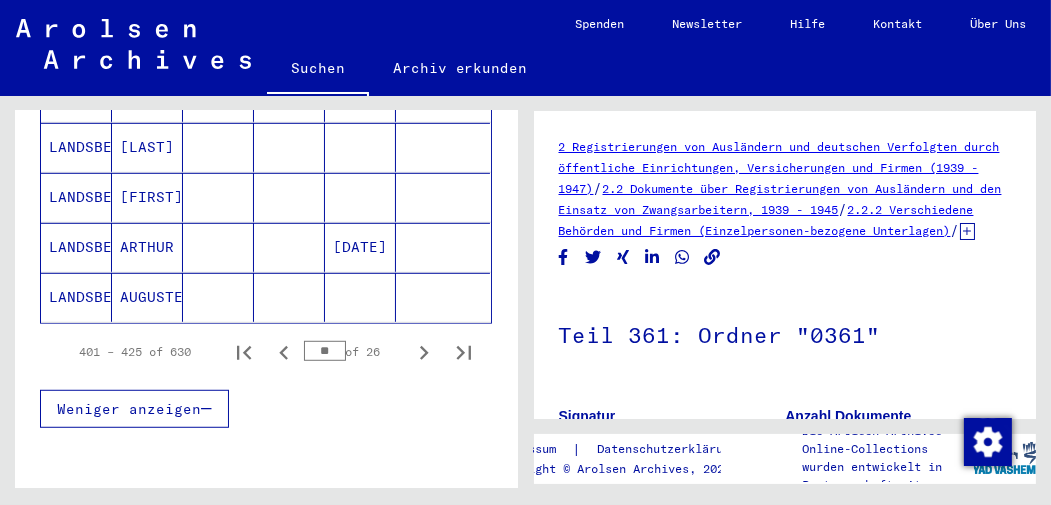 scroll, scrollTop: 1336, scrollLeft: 0, axis: vertical 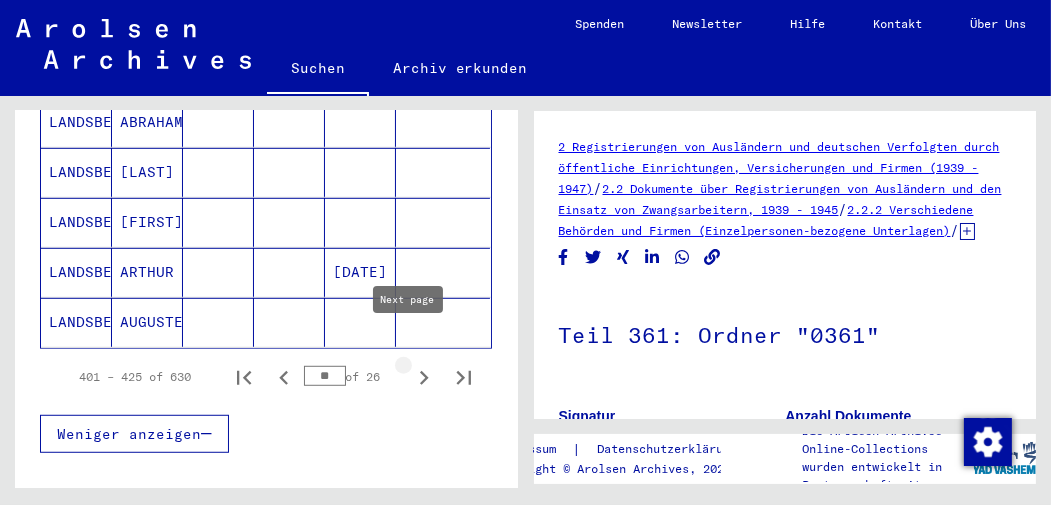 click 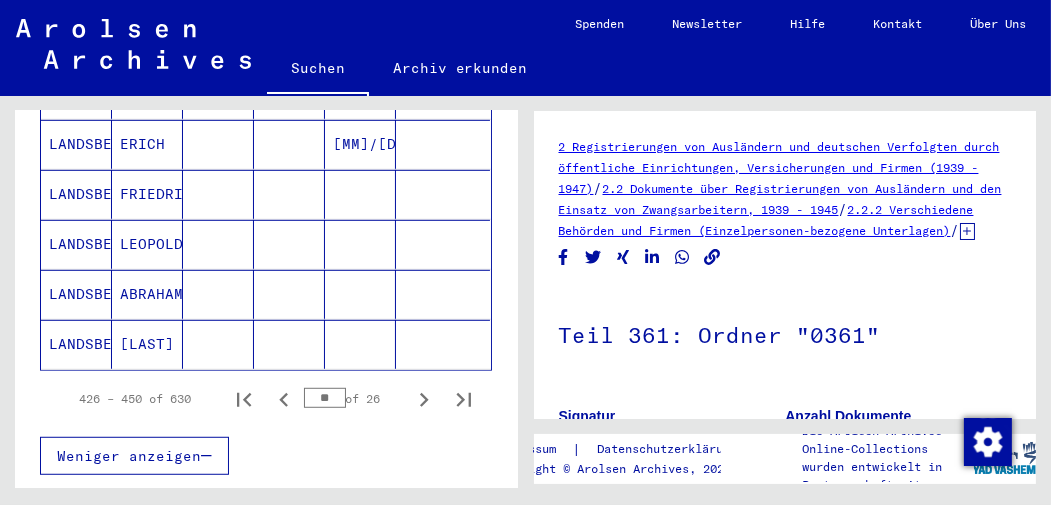 scroll, scrollTop: 1320, scrollLeft: 0, axis: vertical 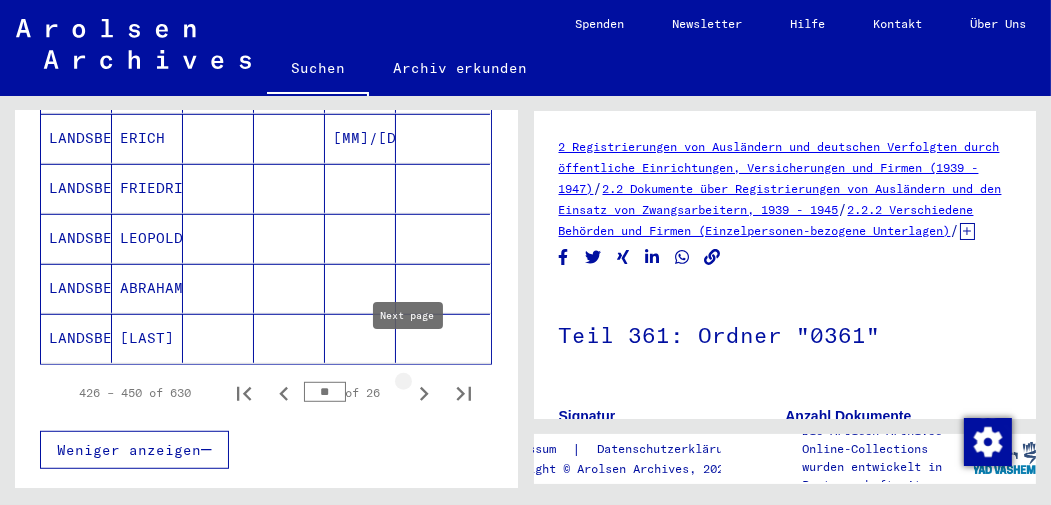 click 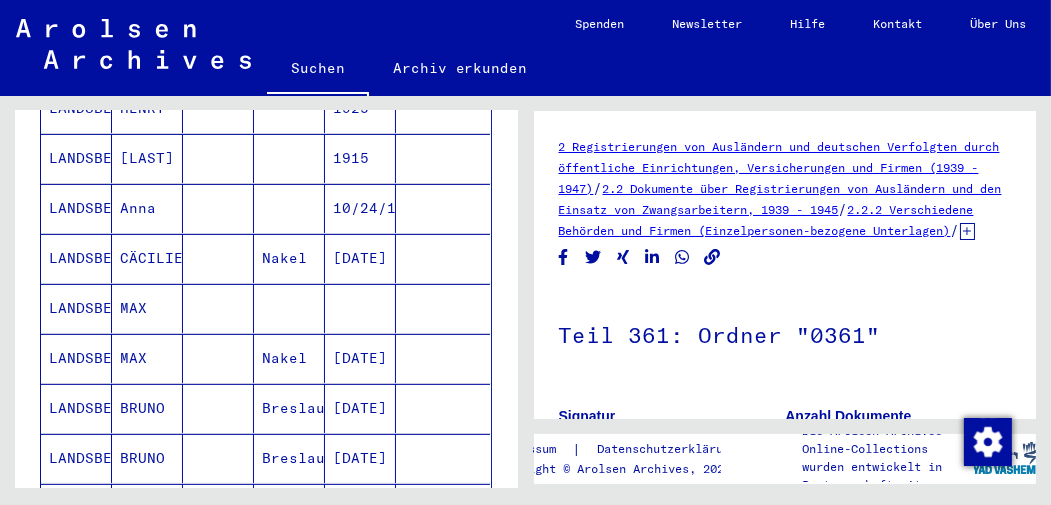 scroll, scrollTop: 487, scrollLeft: 0, axis: vertical 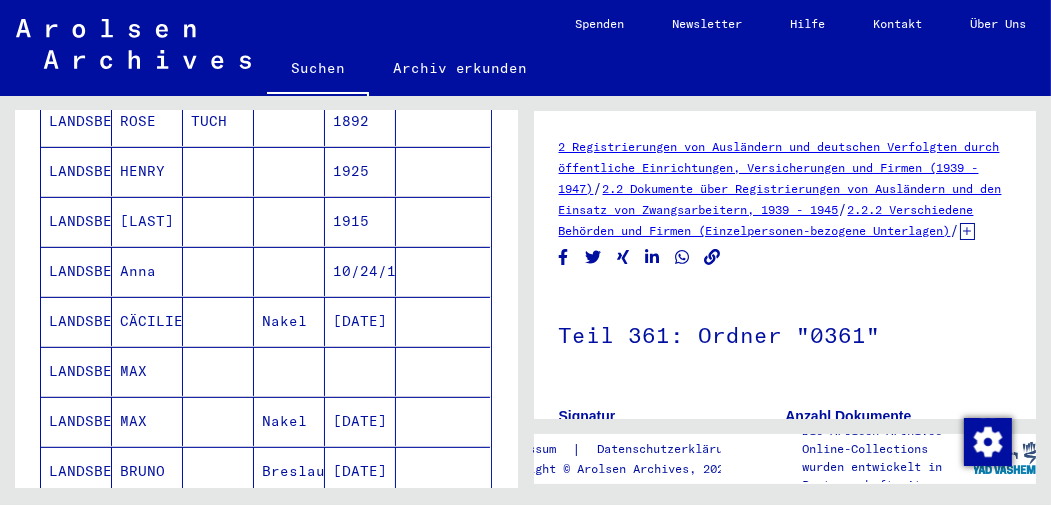 click on "Anna" at bounding box center [147, 321] 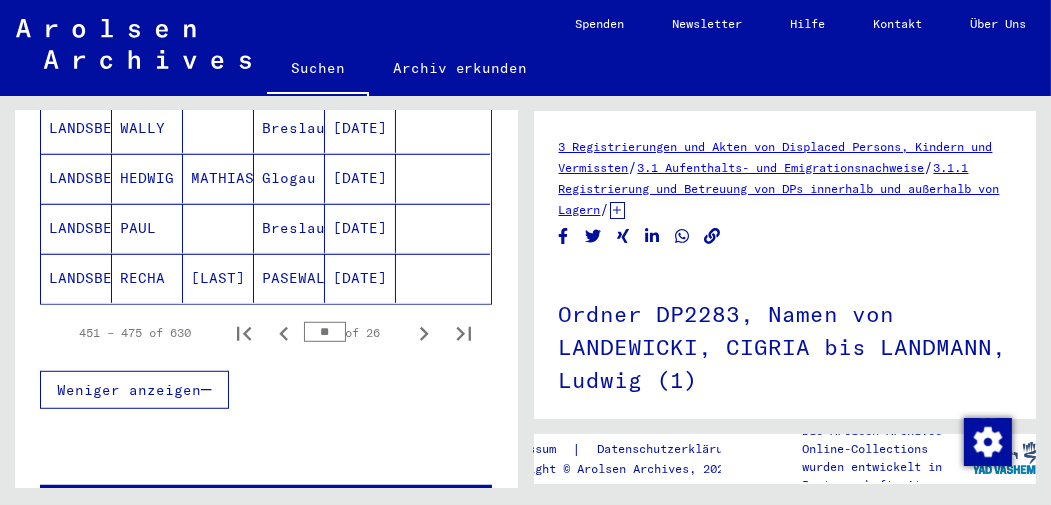 scroll, scrollTop: 1372, scrollLeft: 0, axis: vertical 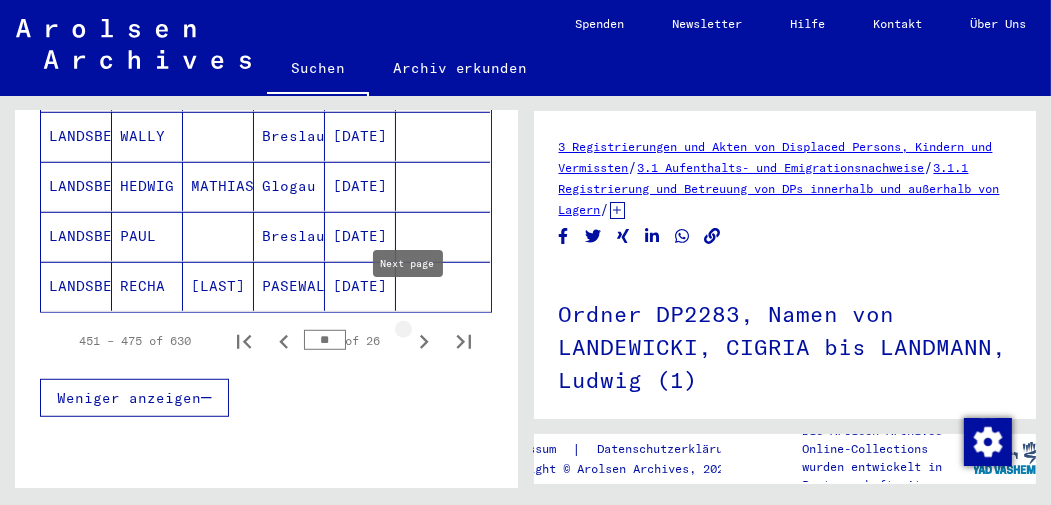 click 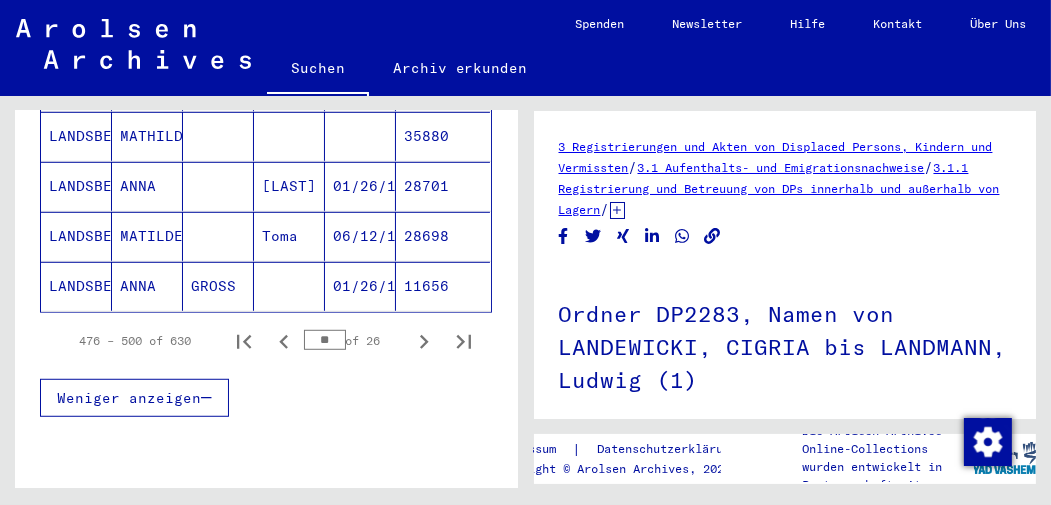 click on "ANNA" 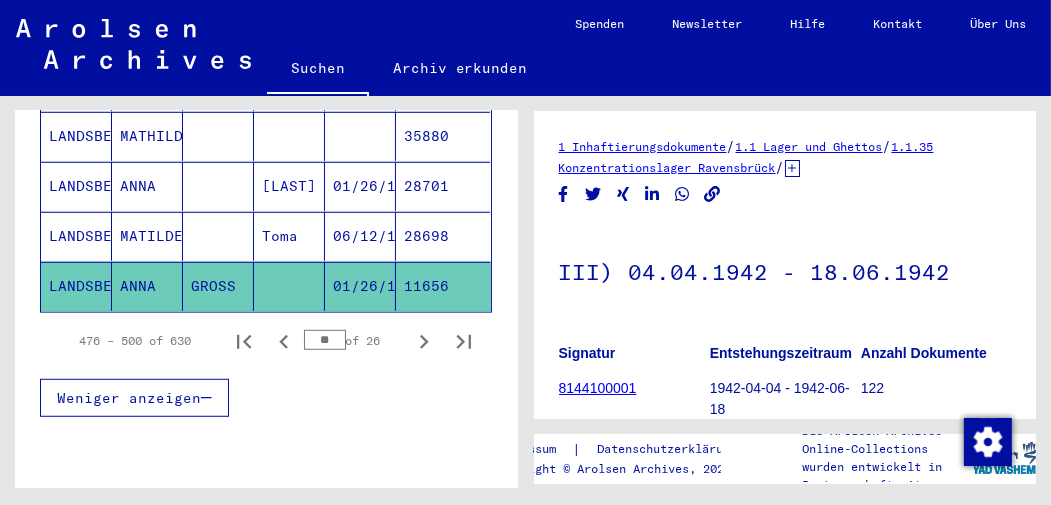 click on "ANNA" at bounding box center [147, 236] 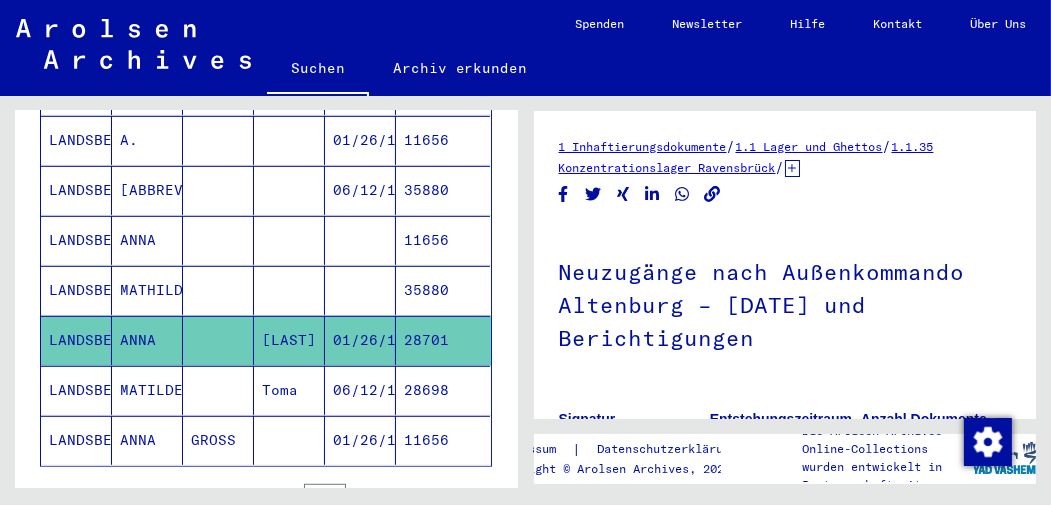 scroll, scrollTop: 1214, scrollLeft: 0, axis: vertical 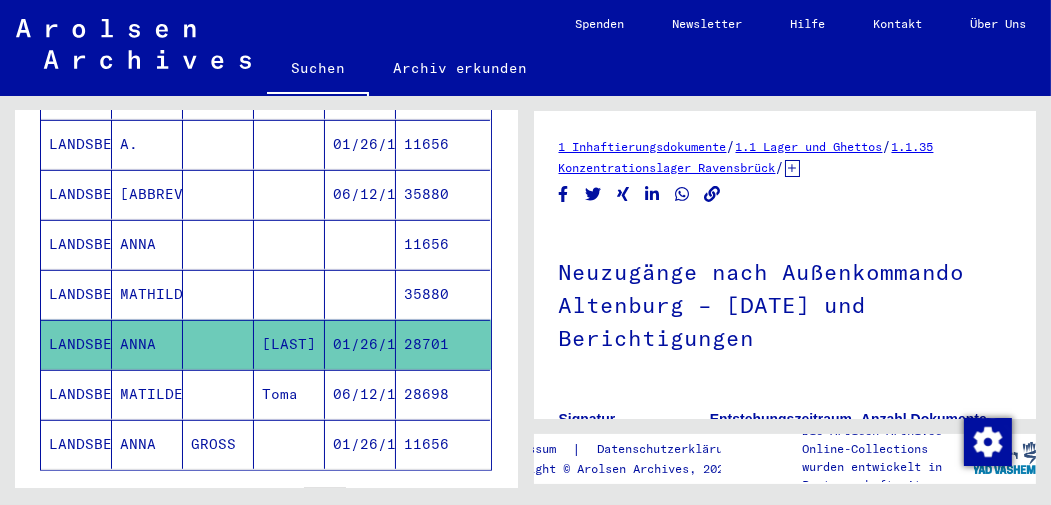 click on "ANNA" at bounding box center (147, 294) 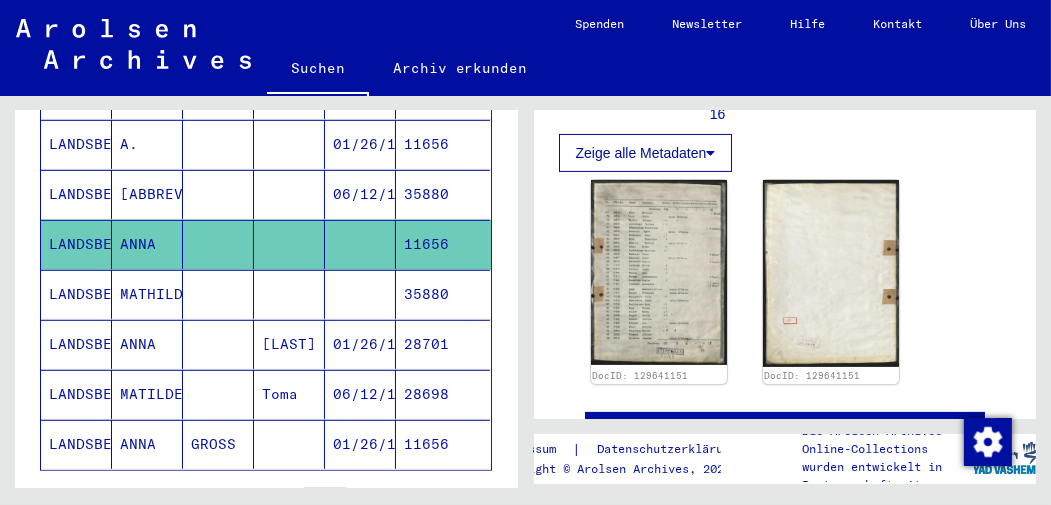 scroll, scrollTop: 468, scrollLeft: 0, axis: vertical 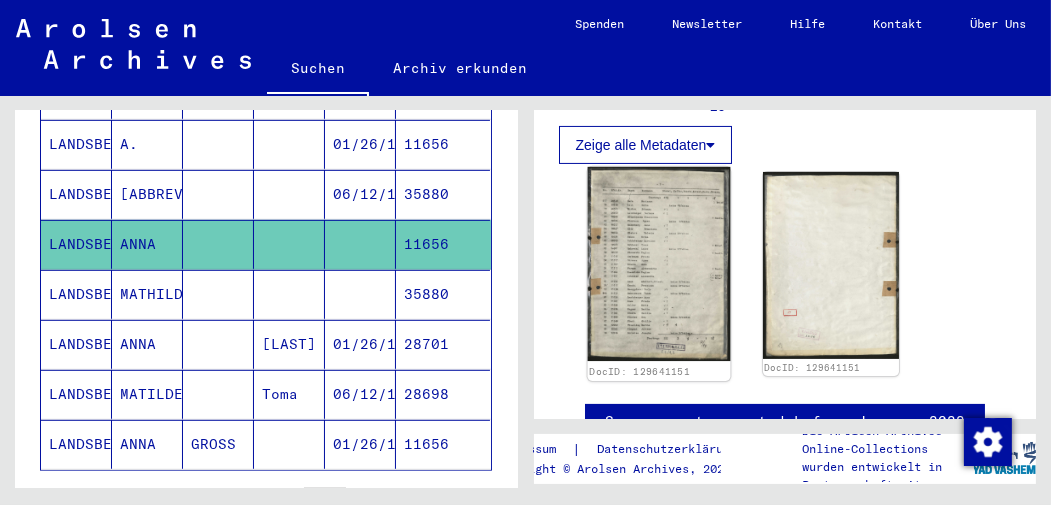 click 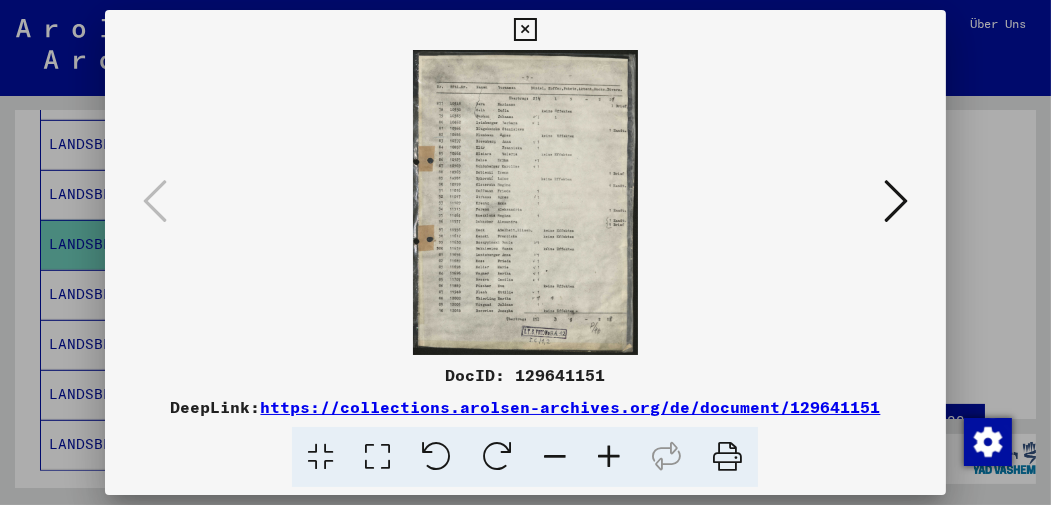 click at bounding box center [609, 457] 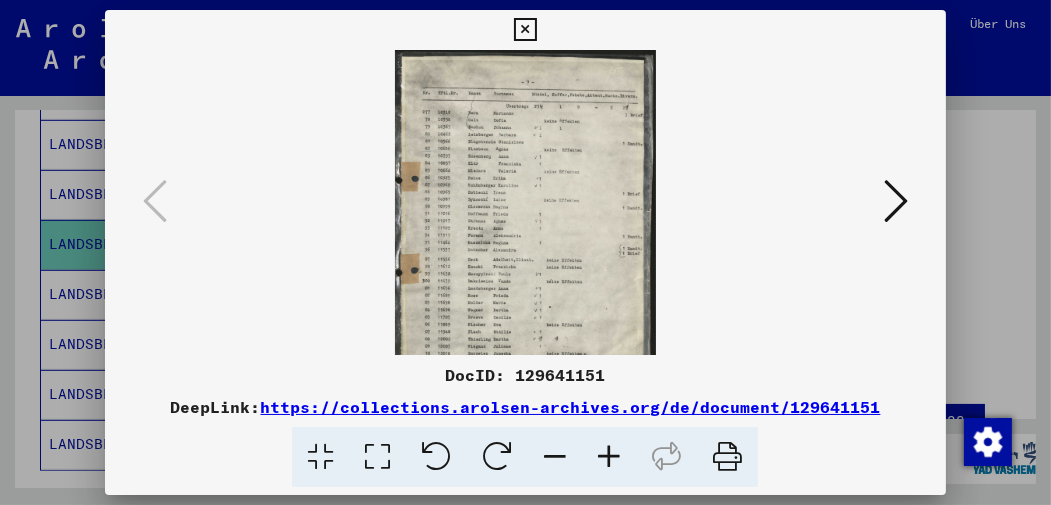 click at bounding box center (609, 457) 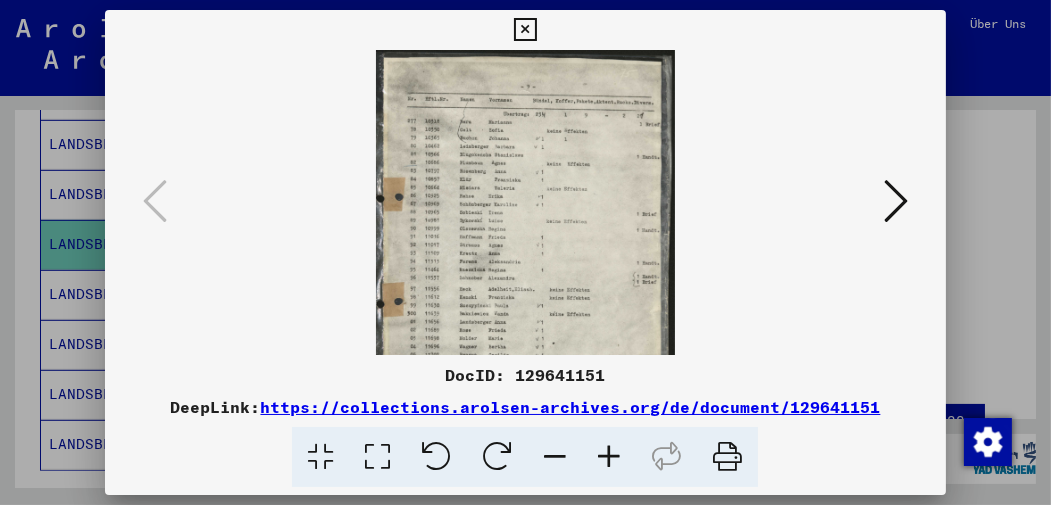 click at bounding box center [609, 457] 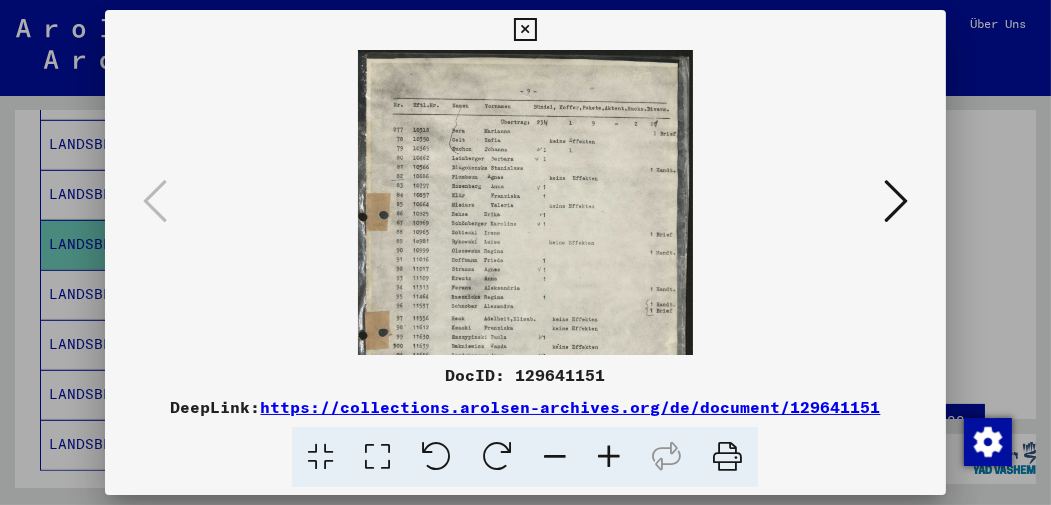 click at bounding box center [609, 457] 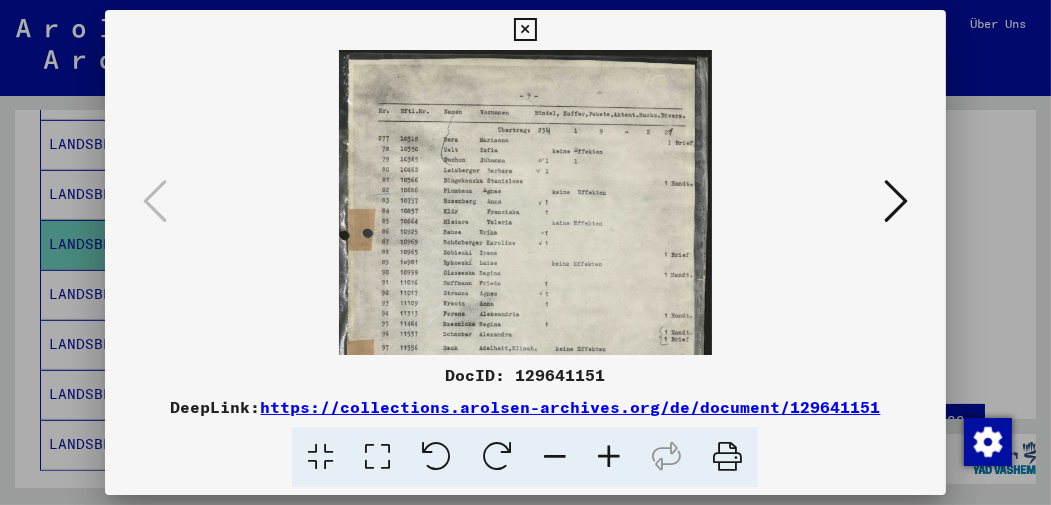click at bounding box center (609, 457) 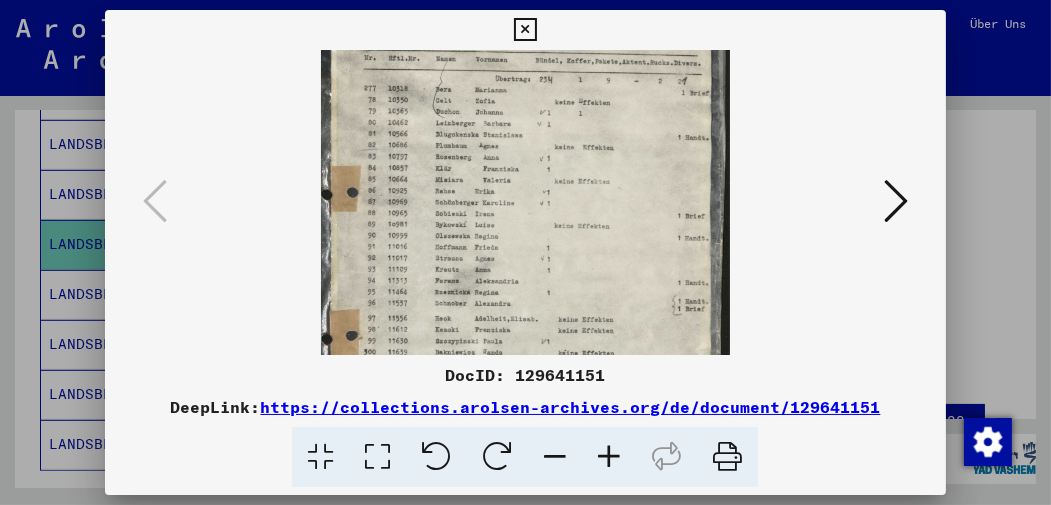 scroll, scrollTop: 60, scrollLeft: 0, axis: vertical 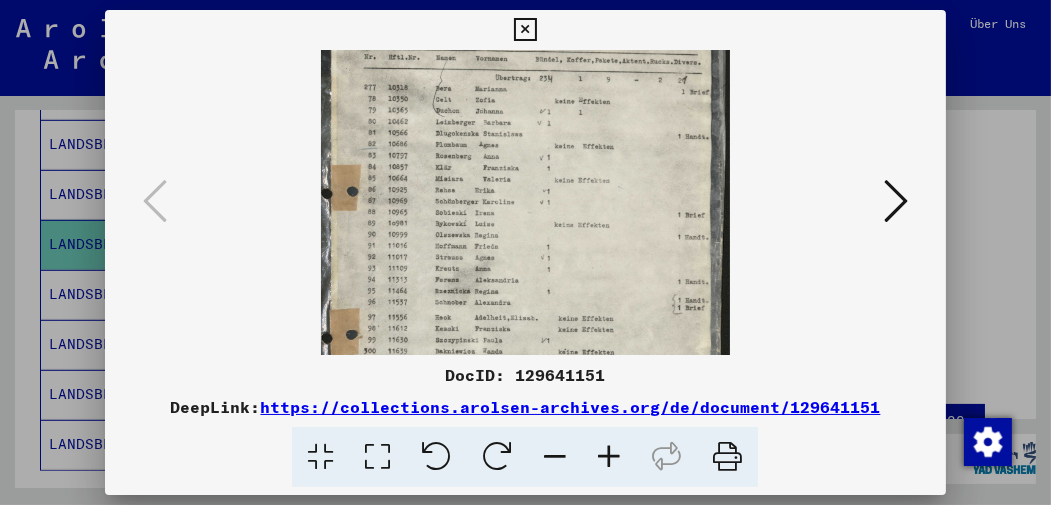 drag, startPoint x: 657, startPoint y: 292, endPoint x: 651, endPoint y: 238, distance: 54.33231 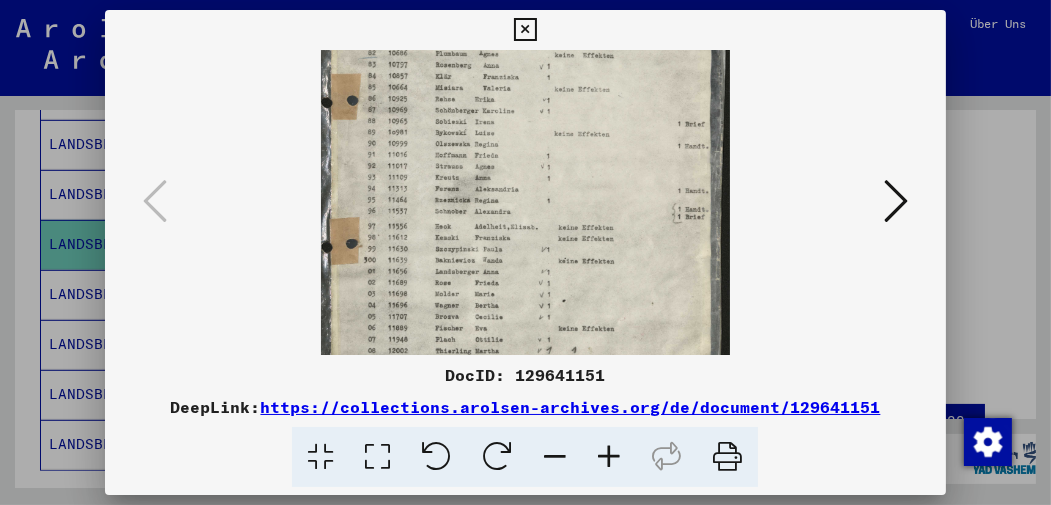scroll, scrollTop: 153, scrollLeft: 0, axis: vertical 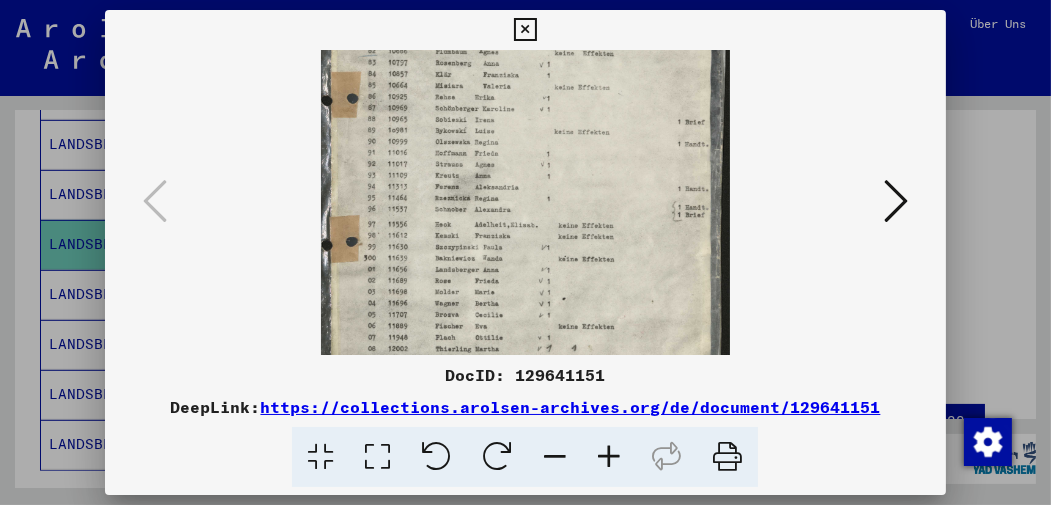 drag, startPoint x: 650, startPoint y: 238, endPoint x: 656, endPoint y: 151, distance: 87.20665 